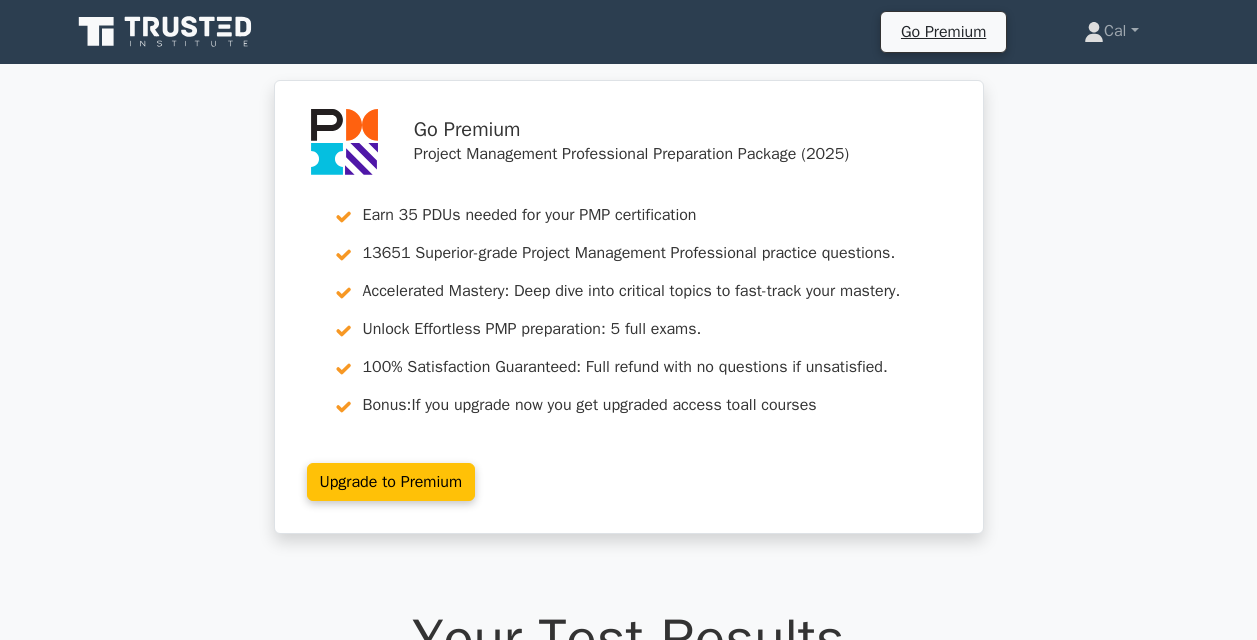 scroll, scrollTop: 0, scrollLeft: 0, axis: both 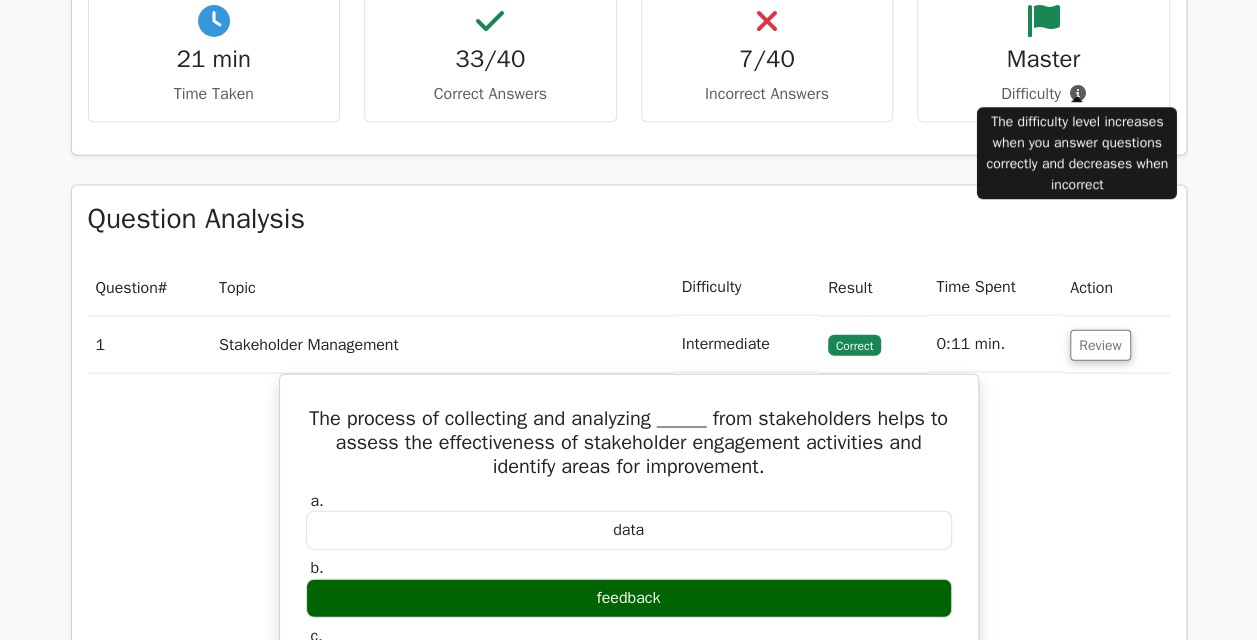click on "Difficulty" at bounding box center [1043, 94] 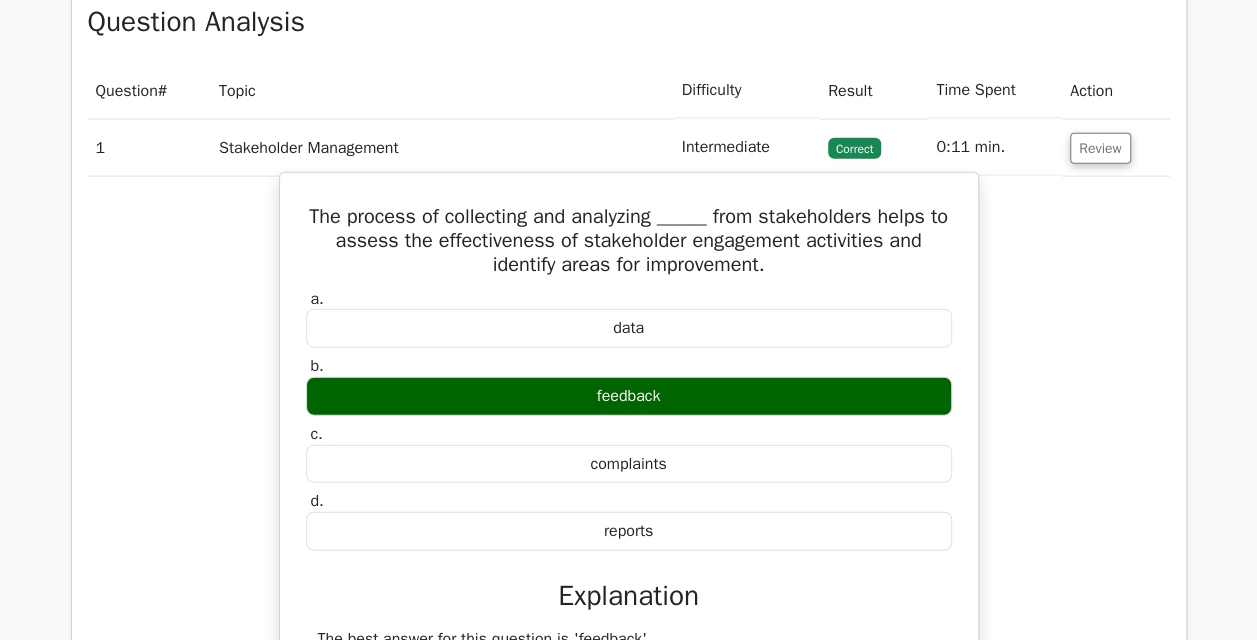 scroll, scrollTop: 2239, scrollLeft: 0, axis: vertical 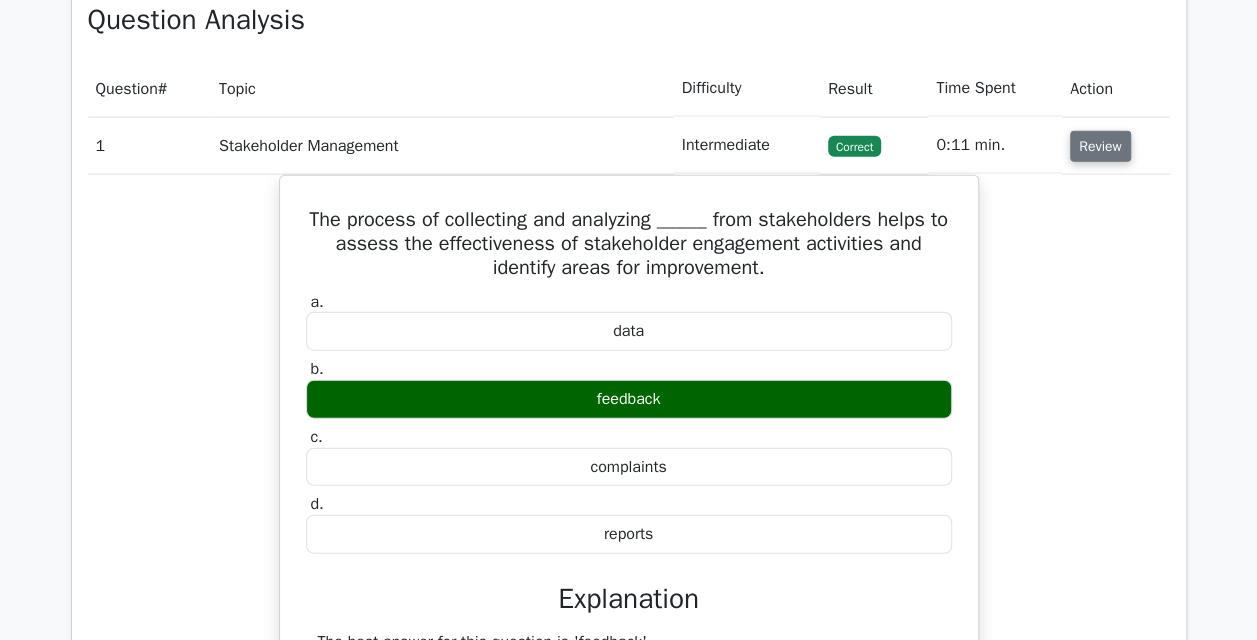 click on "Review" at bounding box center (1100, 146) 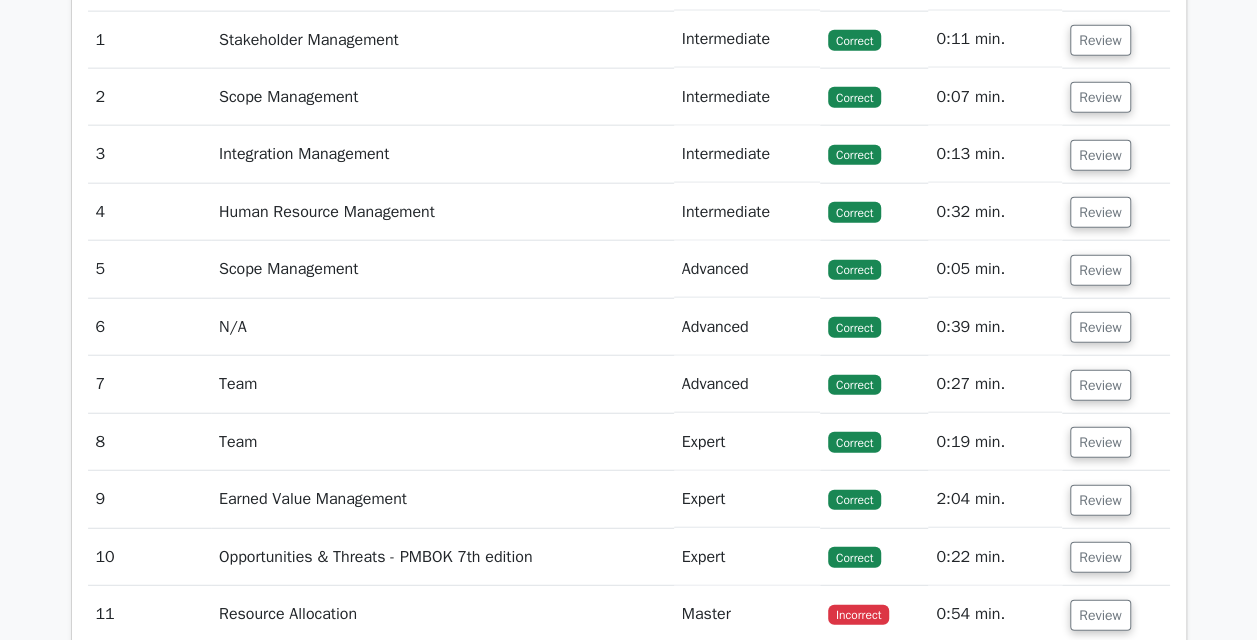 scroll, scrollTop: 2353, scrollLeft: 0, axis: vertical 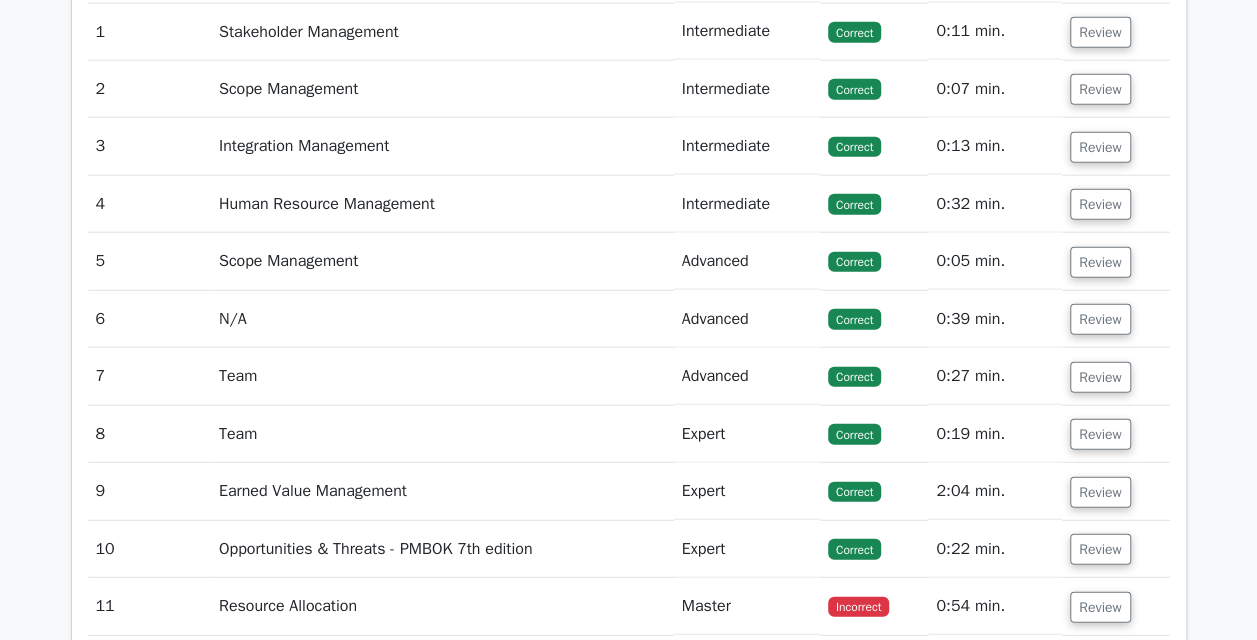 click on "Correct" at bounding box center (854, 89) 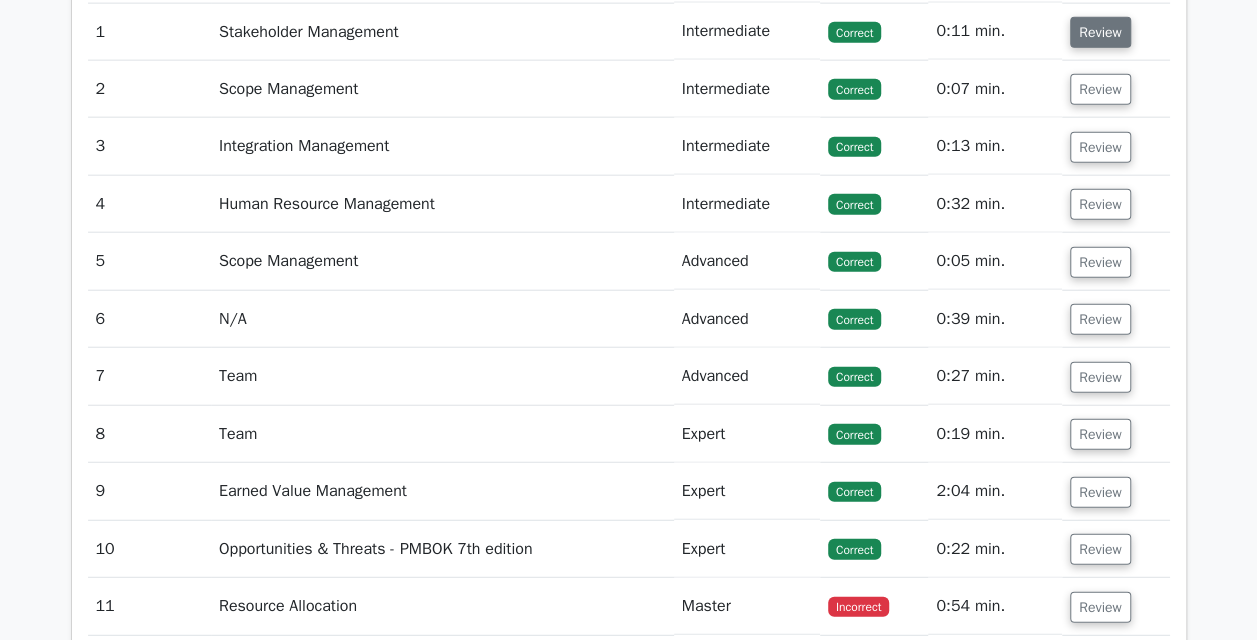 click on "Review" at bounding box center [1100, 32] 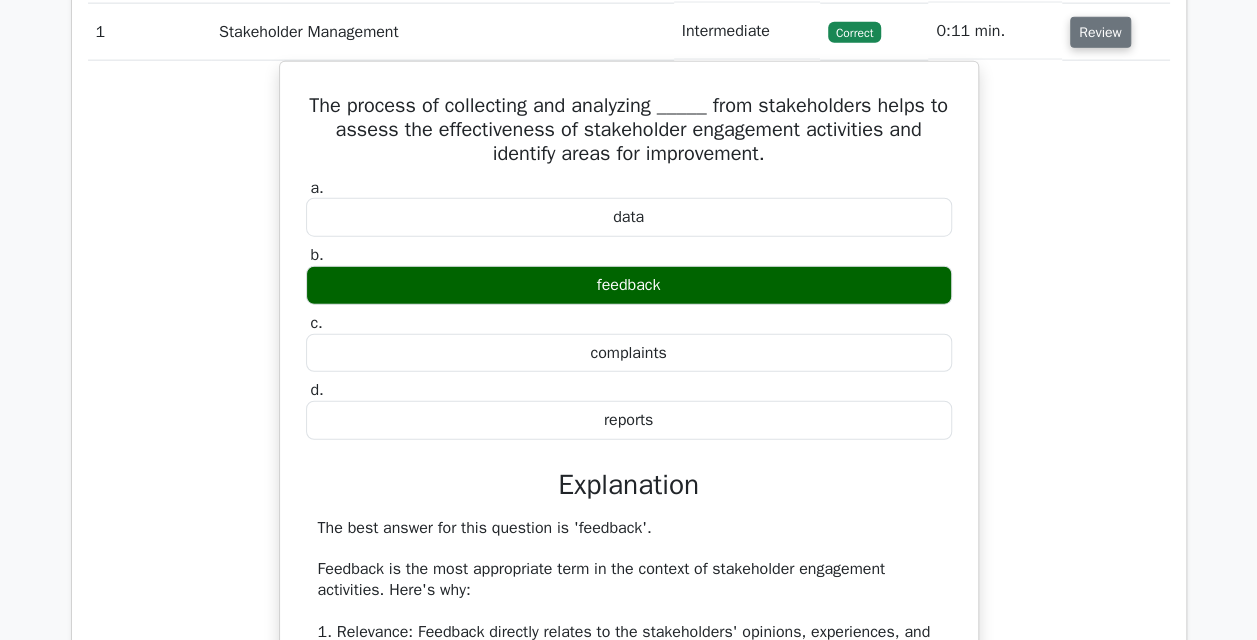 click on "Review" at bounding box center (1100, 32) 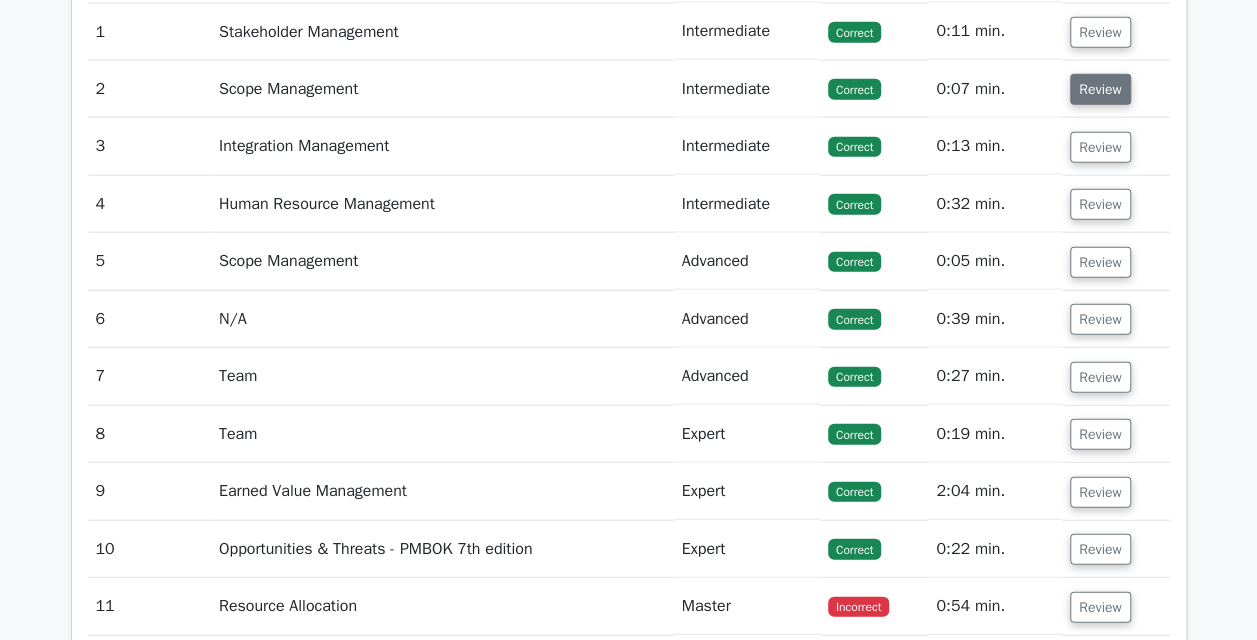 click on "Review" at bounding box center (1100, 89) 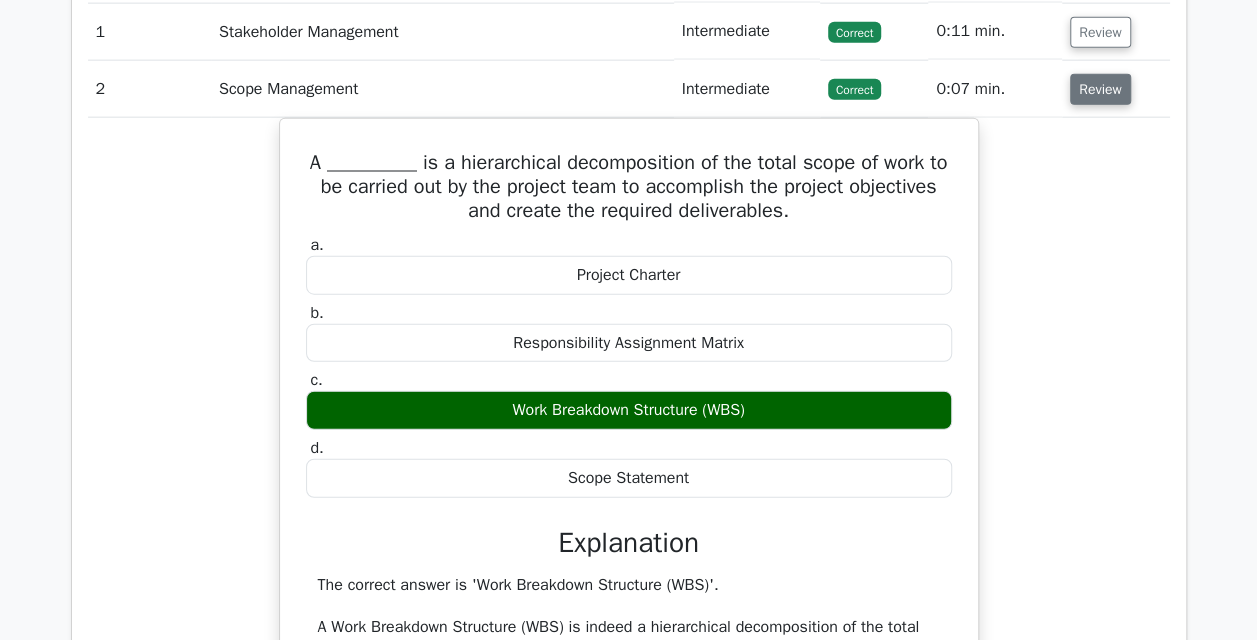 click on "Review" at bounding box center (1100, 89) 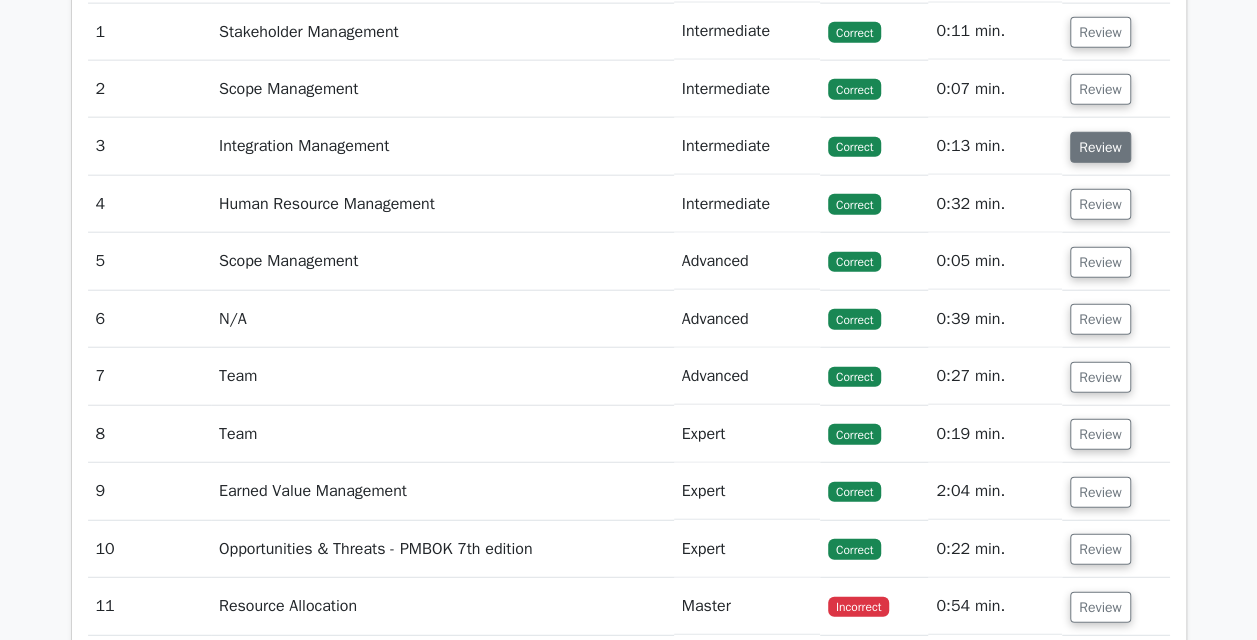 click on "Review" at bounding box center [1100, 147] 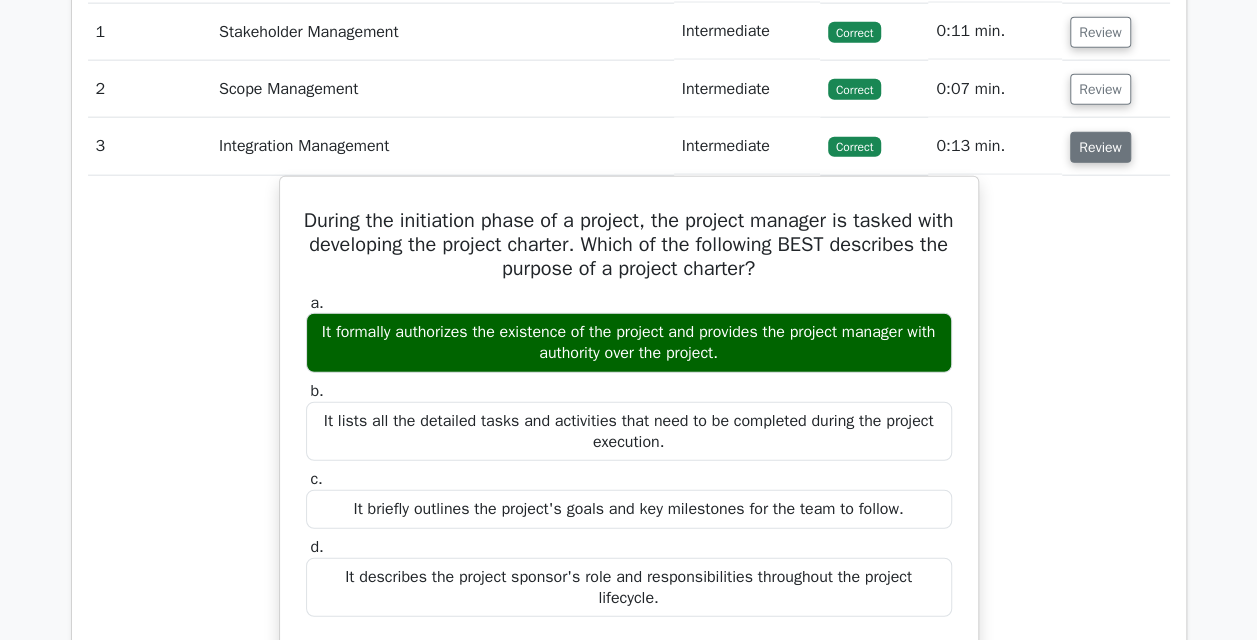 click on "Review" at bounding box center (1100, 147) 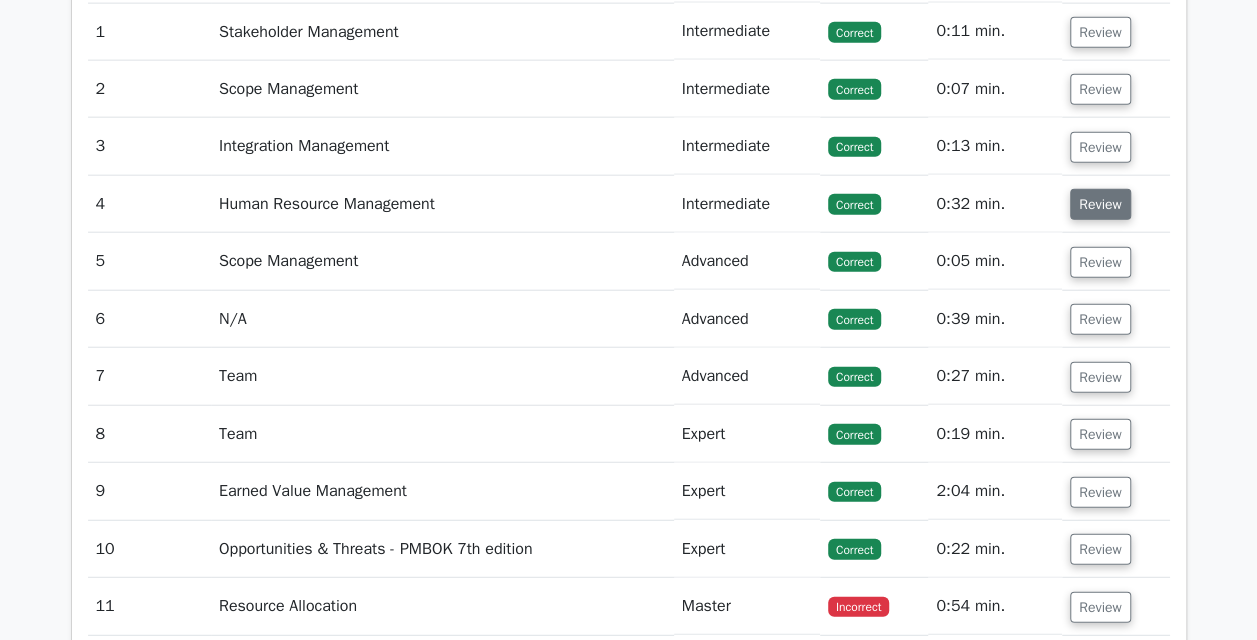 click on "Review" at bounding box center (1100, 204) 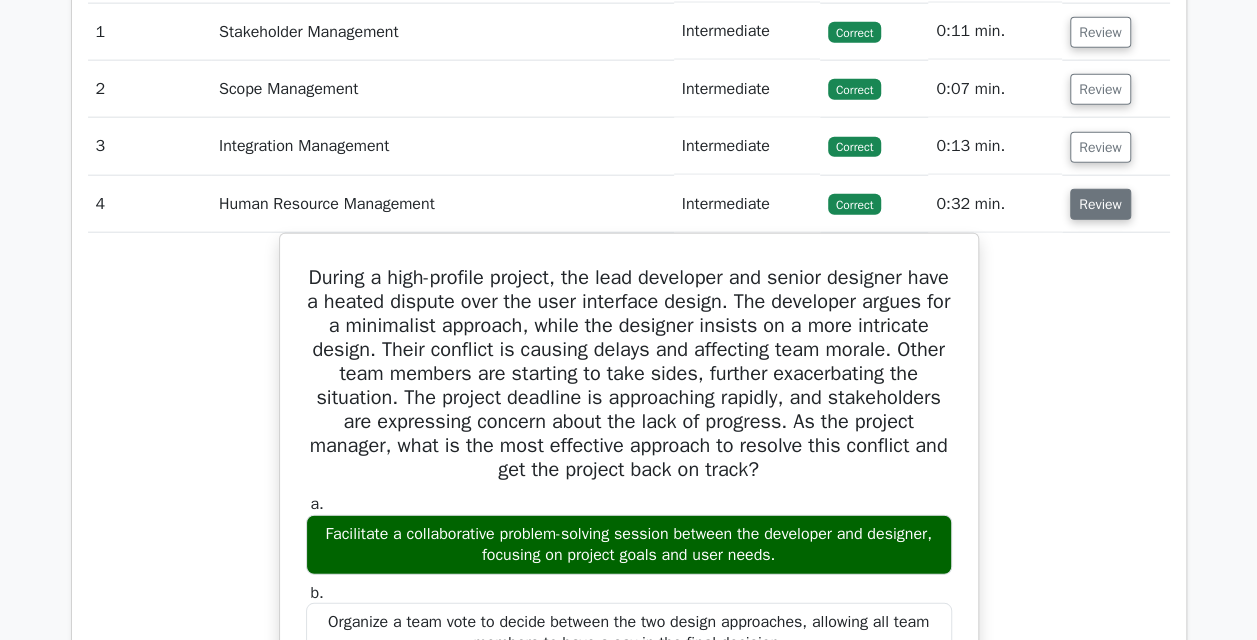 click on "Review" at bounding box center (1100, 204) 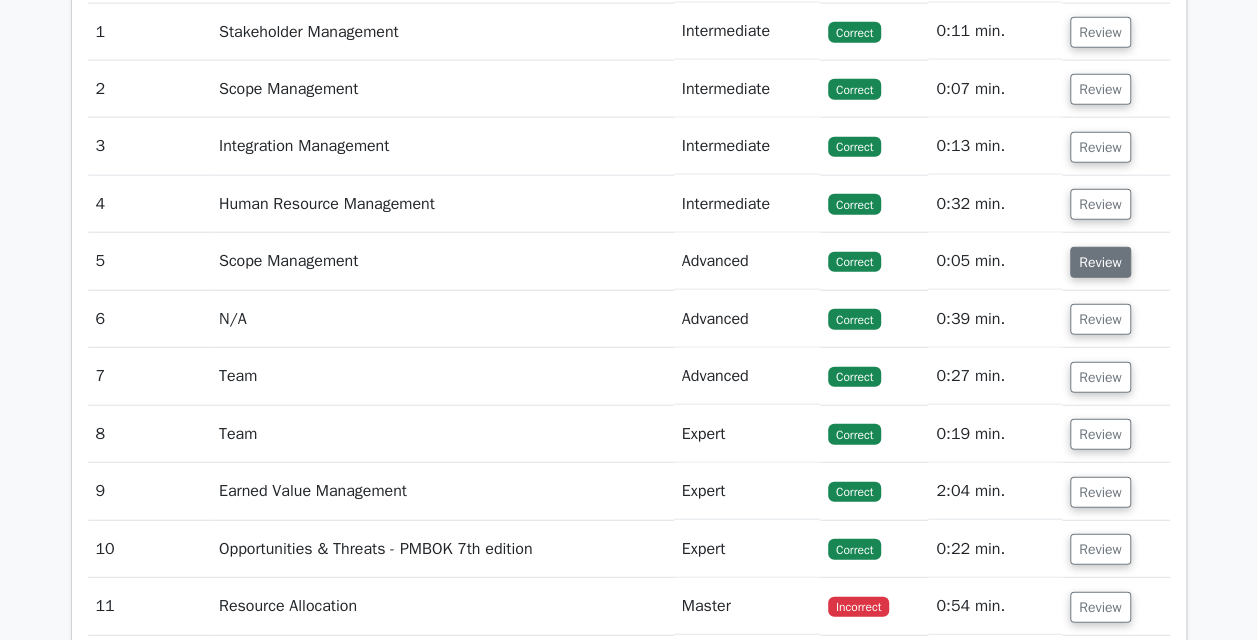 click on "Review" at bounding box center (1100, 262) 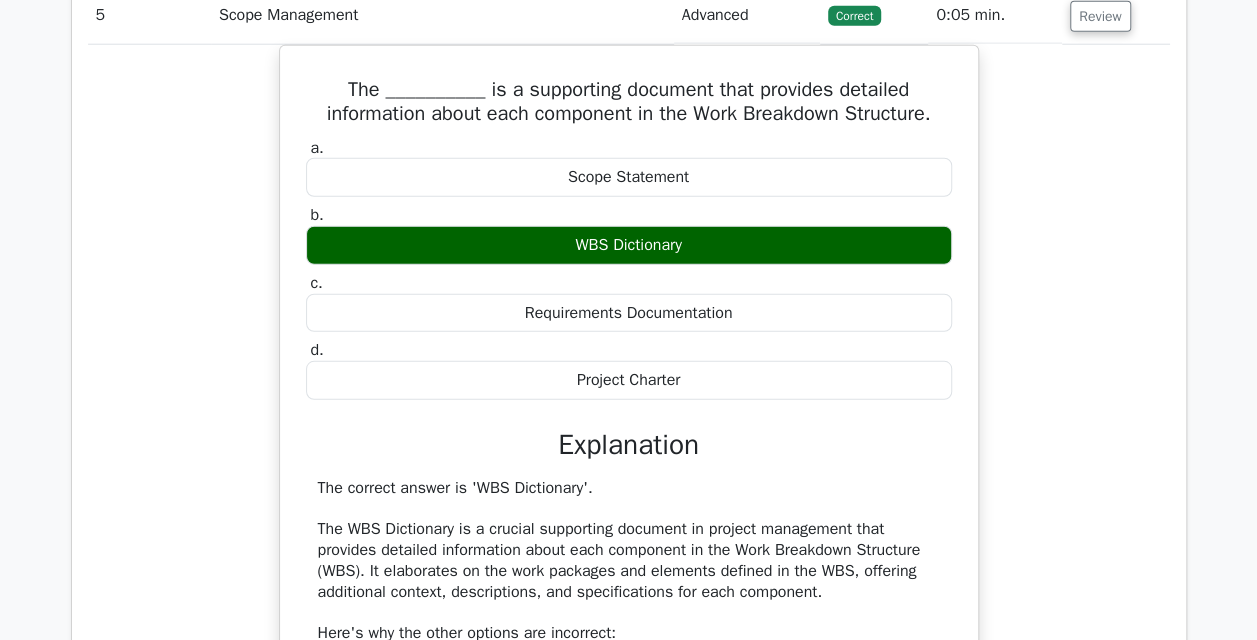 scroll, scrollTop: 2598, scrollLeft: 0, axis: vertical 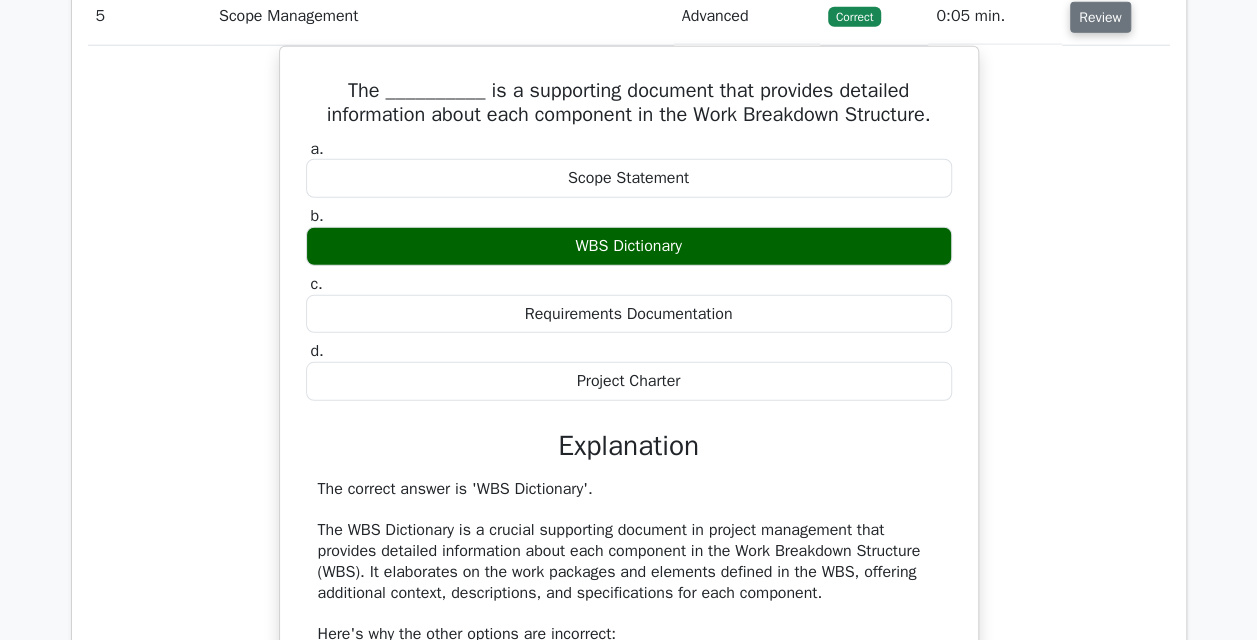 click on "Review" at bounding box center (1100, 17) 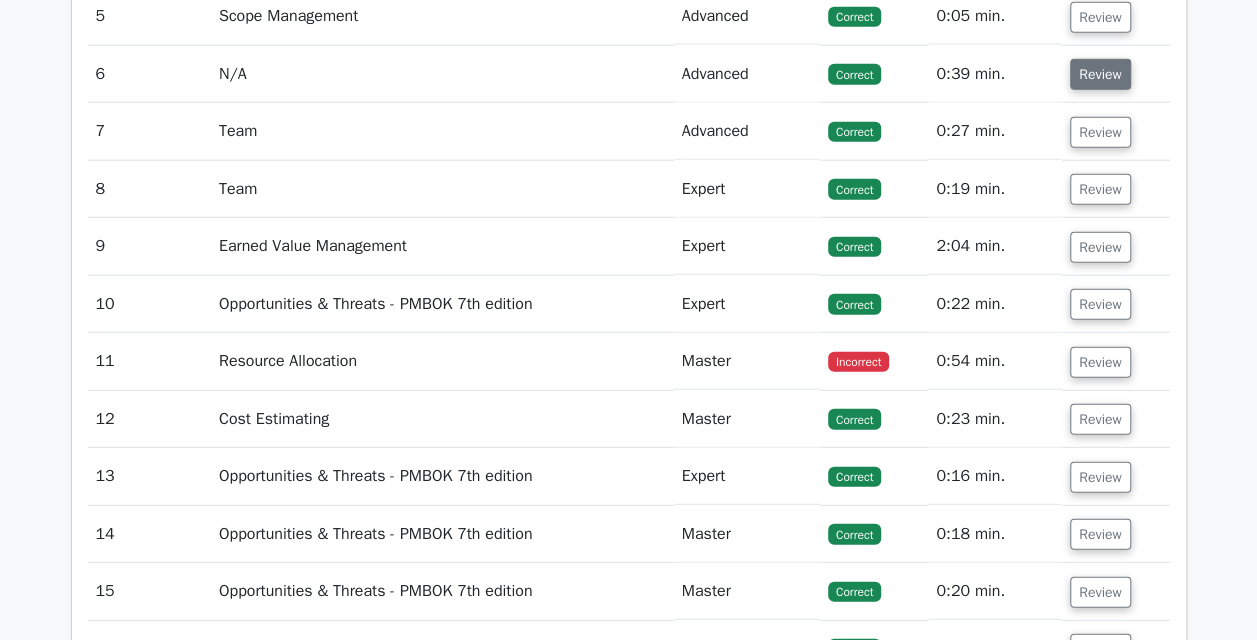 click on "Review" at bounding box center [1100, 74] 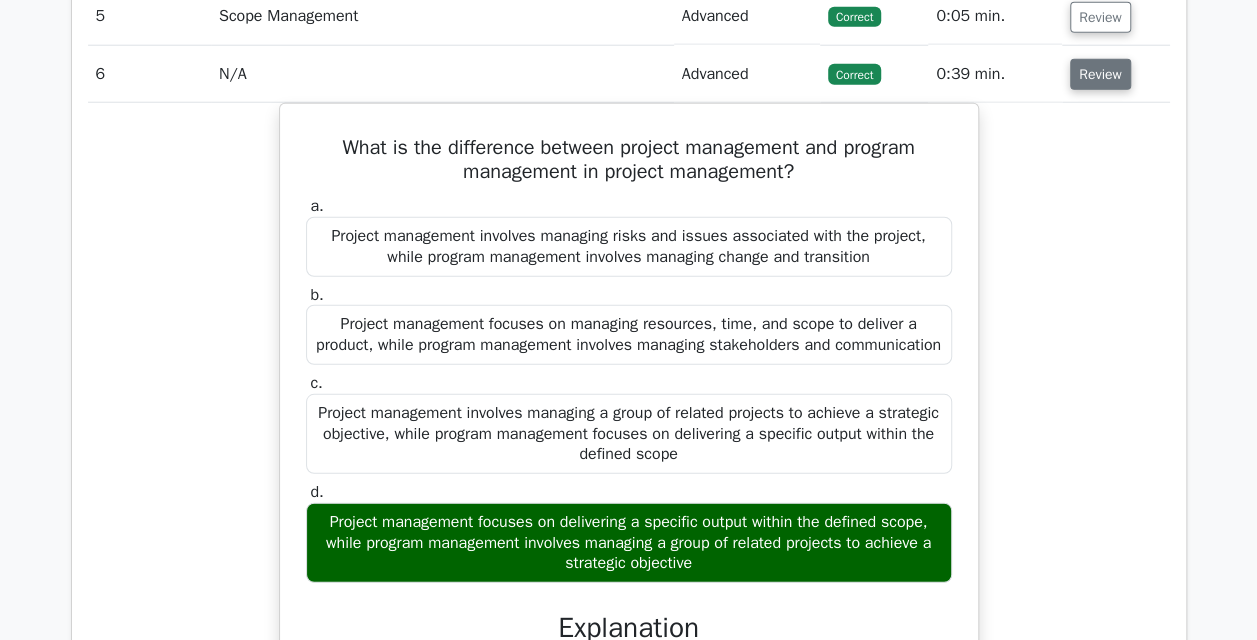 click on "Review" at bounding box center (1100, 74) 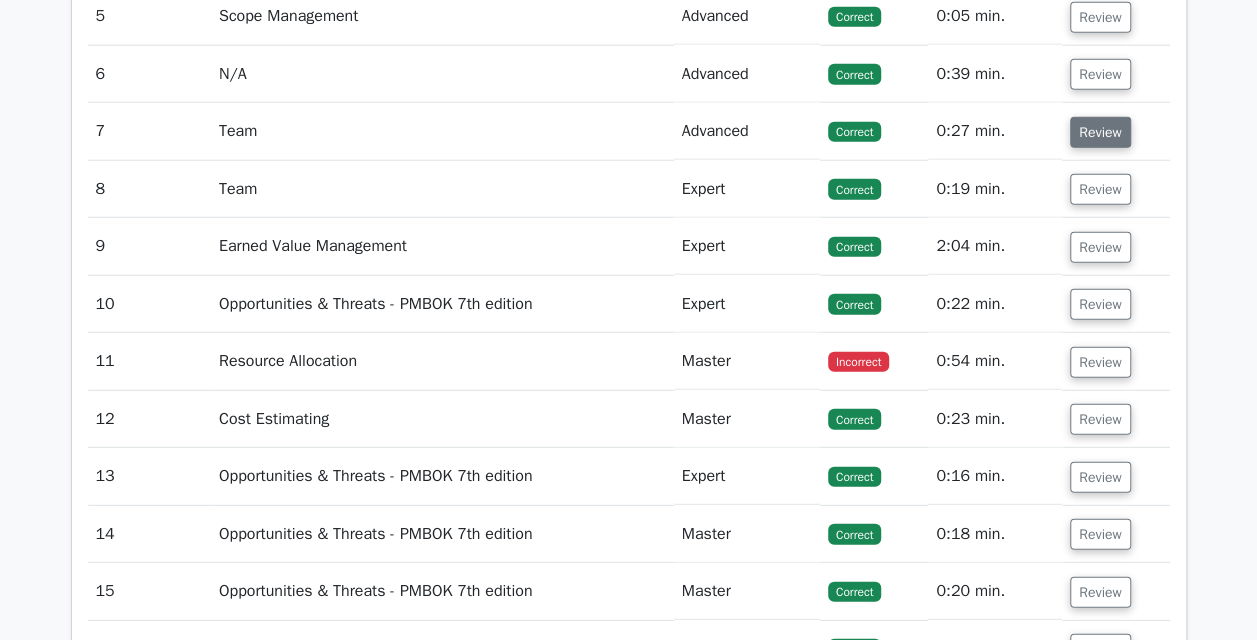 click on "Review" at bounding box center (1100, 132) 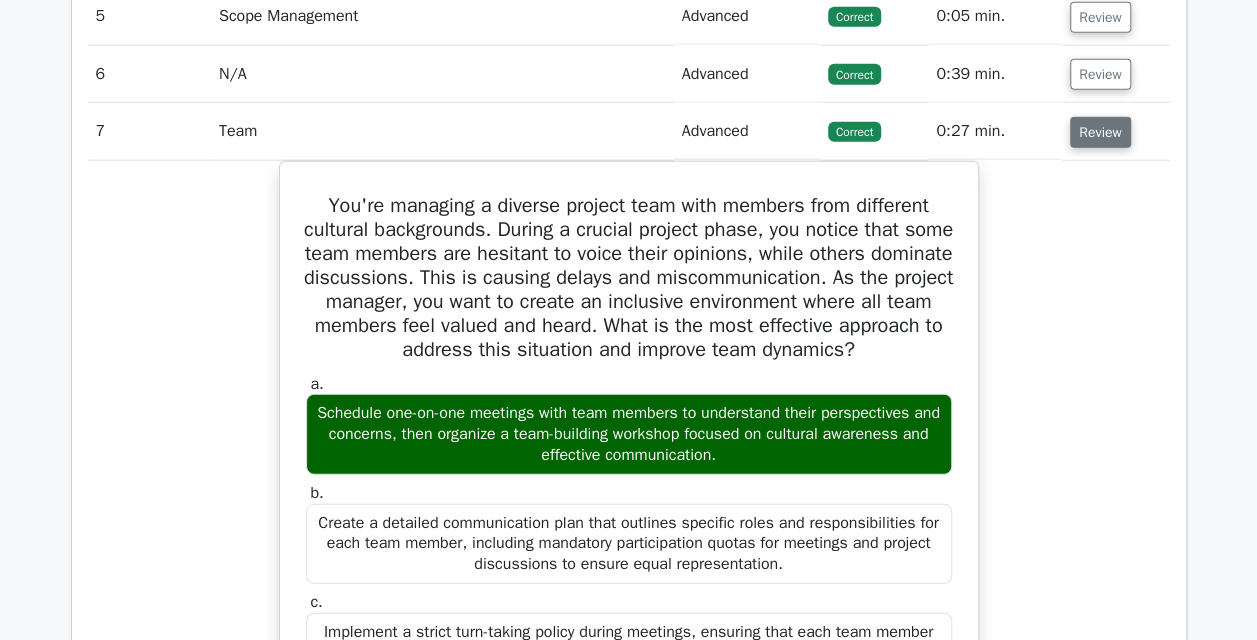 click on "Review" at bounding box center [1100, 132] 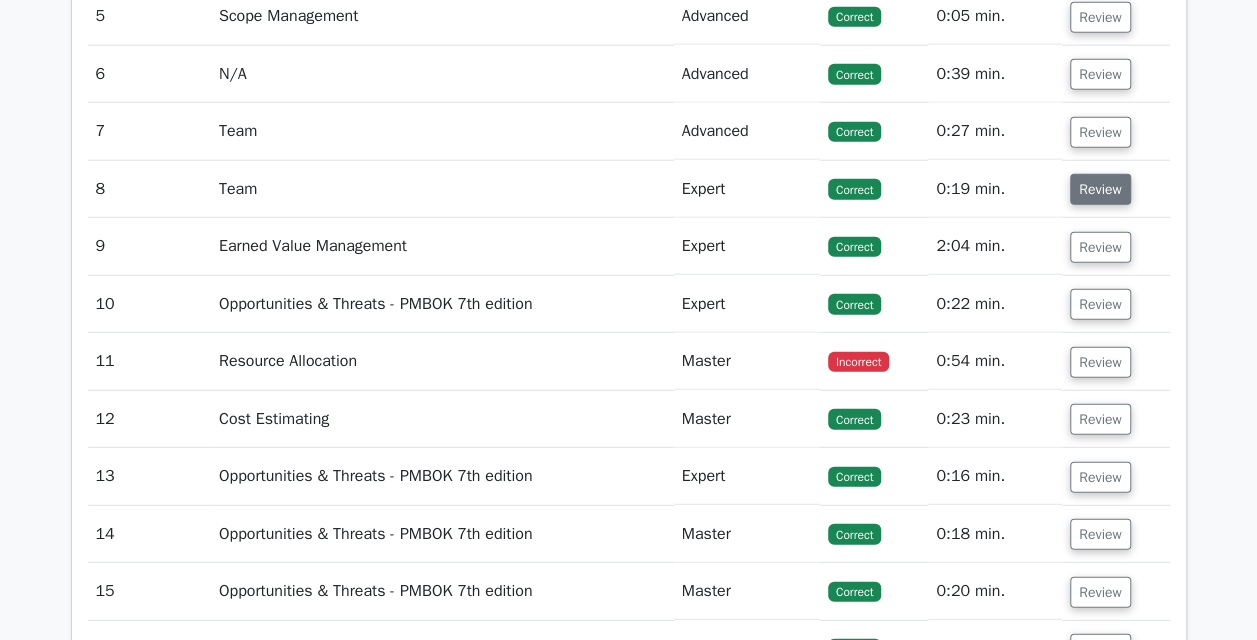 click on "Review" at bounding box center [1100, 189] 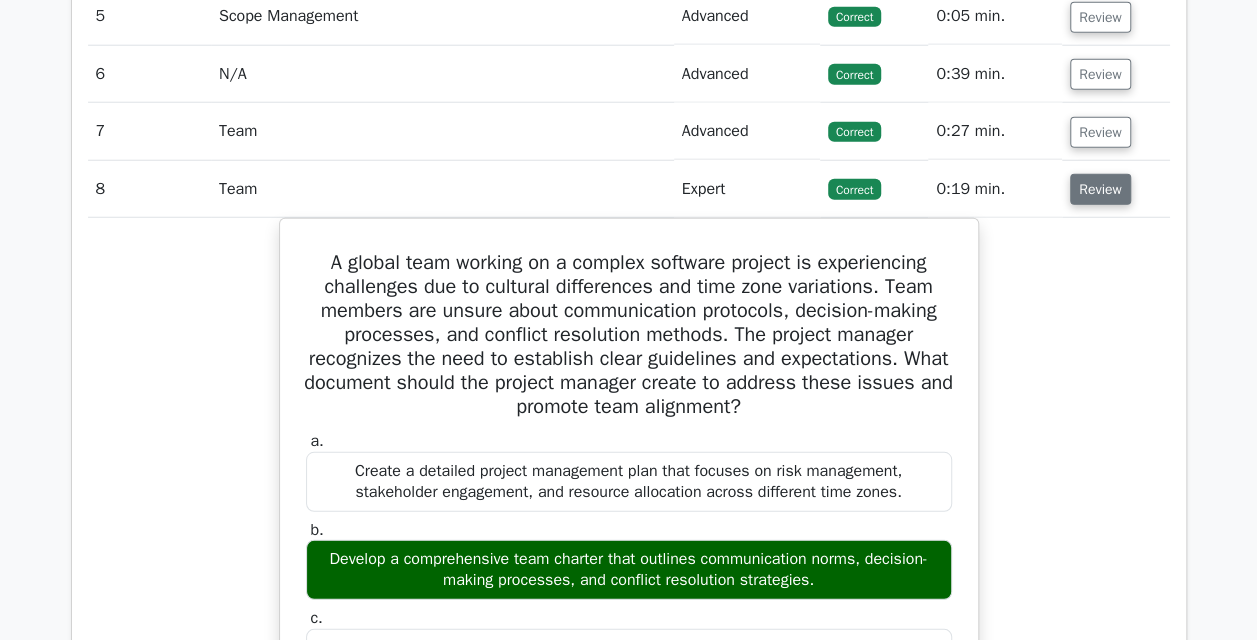click on "Review" at bounding box center [1100, 189] 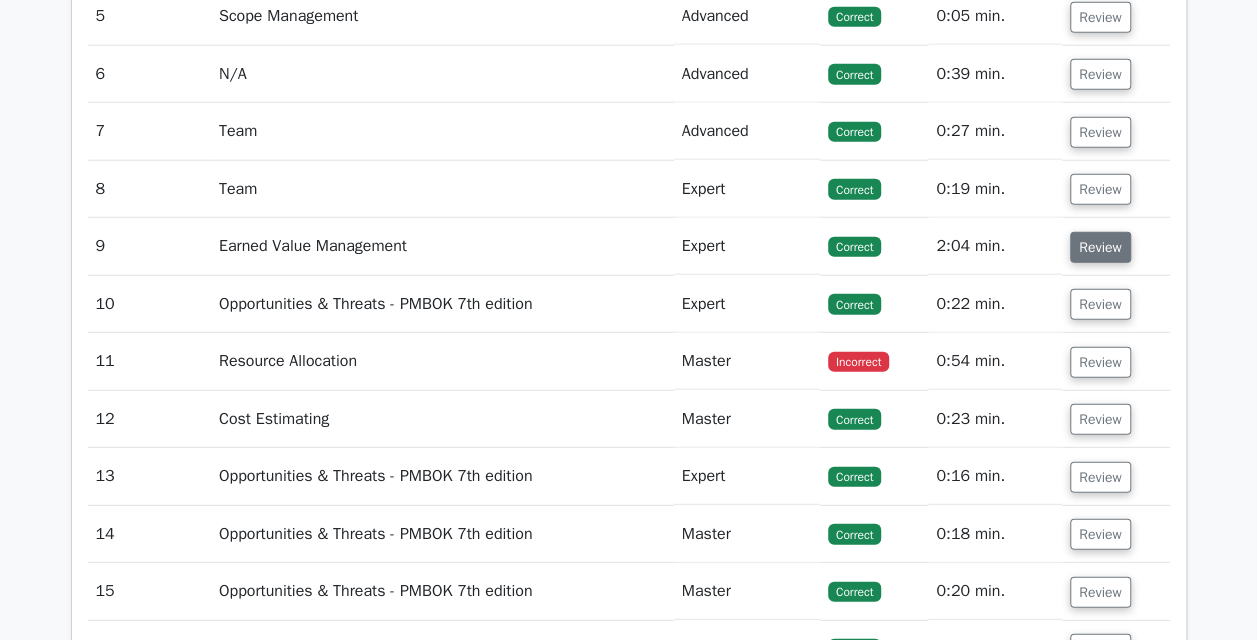 click on "Review" at bounding box center [1100, 247] 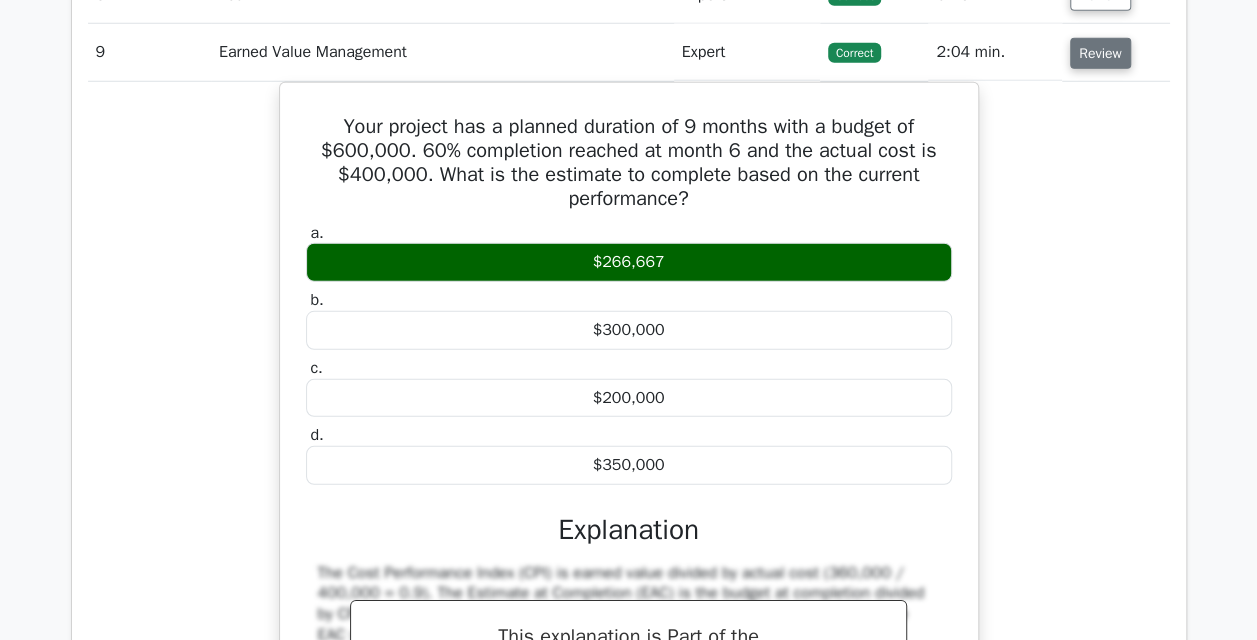 scroll, scrollTop: 2788, scrollLeft: 0, axis: vertical 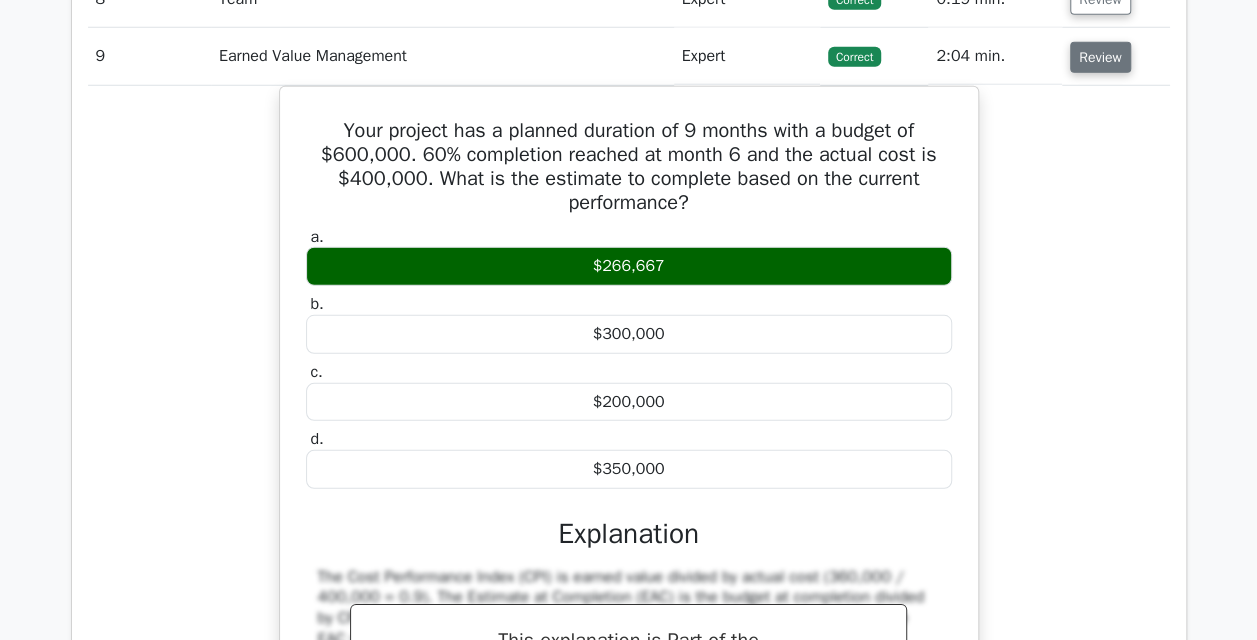 click on "Review" at bounding box center (1100, 57) 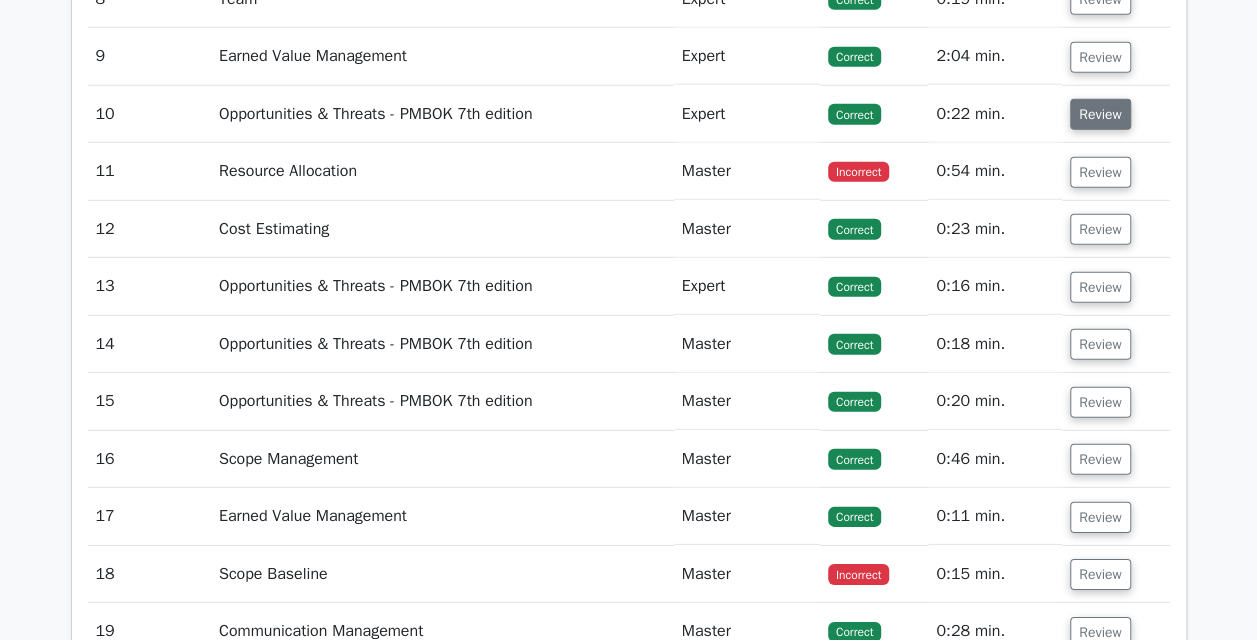 click on "Review" at bounding box center [1100, 114] 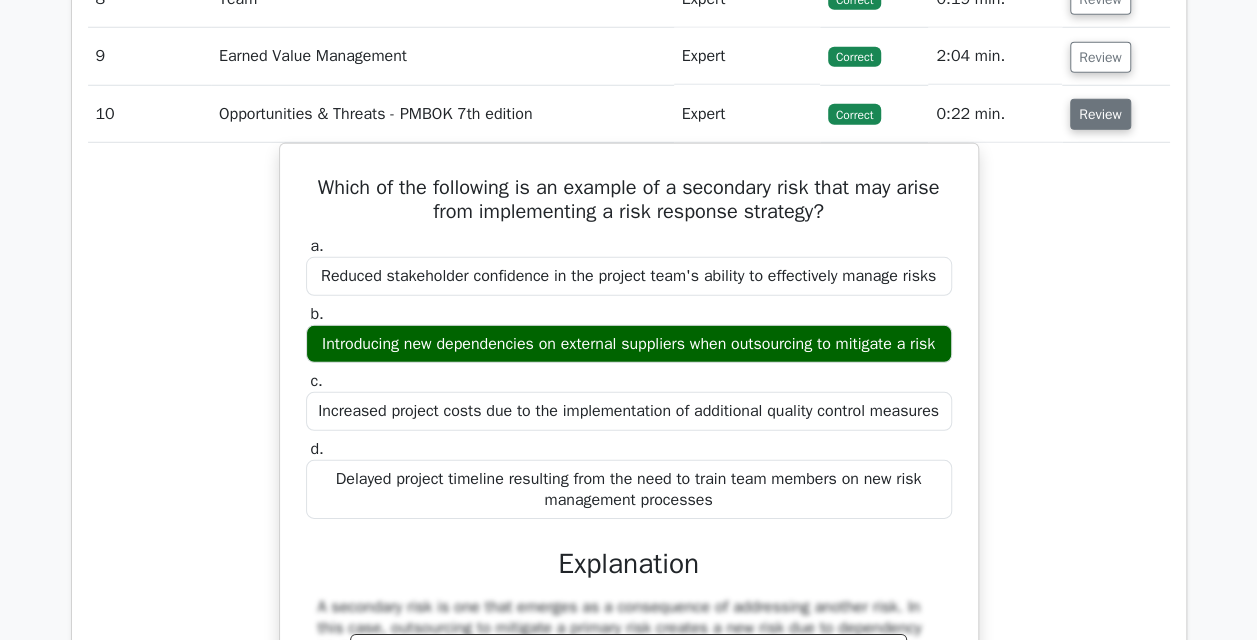 click on "Review" at bounding box center [1100, 114] 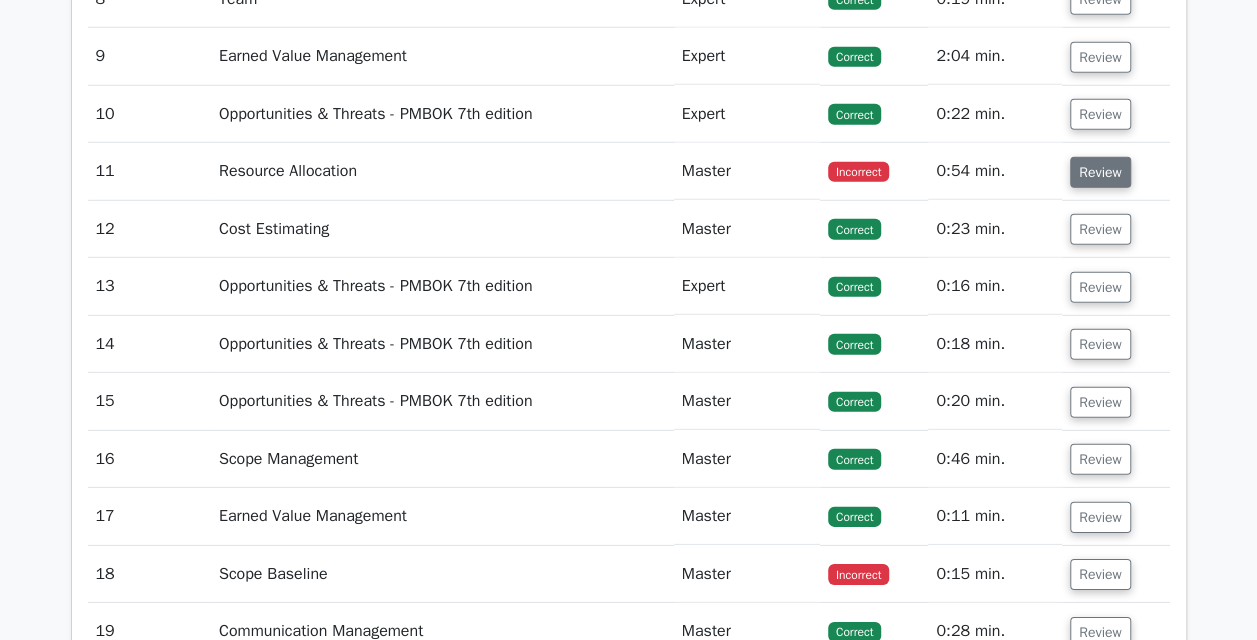 click on "Review" at bounding box center [1100, 172] 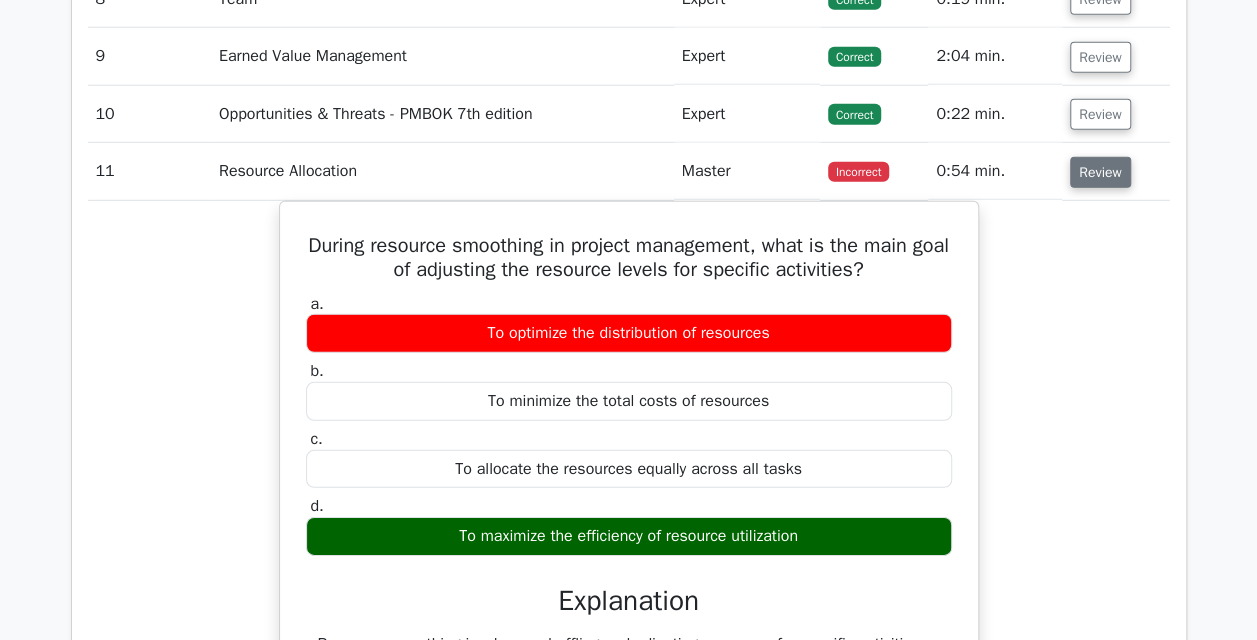 click on "Review" at bounding box center [1100, 172] 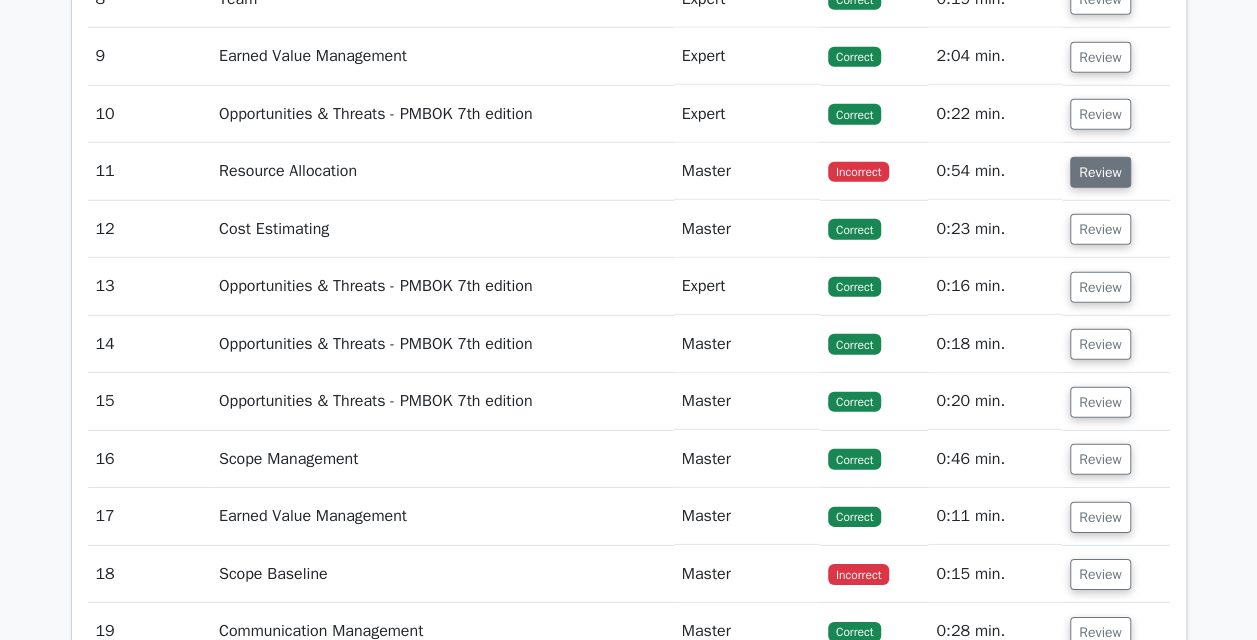 click on "Review" at bounding box center (1100, 172) 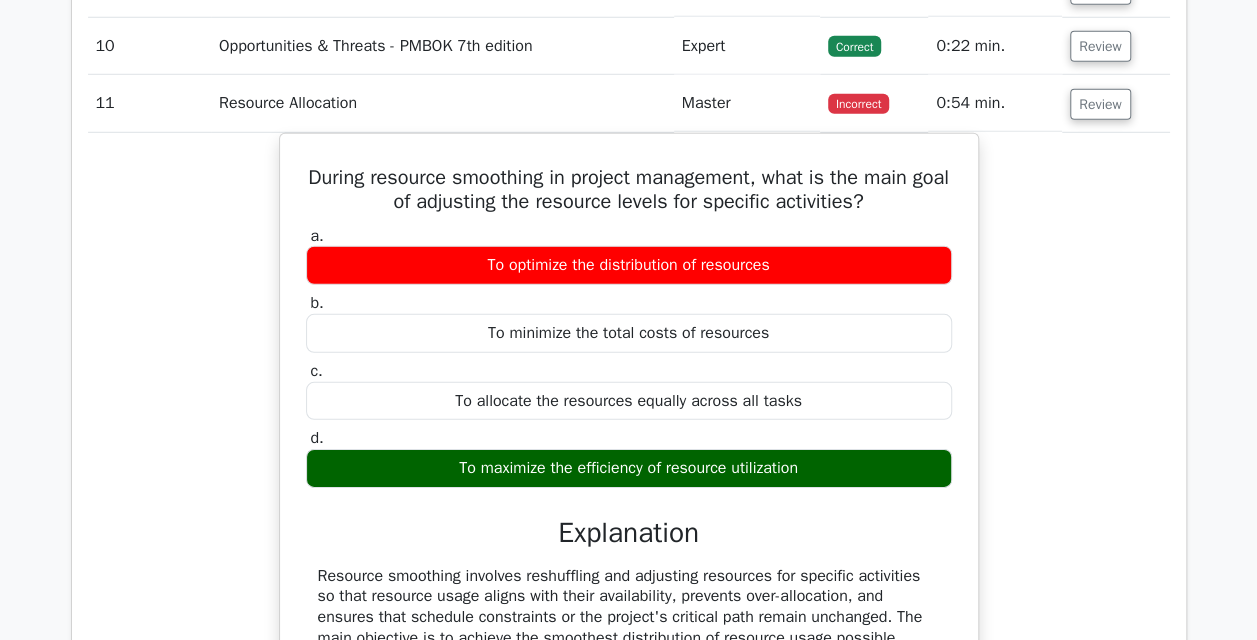 scroll, scrollTop: 2849, scrollLeft: 0, axis: vertical 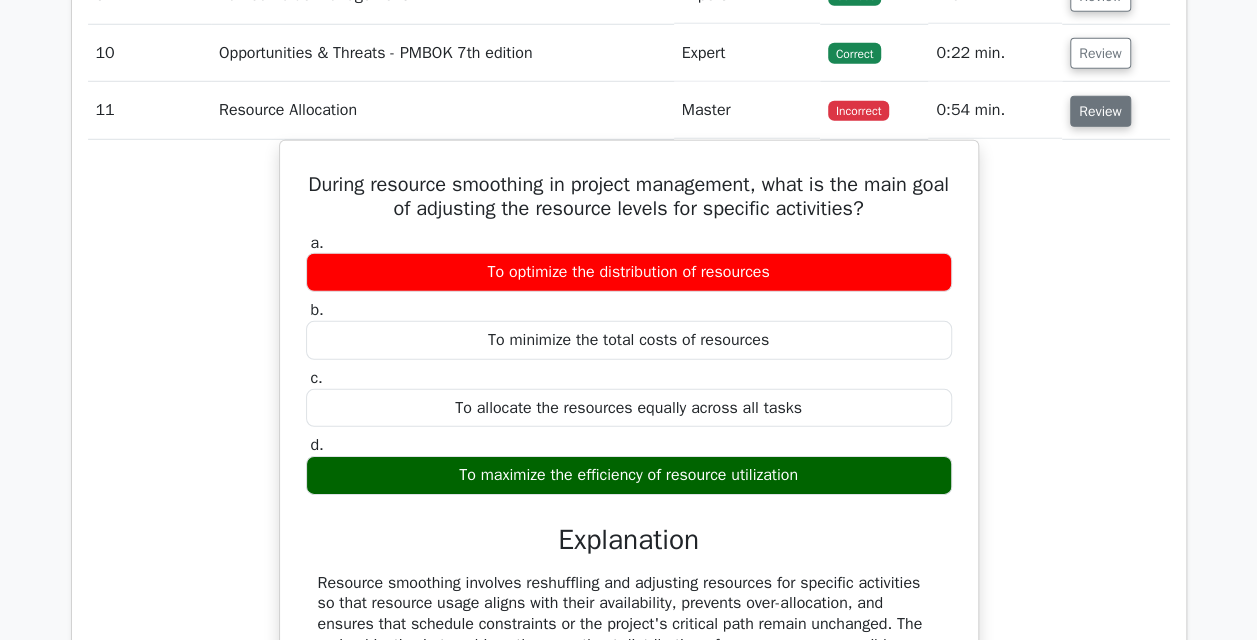 click on "Review" at bounding box center (1100, 111) 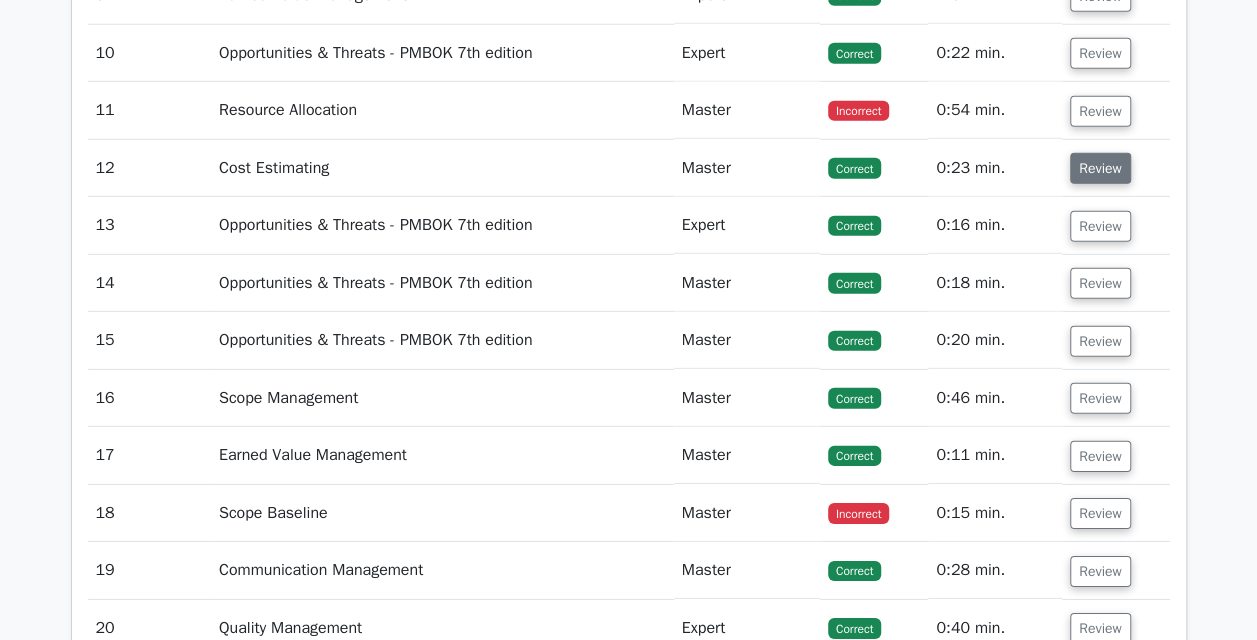 click on "Review" at bounding box center (1100, 168) 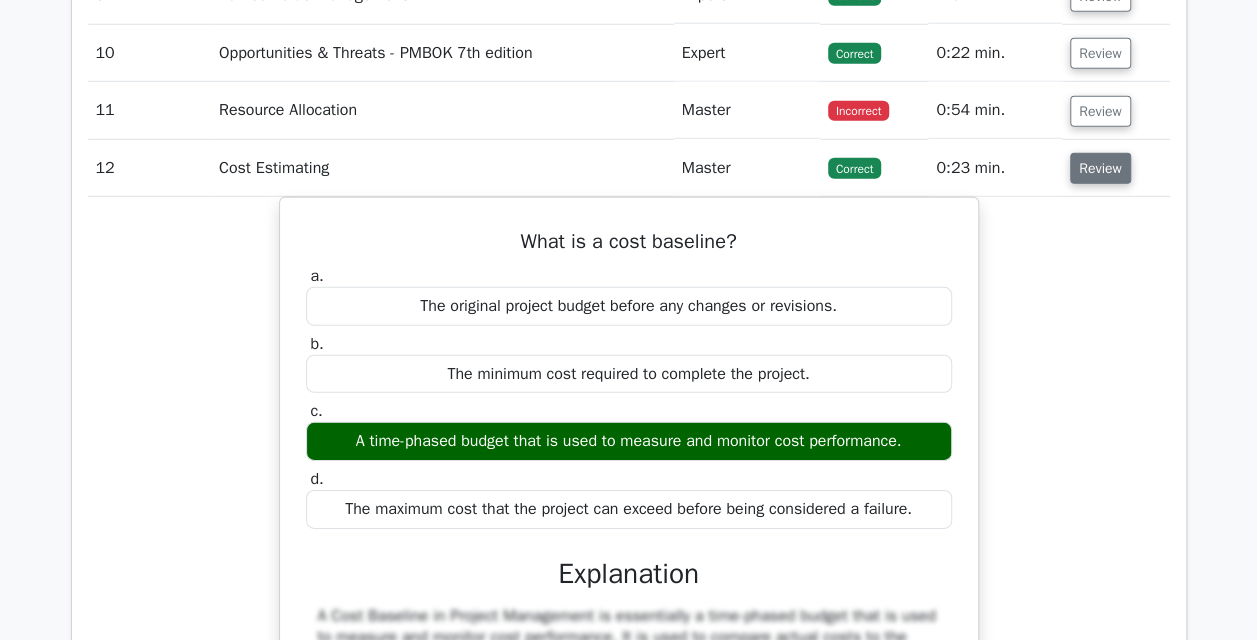 click on "Review" at bounding box center (1100, 168) 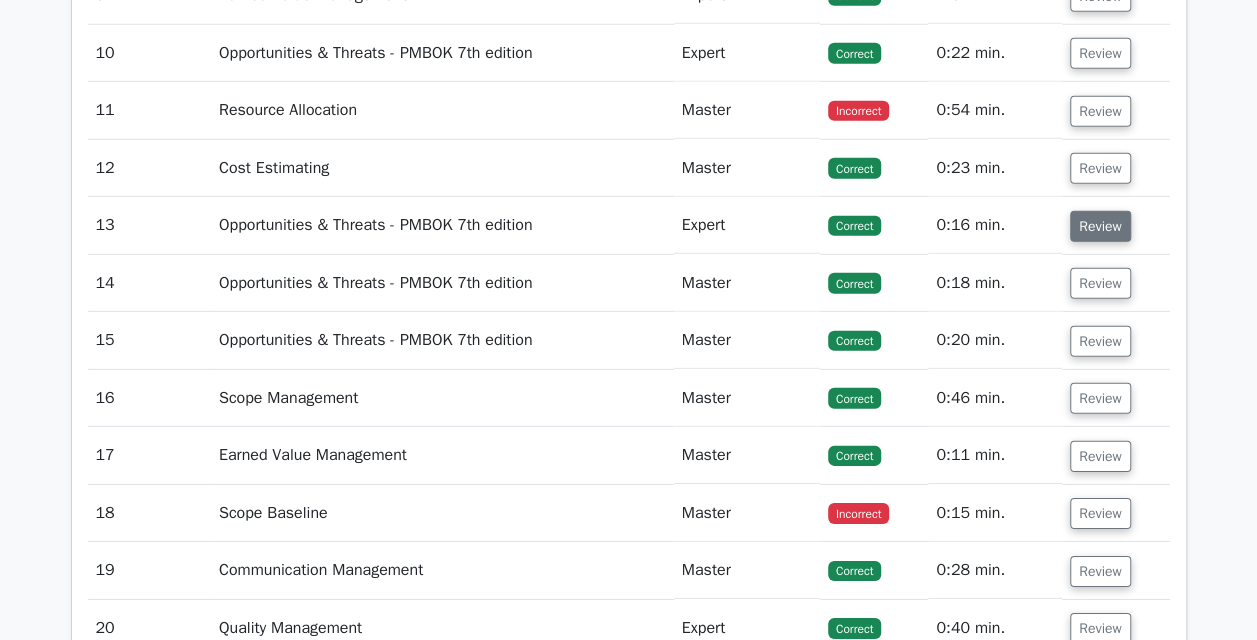 click on "Review" at bounding box center (1100, 226) 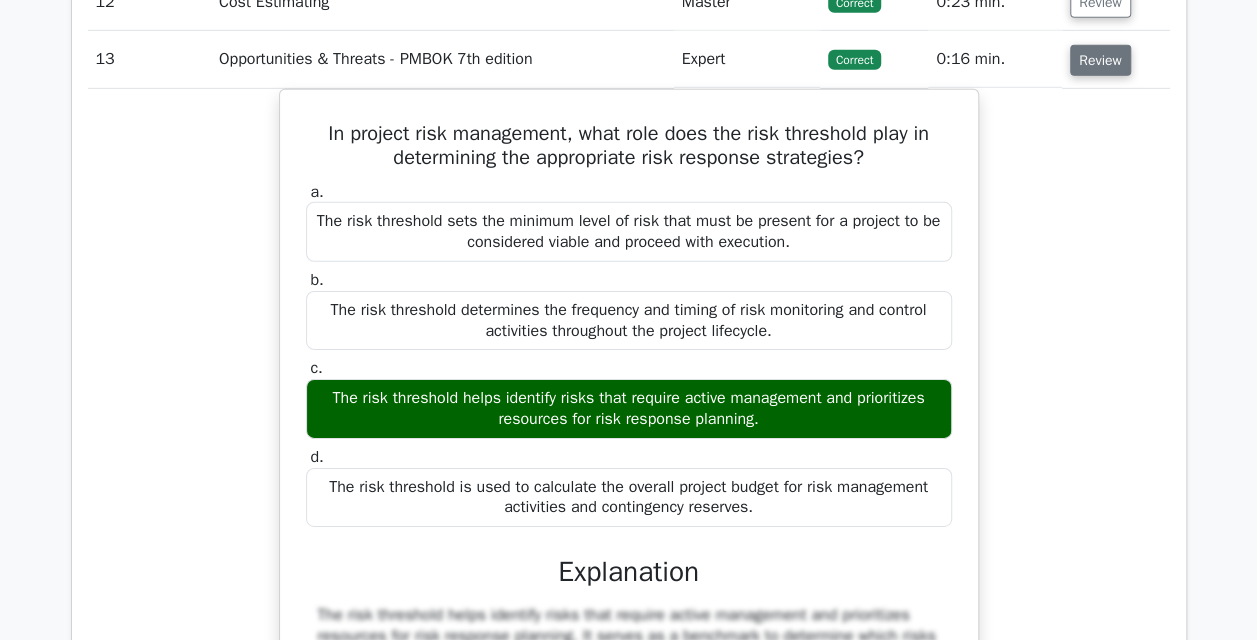 scroll, scrollTop: 2997, scrollLeft: 0, axis: vertical 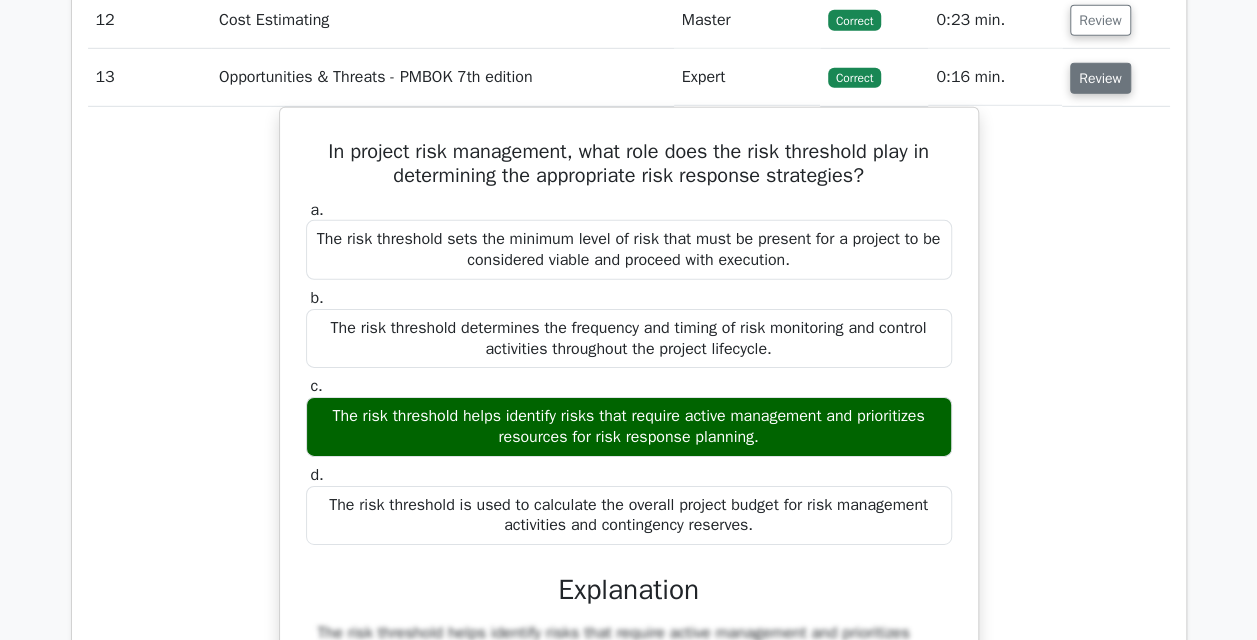 click on "Review" at bounding box center [1100, 78] 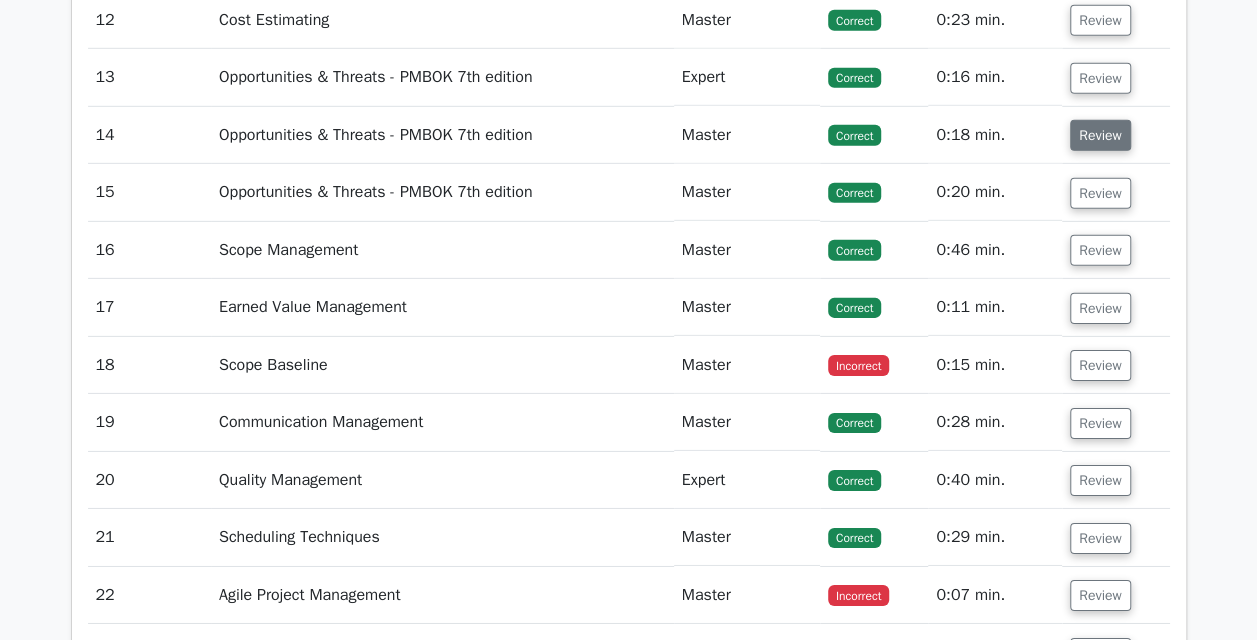 click on "Review" at bounding box center (1100, 135) 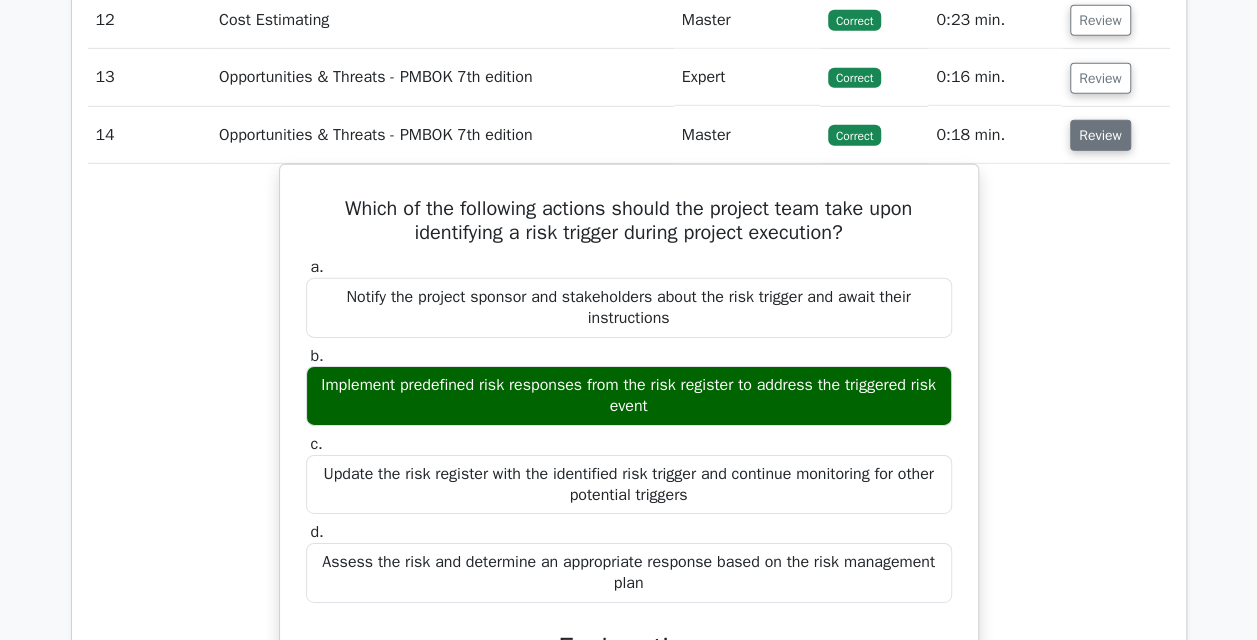 click on "Review" at bounding box center (1100, 135) 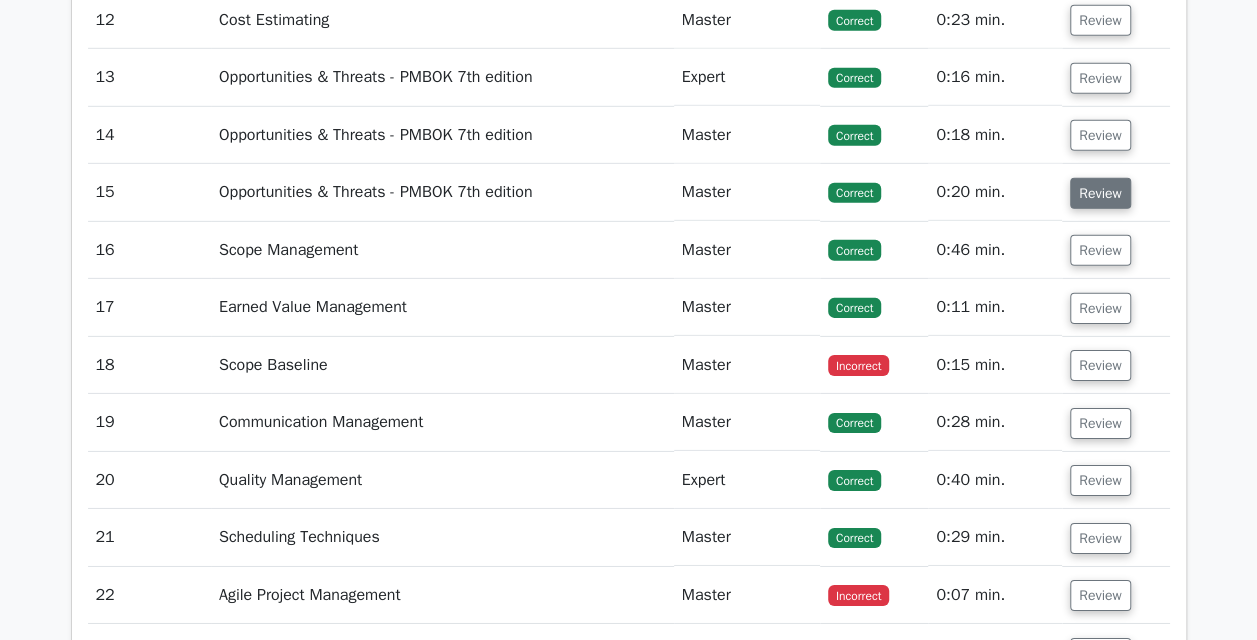 click on "Review" at bounding box center (1100, 193) 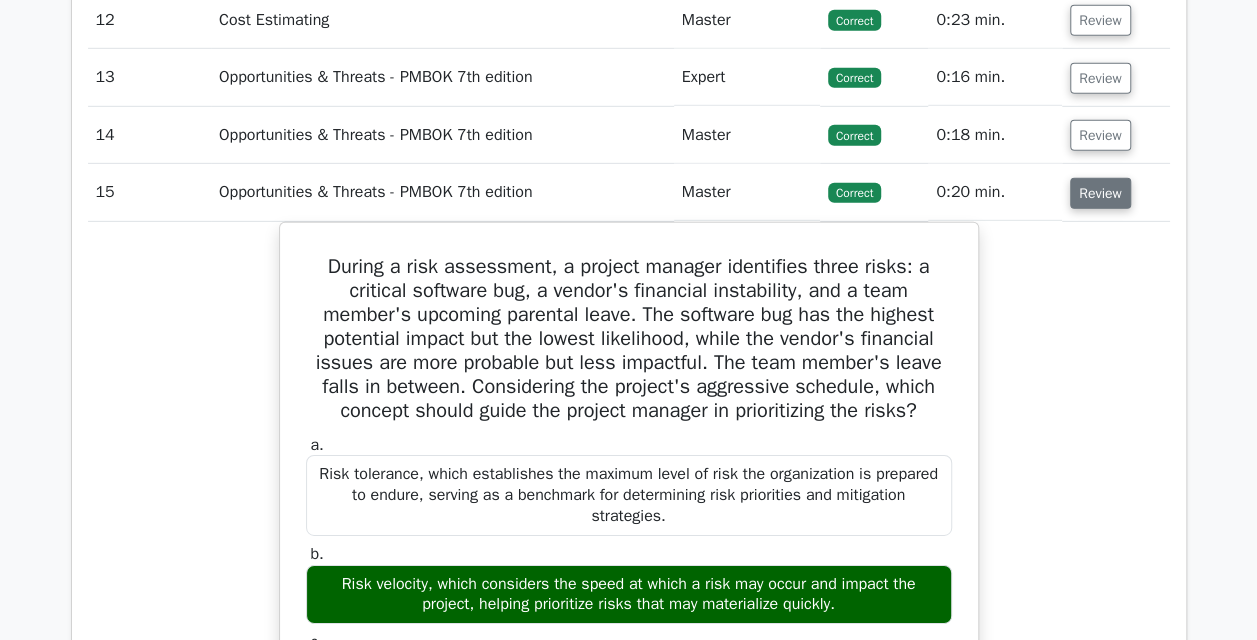 click on "Review" at bounding box center (1100, 193) 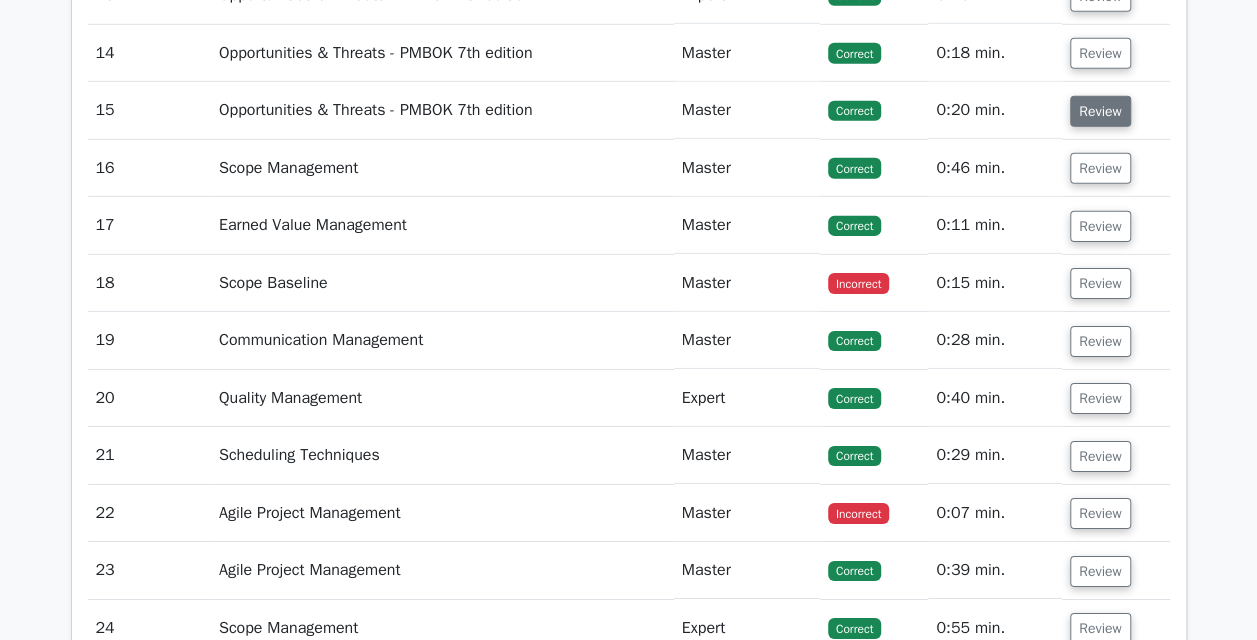 scroll, scrollTop: 3097, scrollLeft: 0, axis: vertical 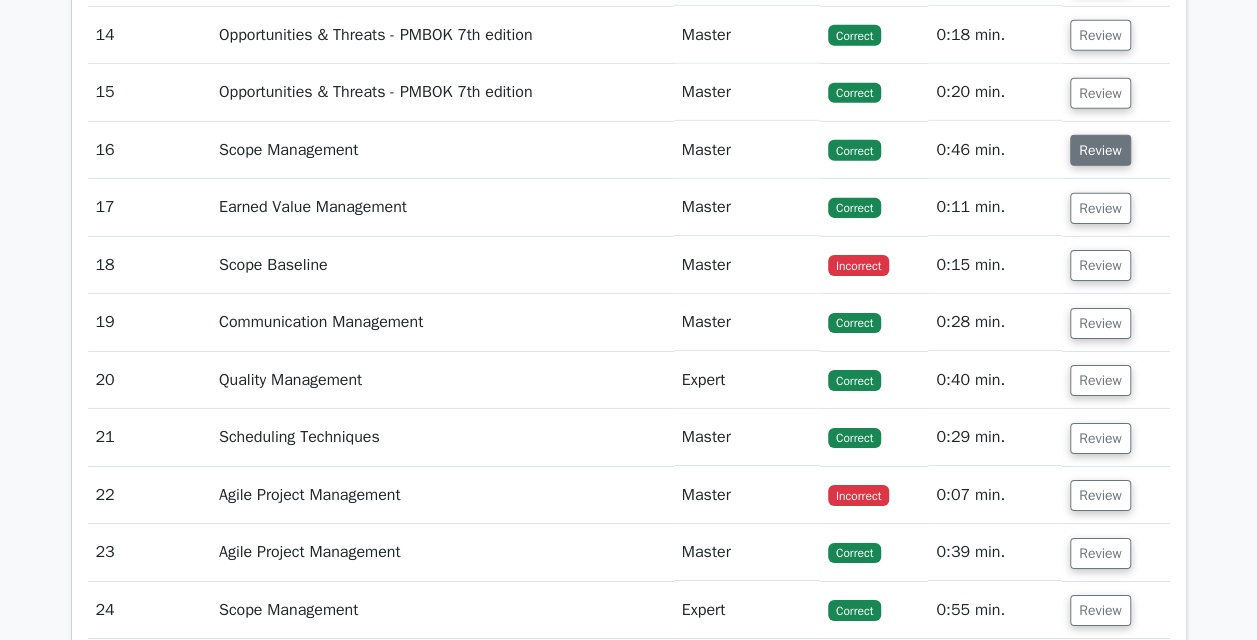 click on "Review" at bounding box center (1100, 150) 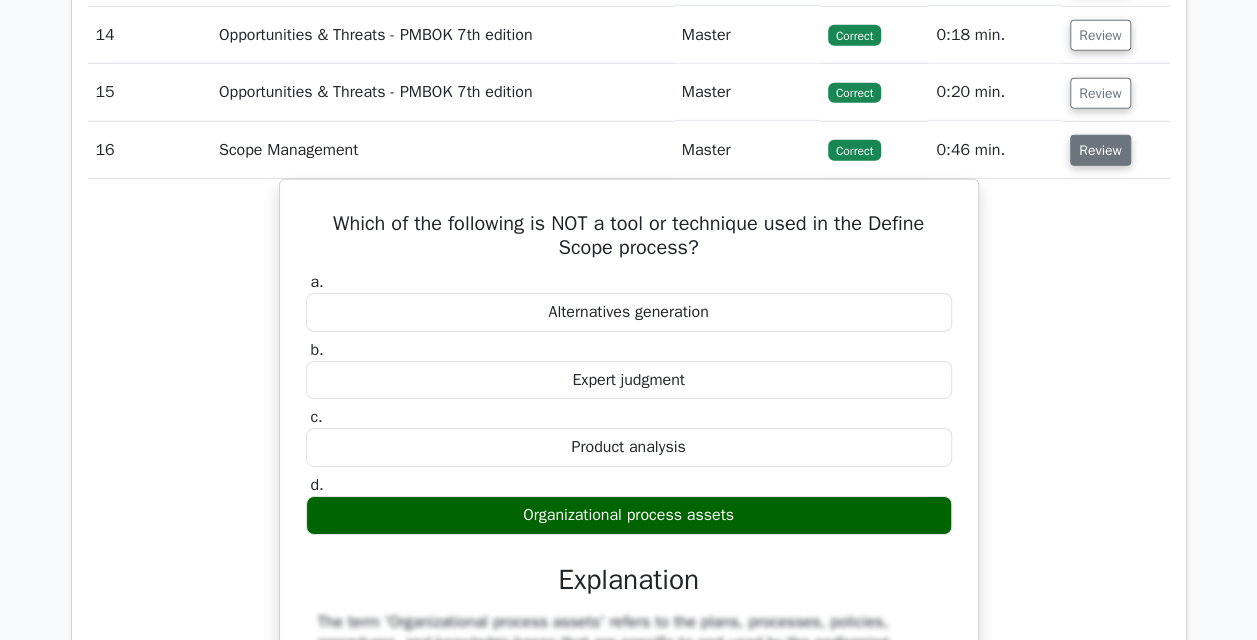 click on "Review" at bounding box center (1100, 150) 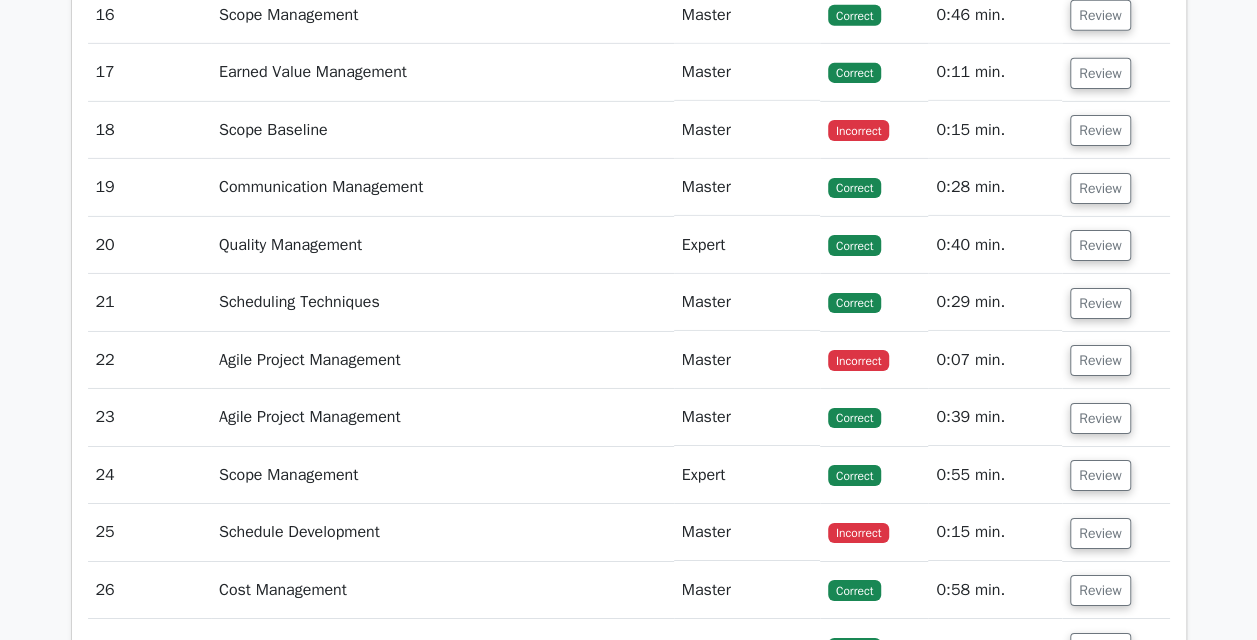 scroll, scrollTop: 3240, scrollLeft: 0, axis: vertical 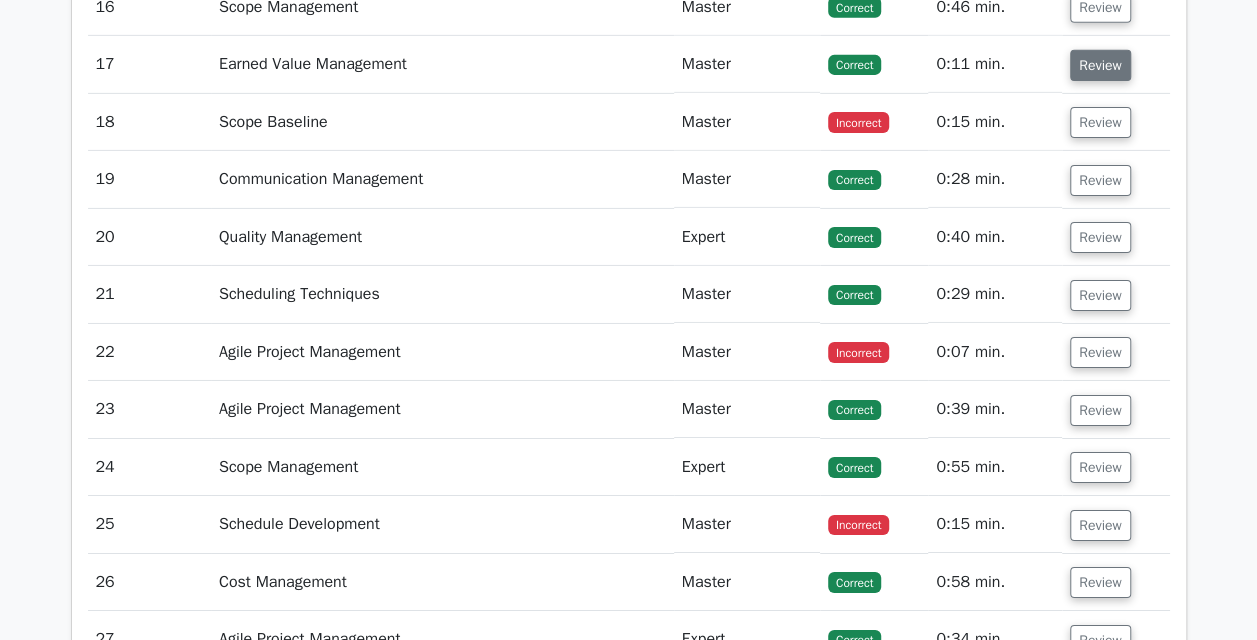 click on "Review" at bounding box center [1100, 65] 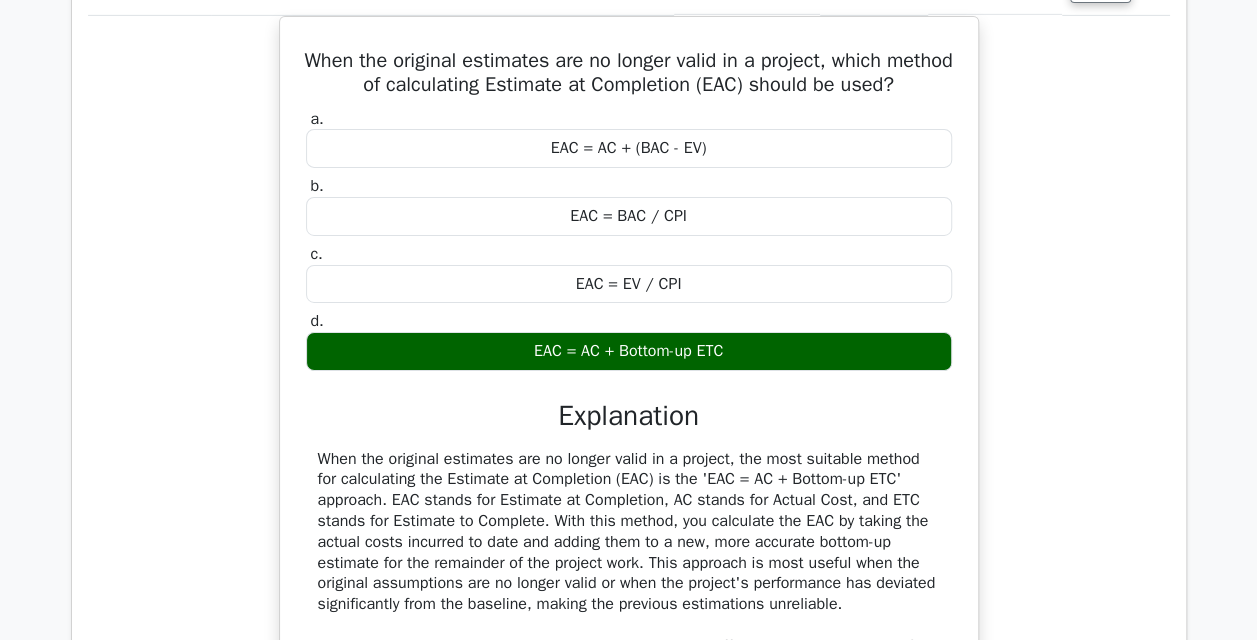 scroll, scrollTop: 3254, scrollLeft: 0, axis: vertical 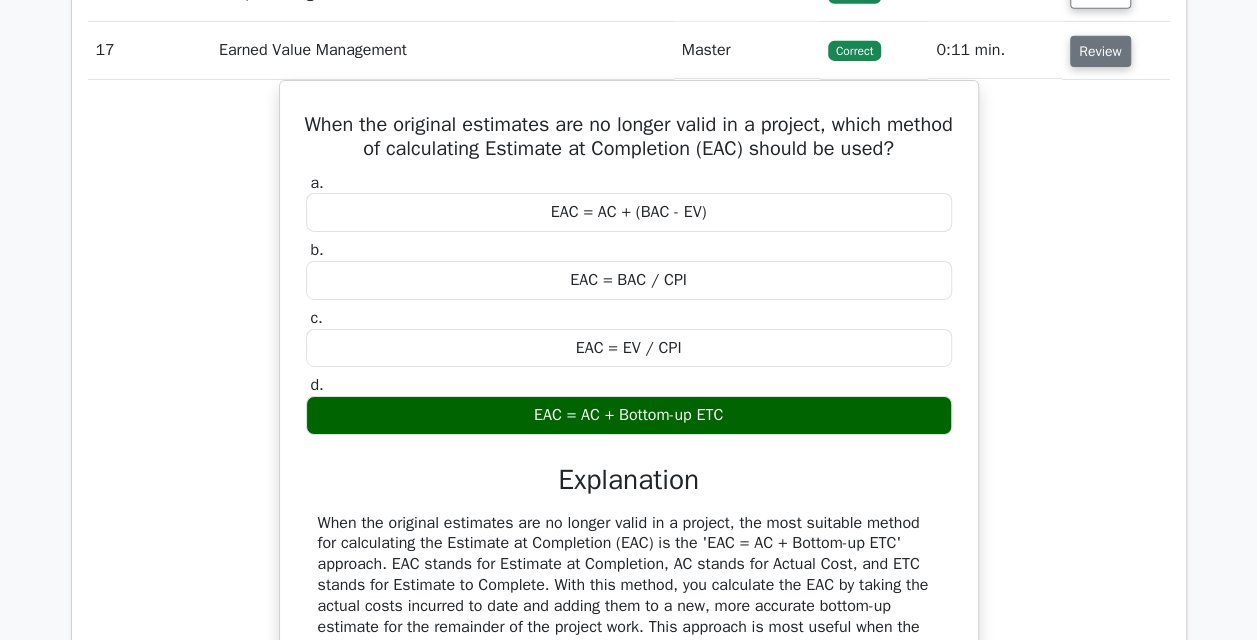 click on "Review" at bounding box center (1100, 51) 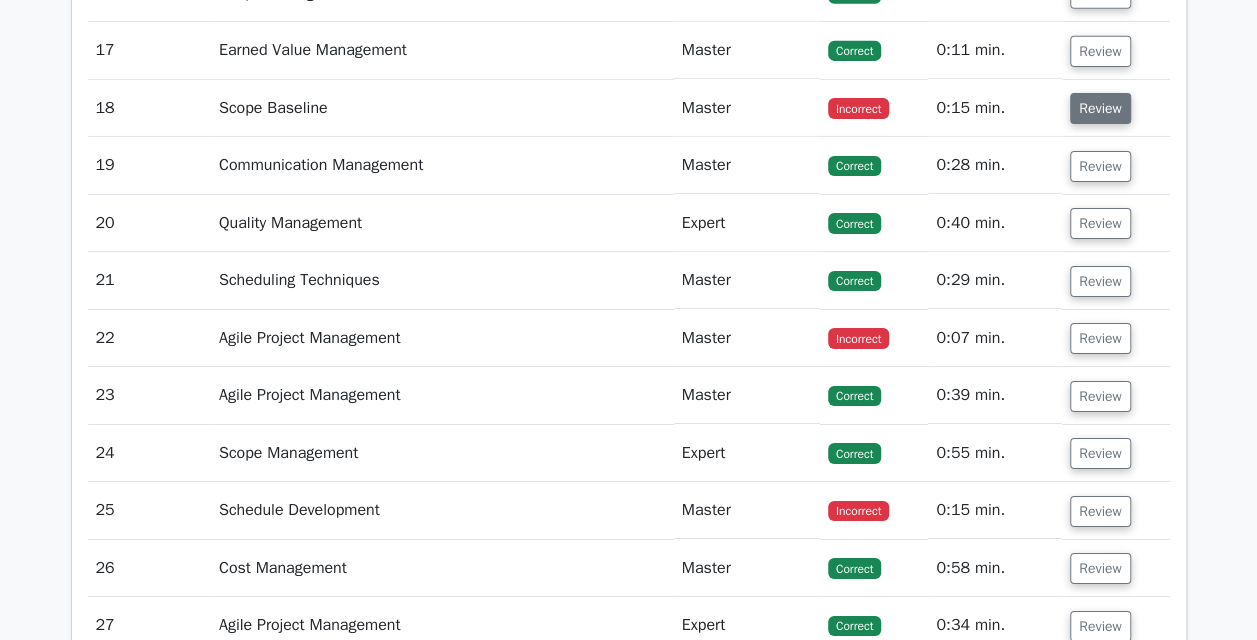click on "Review" at bounding box center [1100, 108] 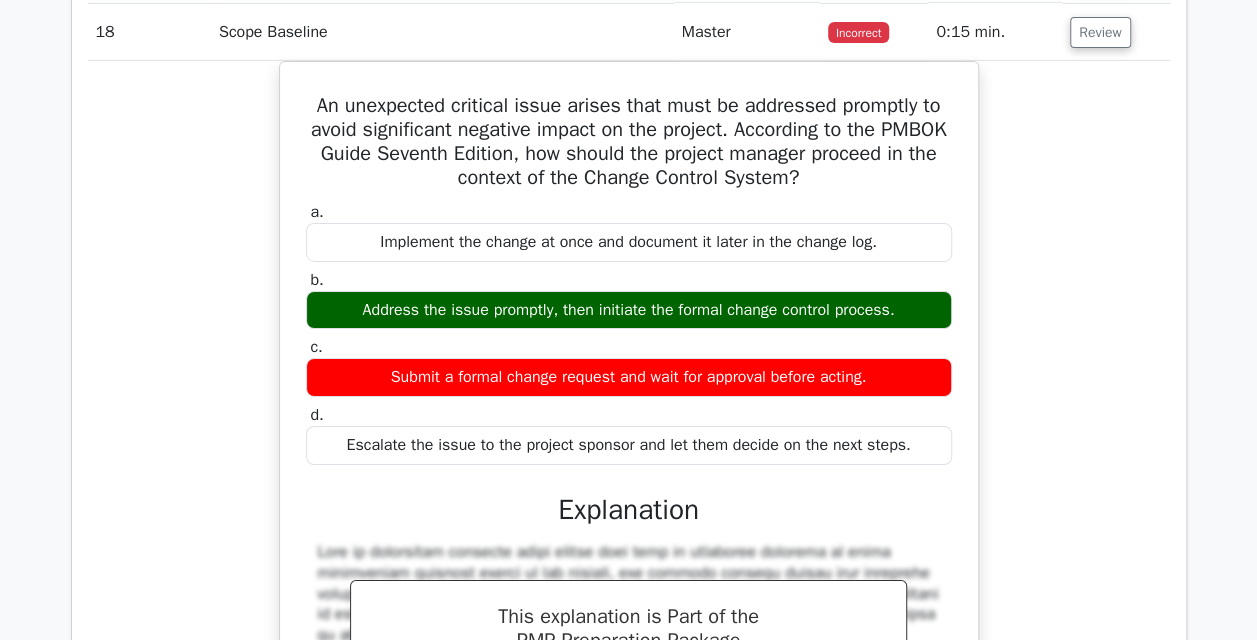 scroll, scrollTop: 3332, scrollLeft: 0, axis: vertical 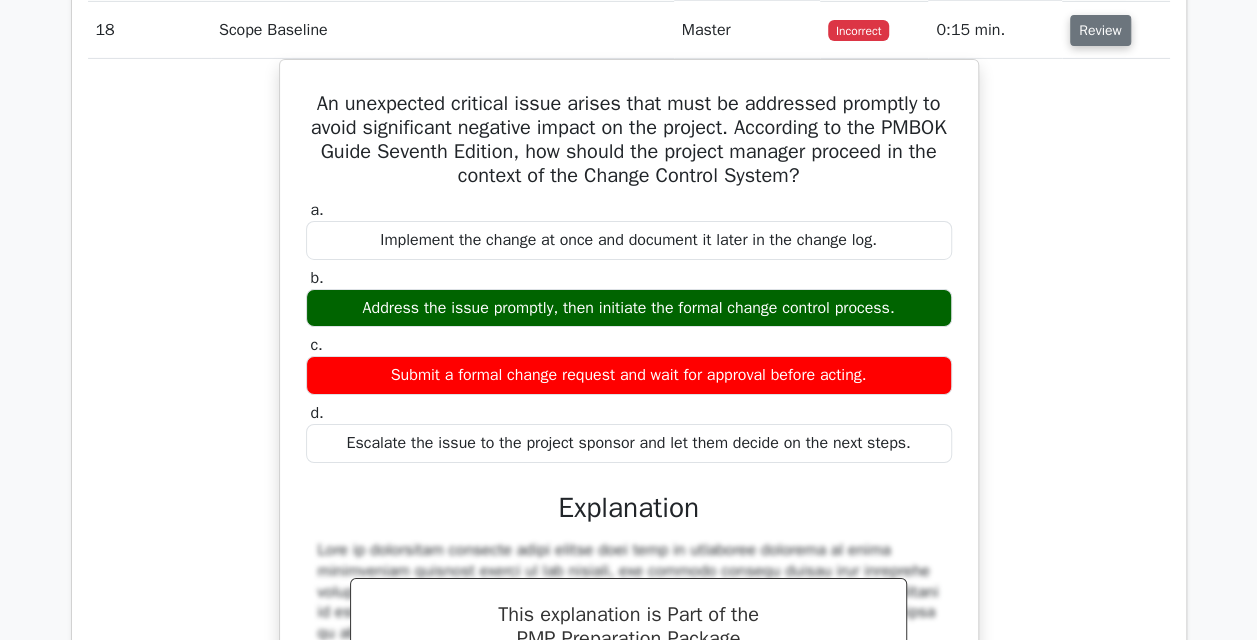 click on "Review" at bounding box center [1100, 30] 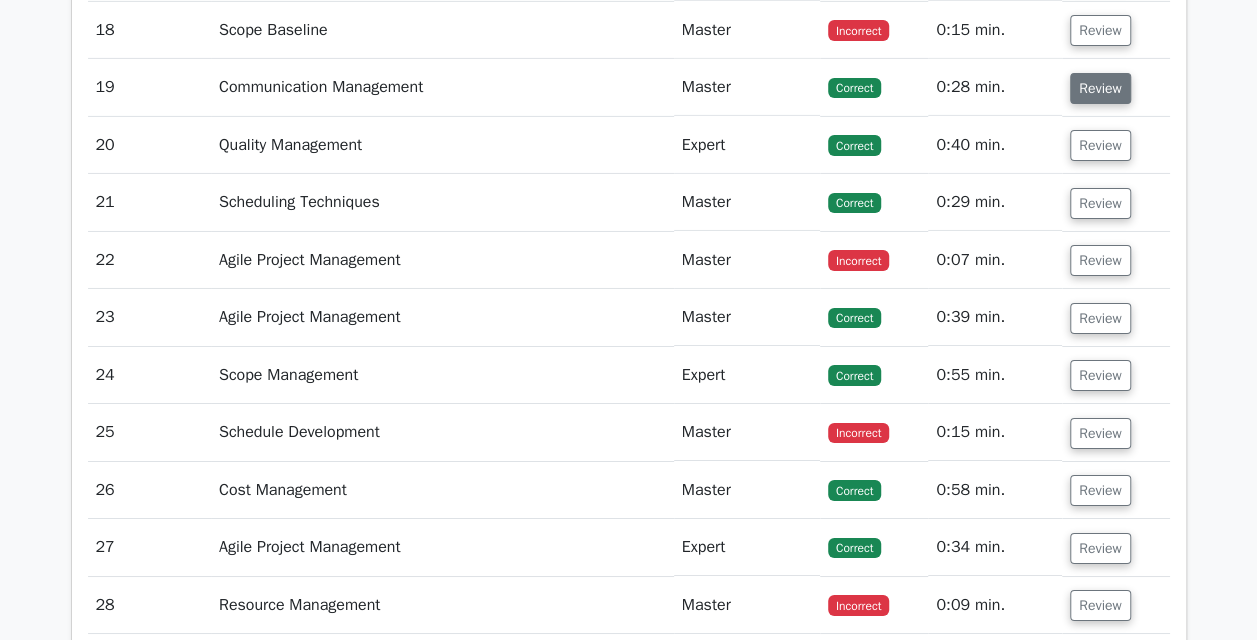 click on "Review" at bounding box center [1100, 88] 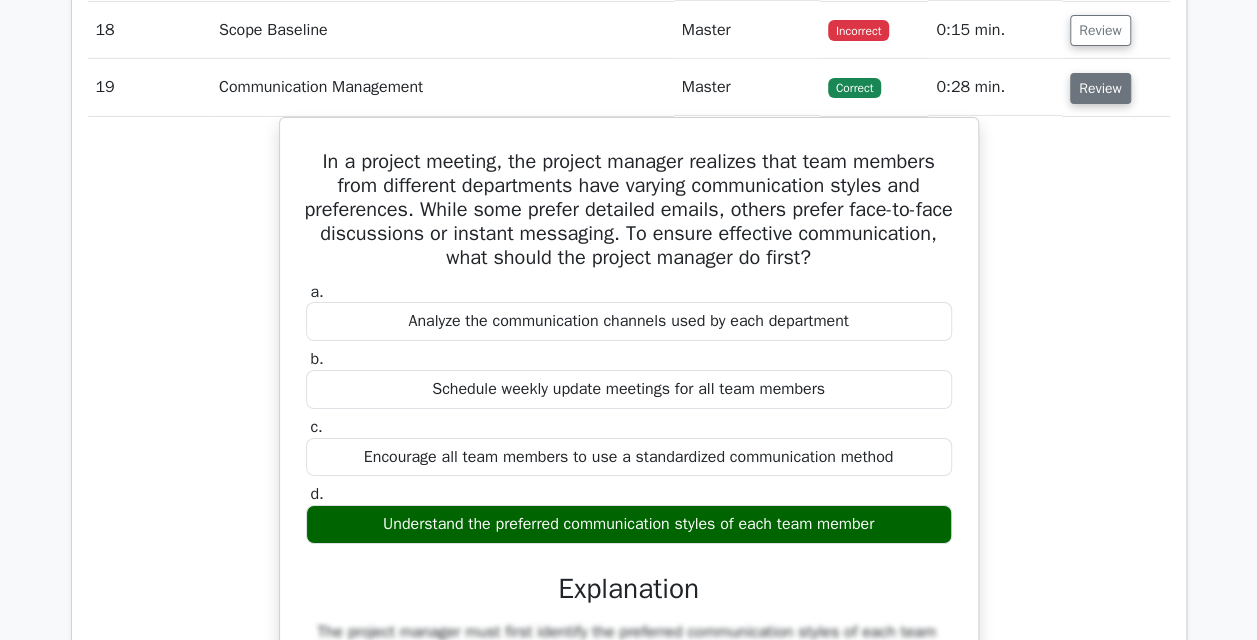 click on "Review" at bounding box center [1100, 88] 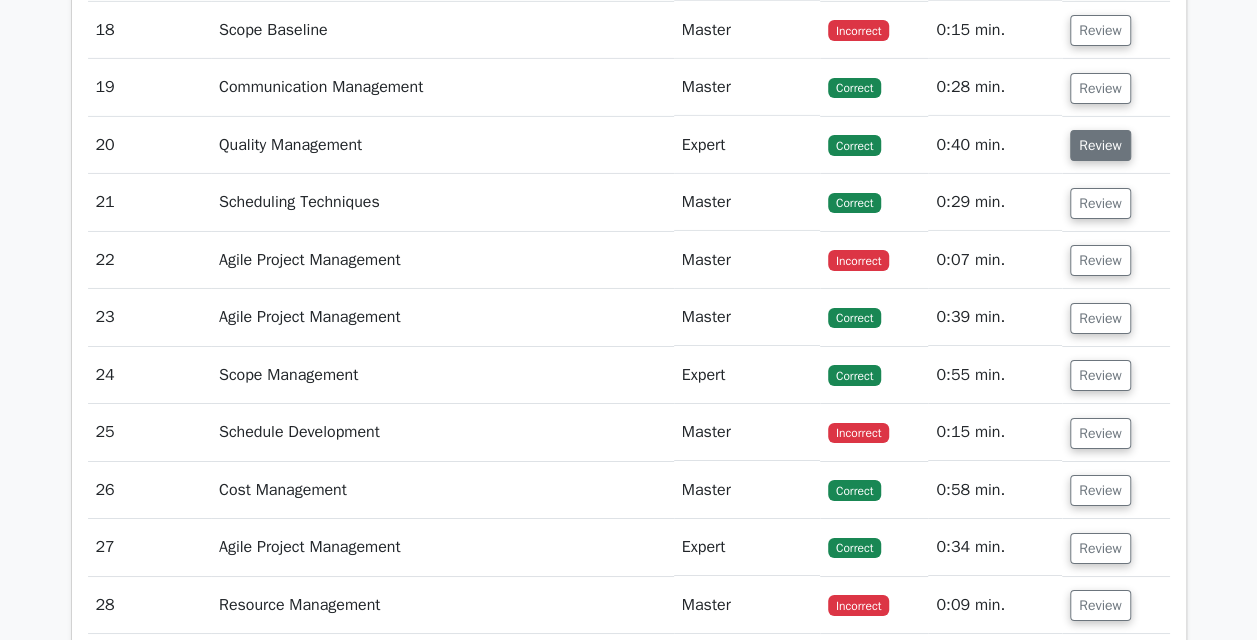 click on "Review" at bounding box center [1100, 145] 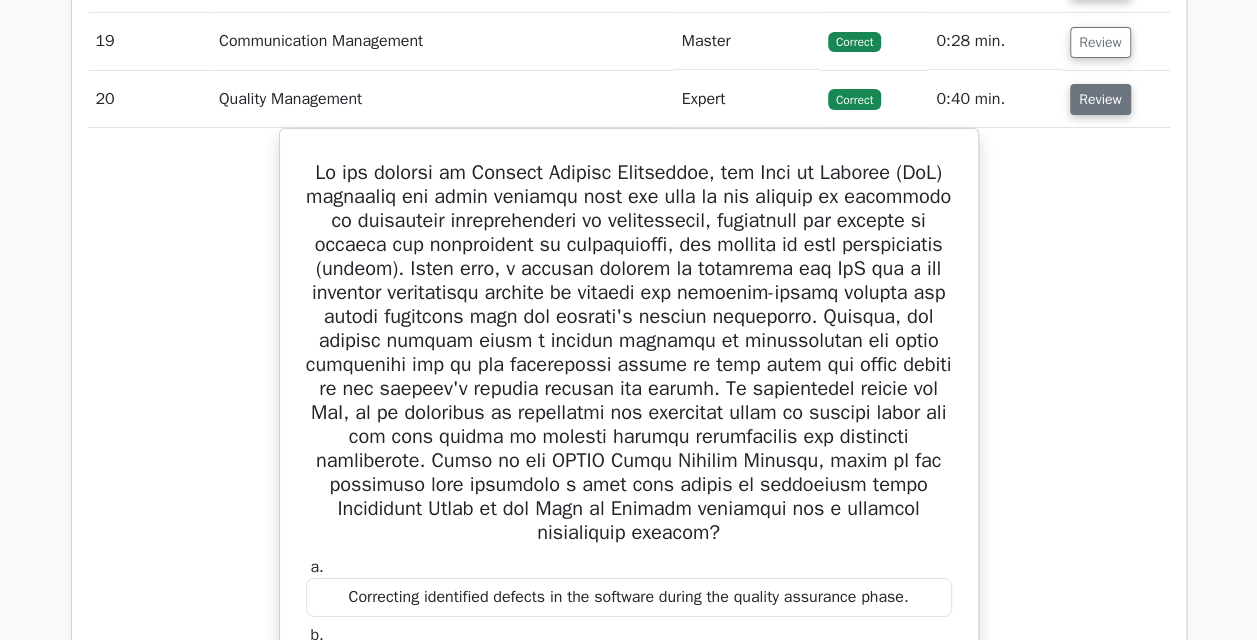 scroll, scrollTop: 3377, scrollLeft: 0, axis: vertical 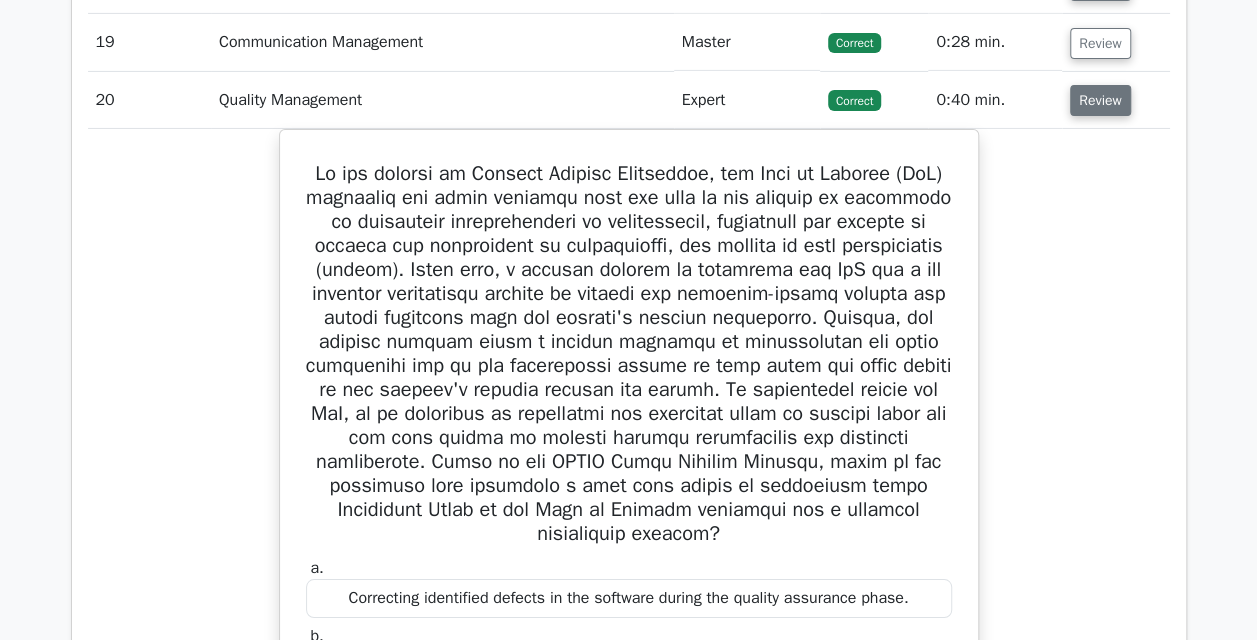 click on "Review" at bounding box center (1100, 100) 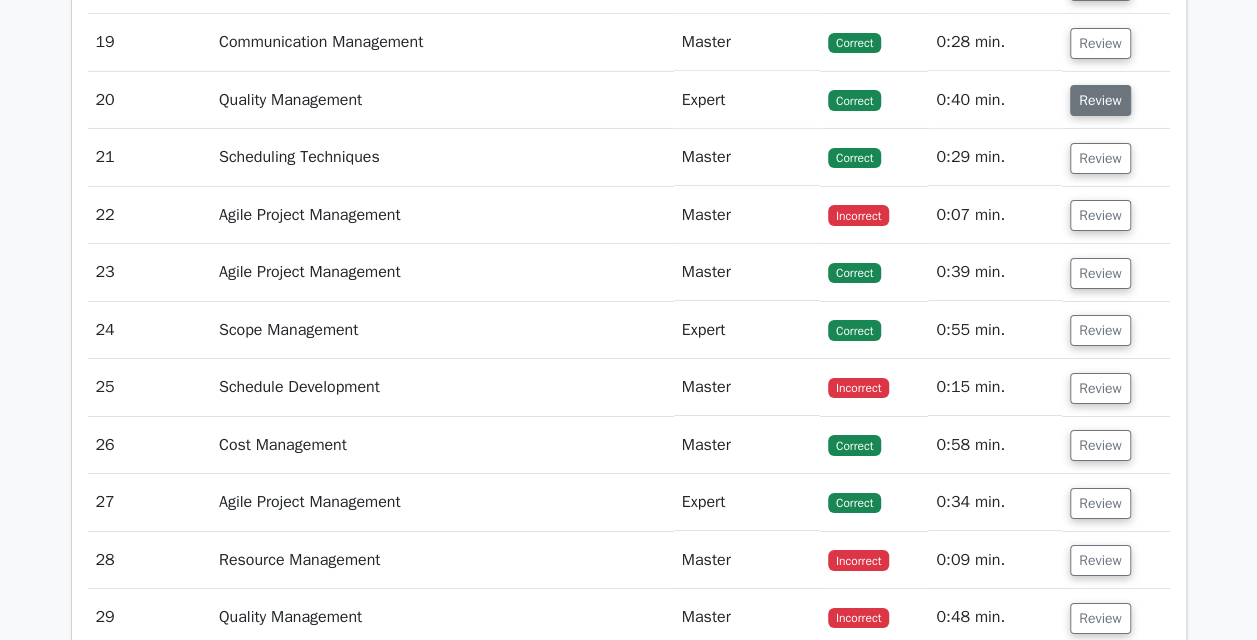 scroll, scrollTop: 3406, scrollLeft: 0, axis: vertical 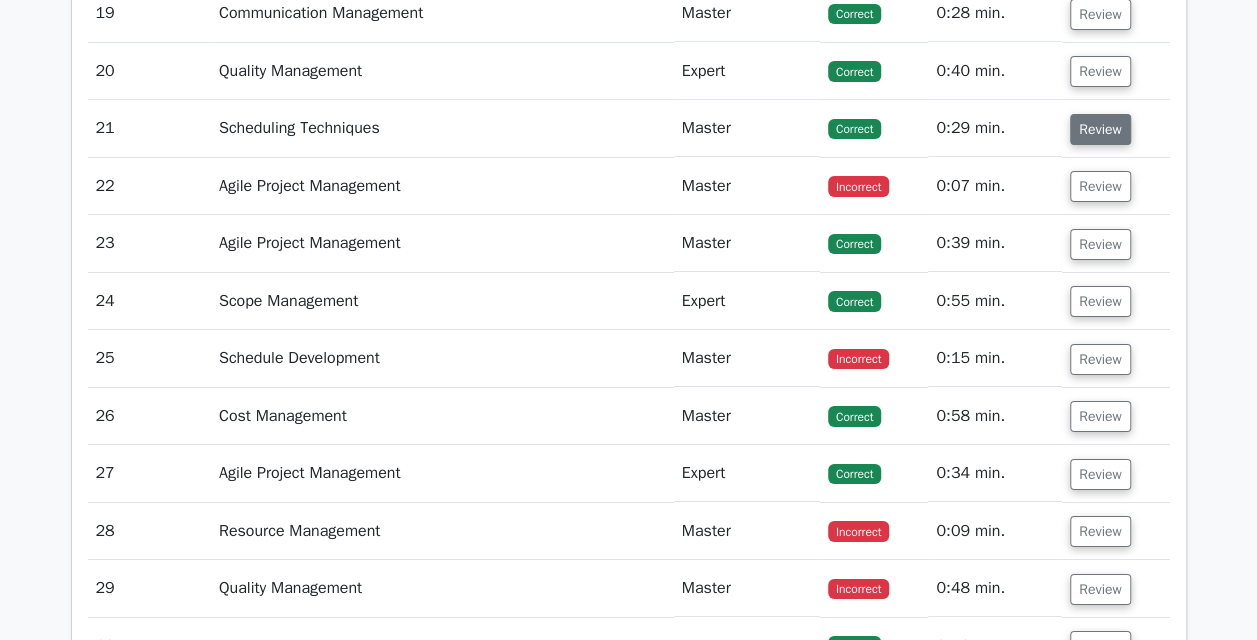 click on "Review" at bounding box center [1100, 129] 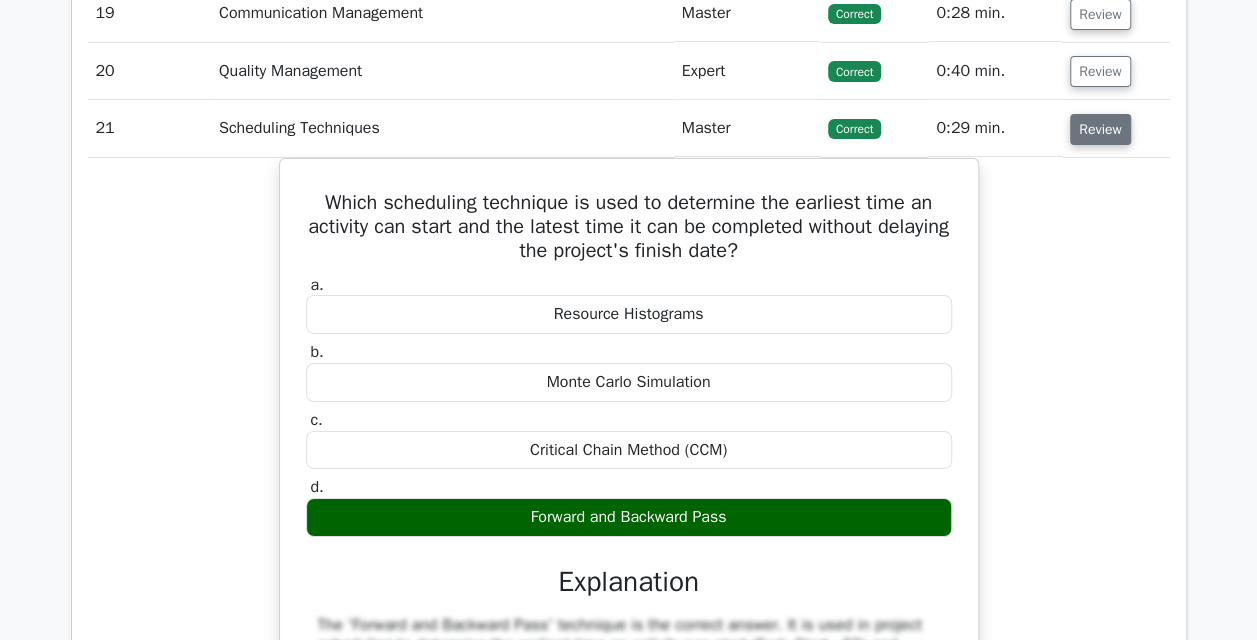 click on "Review" at bounding box center (1100, 129) 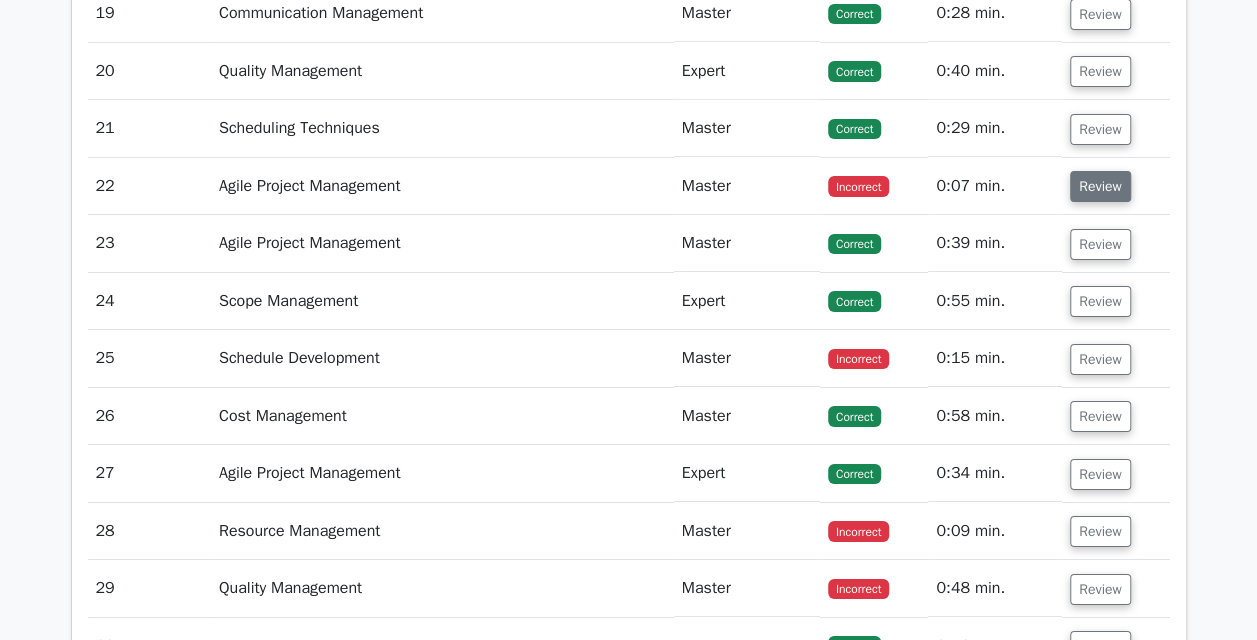click on "Review" at bounding box center (1100, 186) 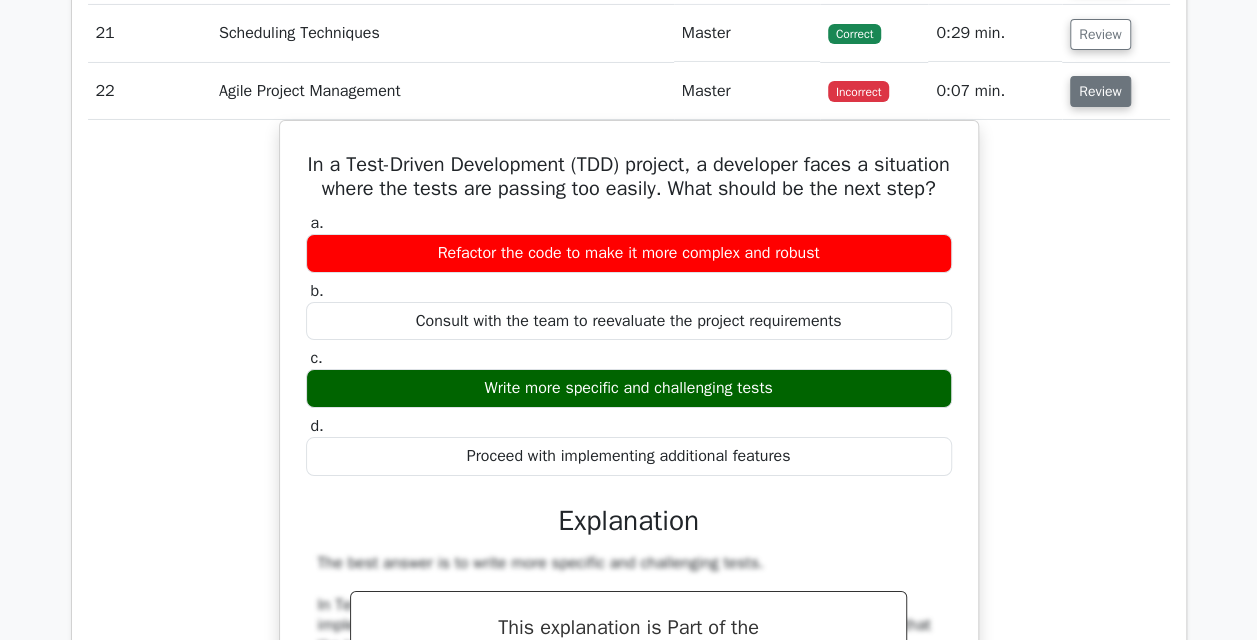 scroll, scrollTop: 3502, scrollLeft: 0, axis: vertical 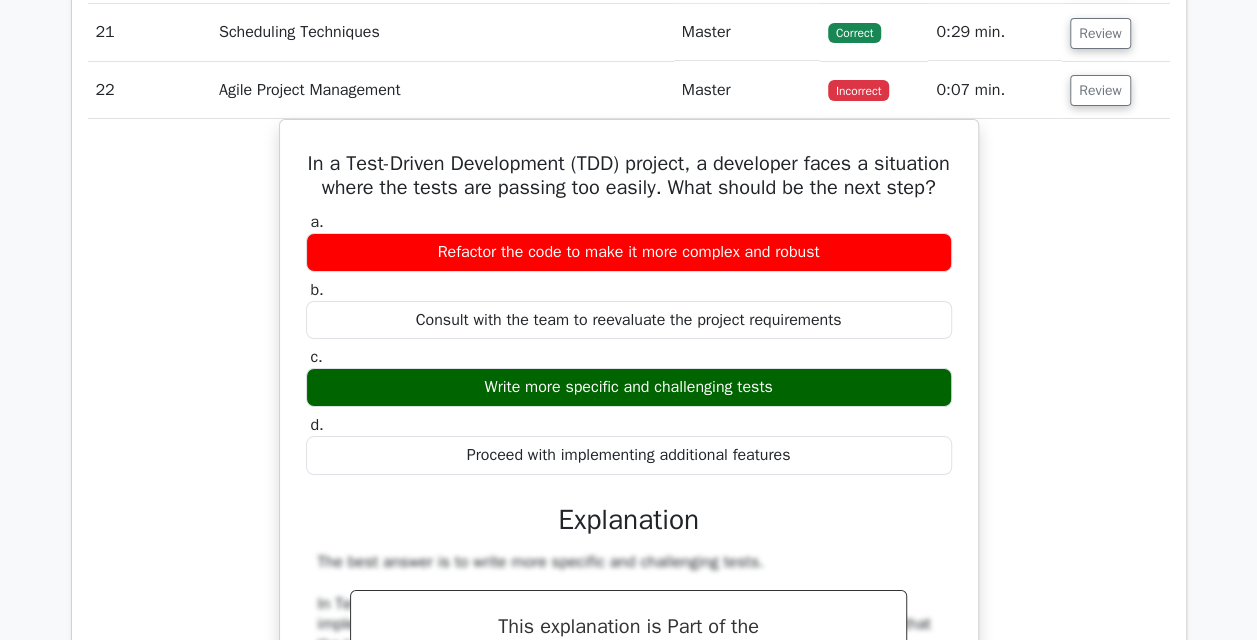 click on "Review" at bounding box center [1116, 90] 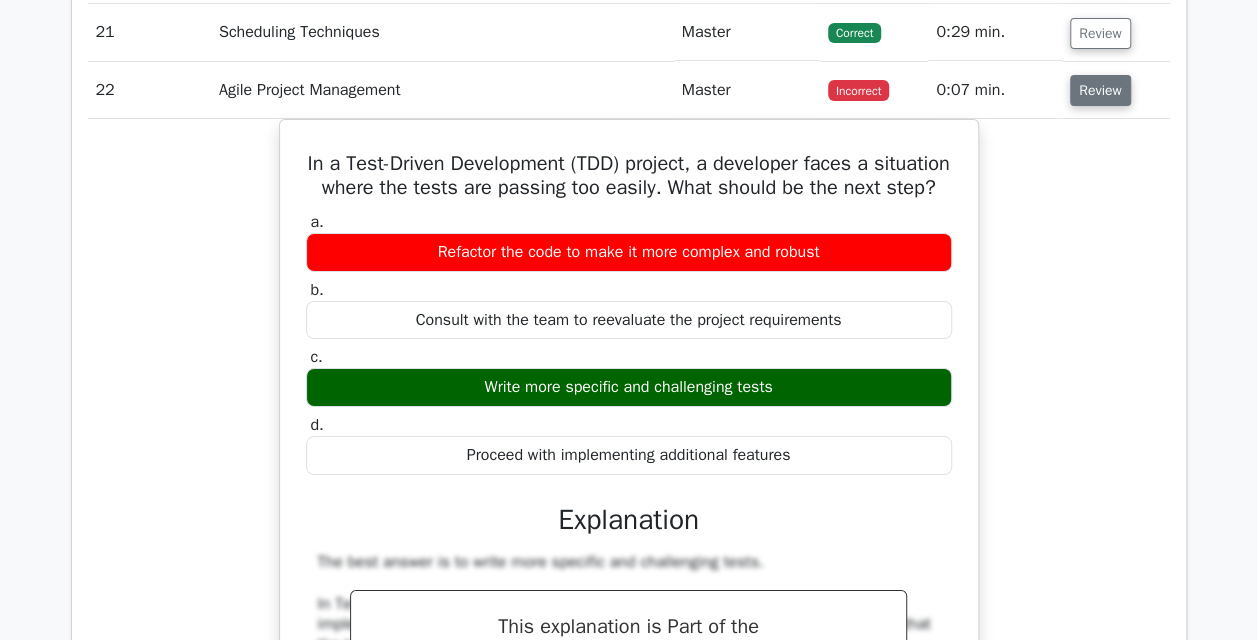 click on "Review" at bounding box center (1100, 90) 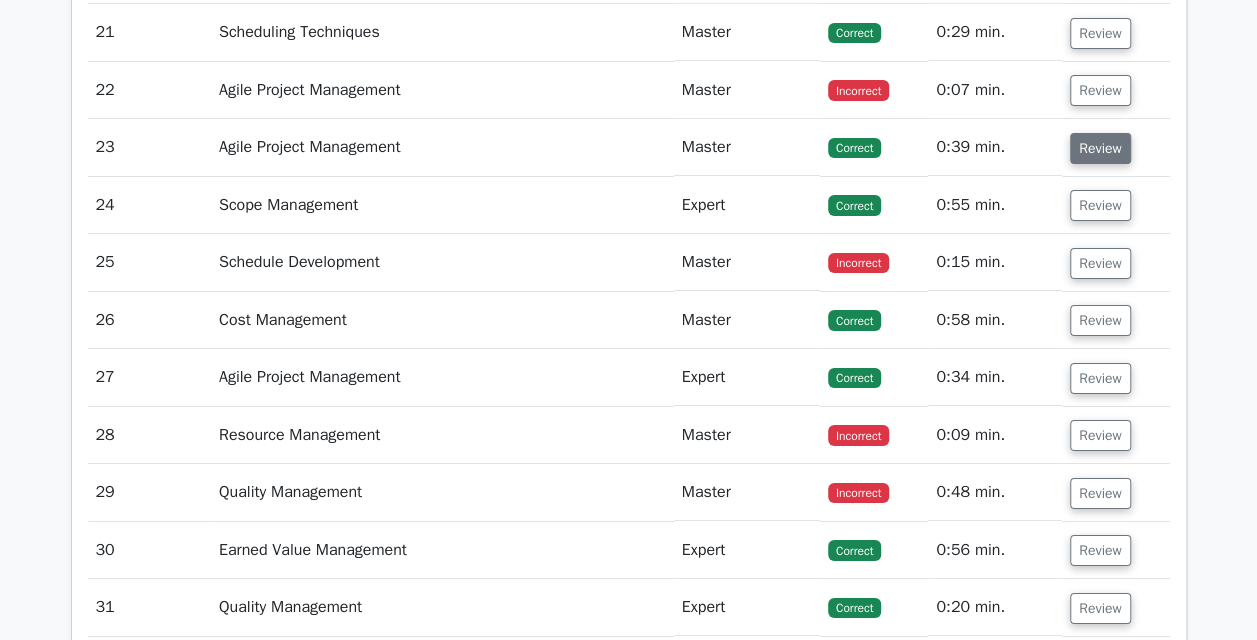 click on "Review" at bounding box center (1100, 148) 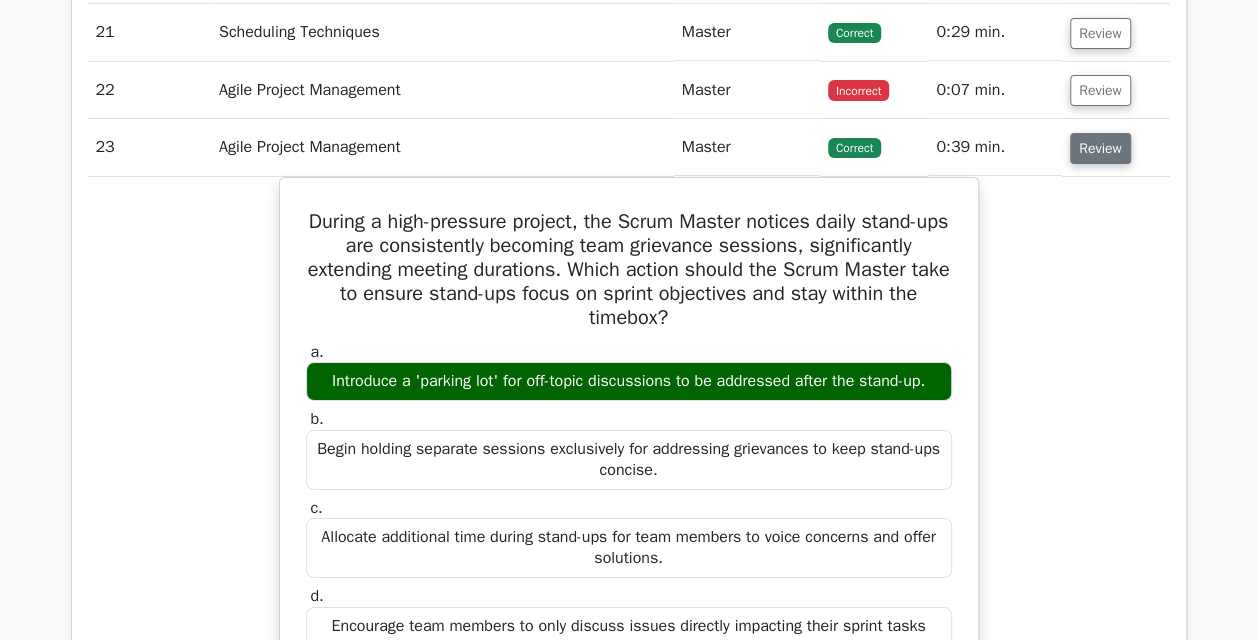click on "Review" at bounding box center [1100, 148] 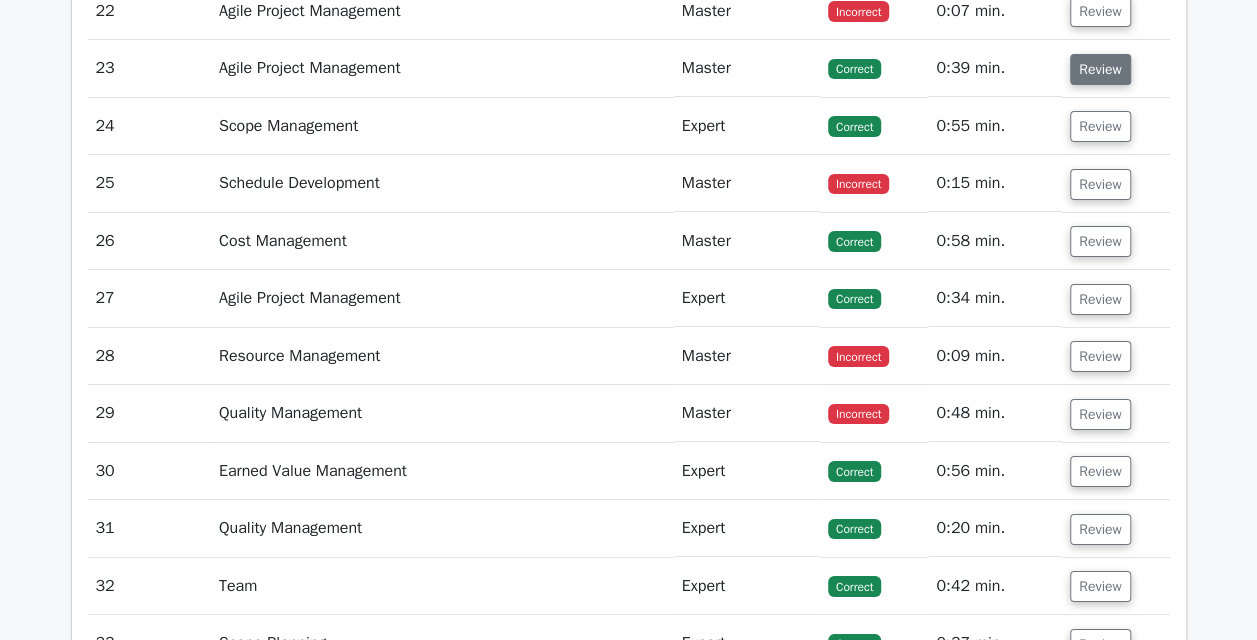 scroll, scrollTop: 3582, scrollLeft: 0, axis: vertical 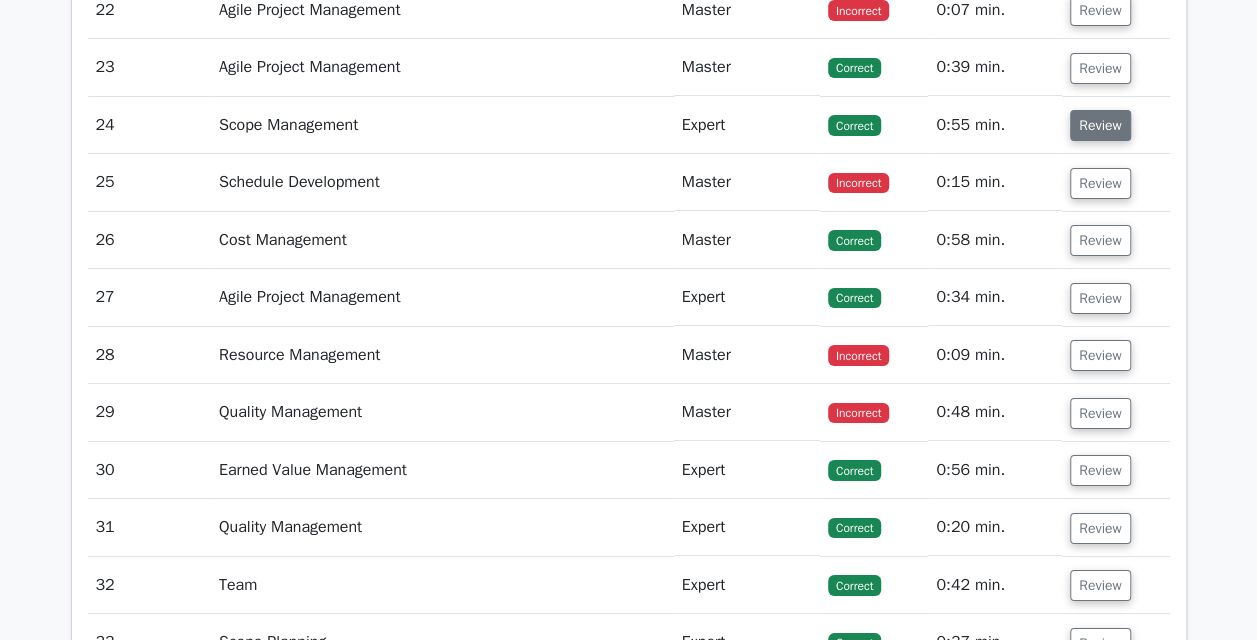 click on "Review" at bounding box center [1100, 125] 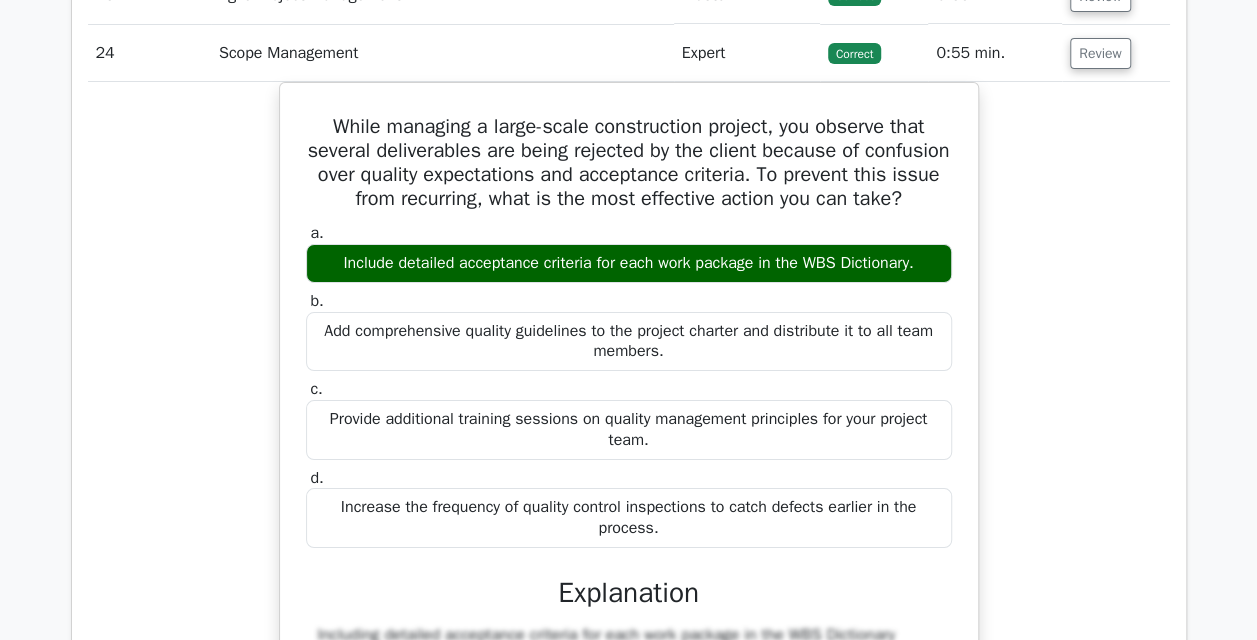 scroll, scrollTop: 3653, scrollLeft: 0, axis: vertical 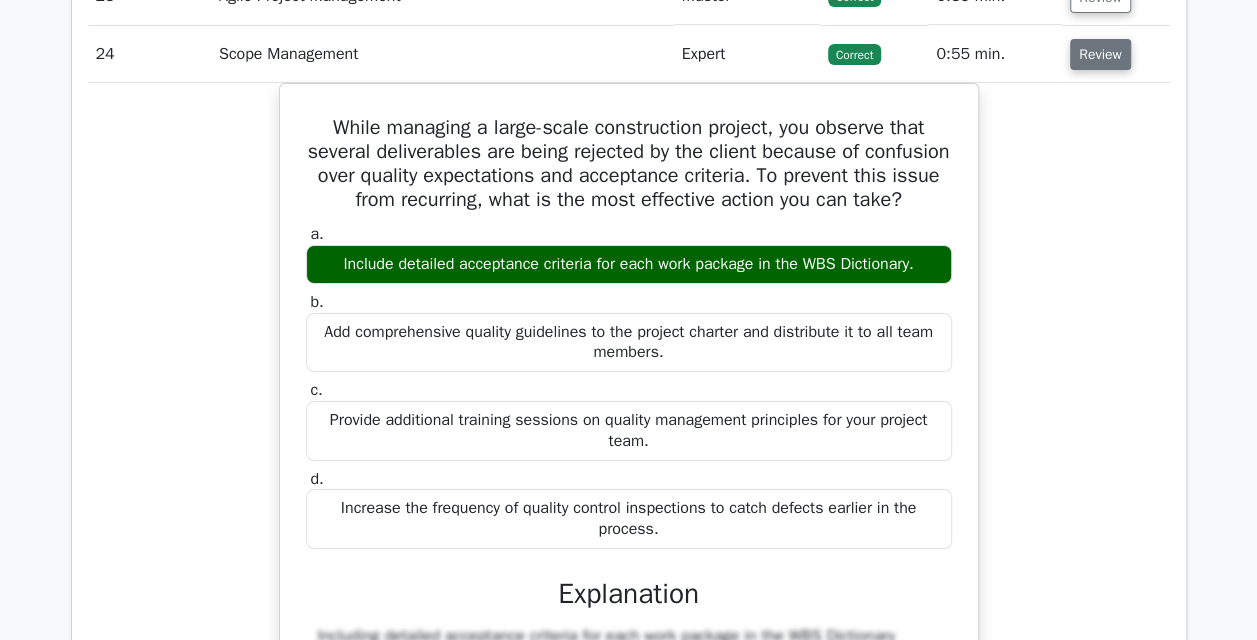 click on "Review" at bounding box center [1100, 54] 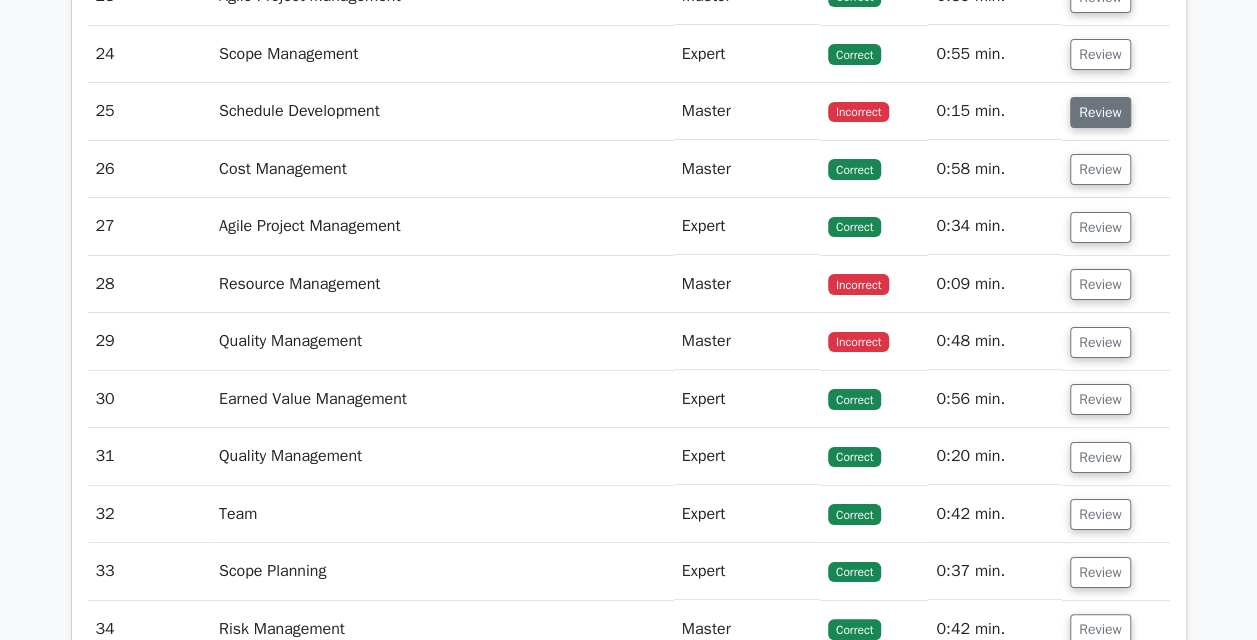 click on "Review" at bounding box center (1100, 112) 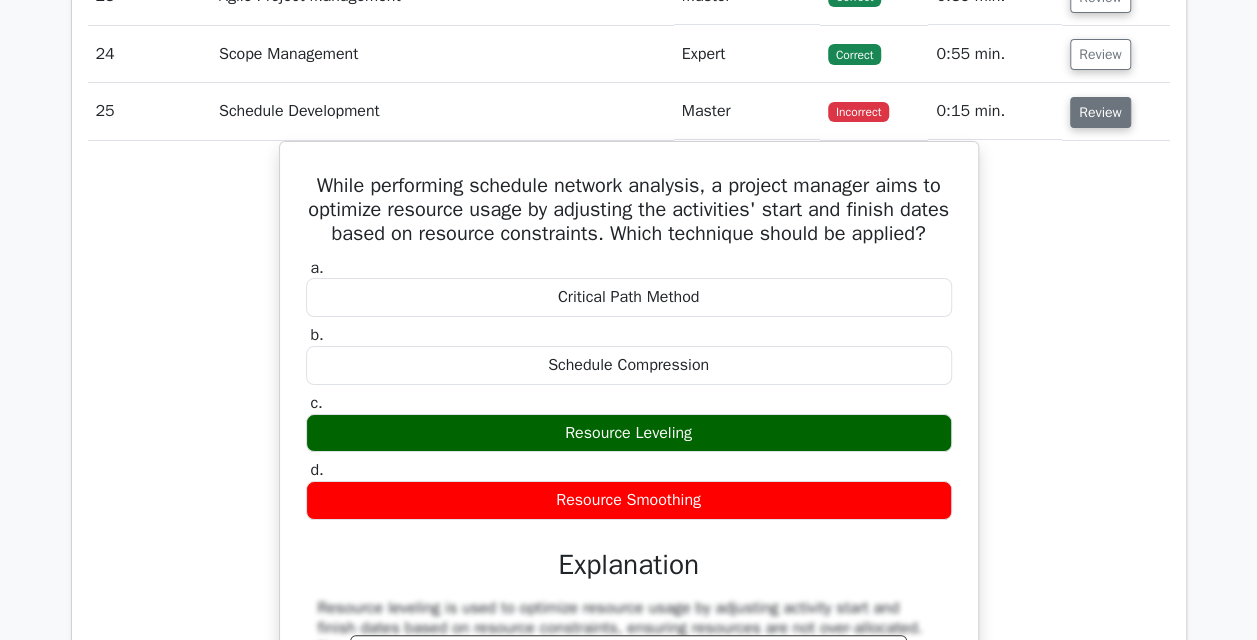 click on "Review" at bounding box center (1100, 112) 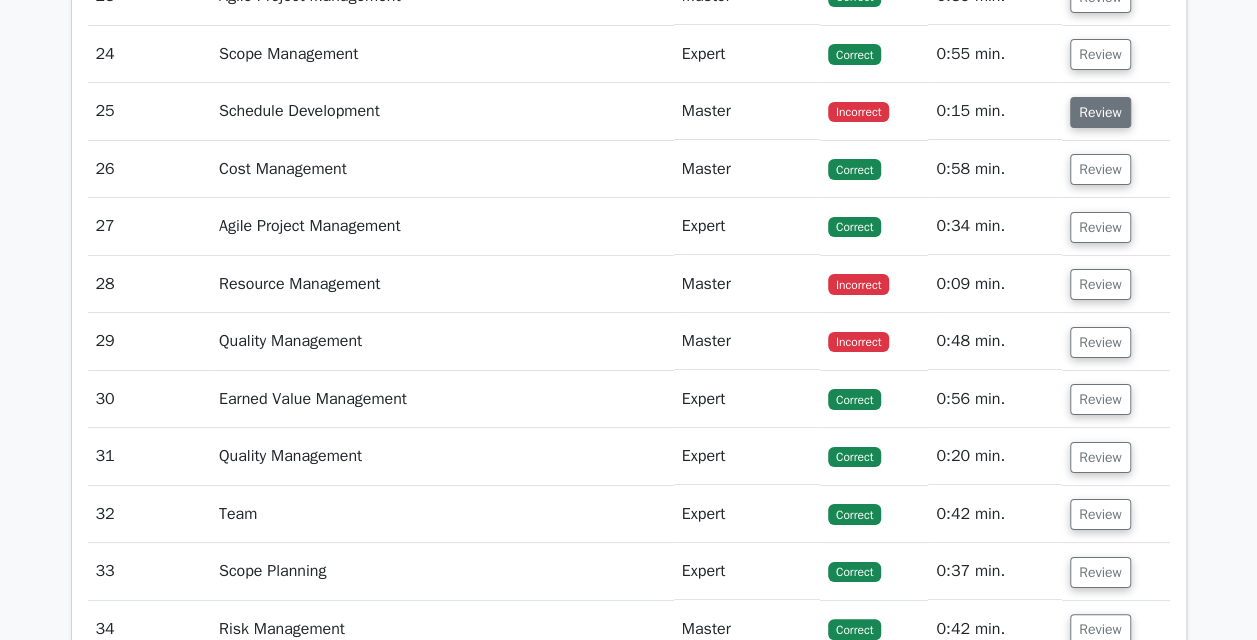 click on "Review" at bounding box center [1100, 112] 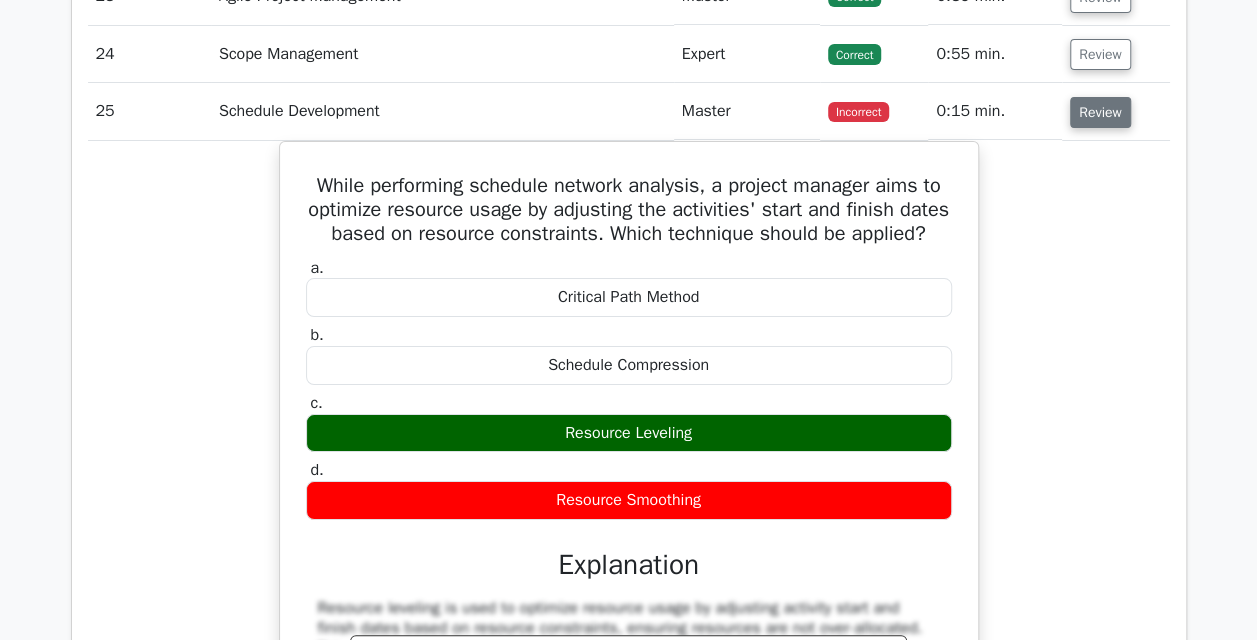 click on "Review" at bounding box center (1100, 112) 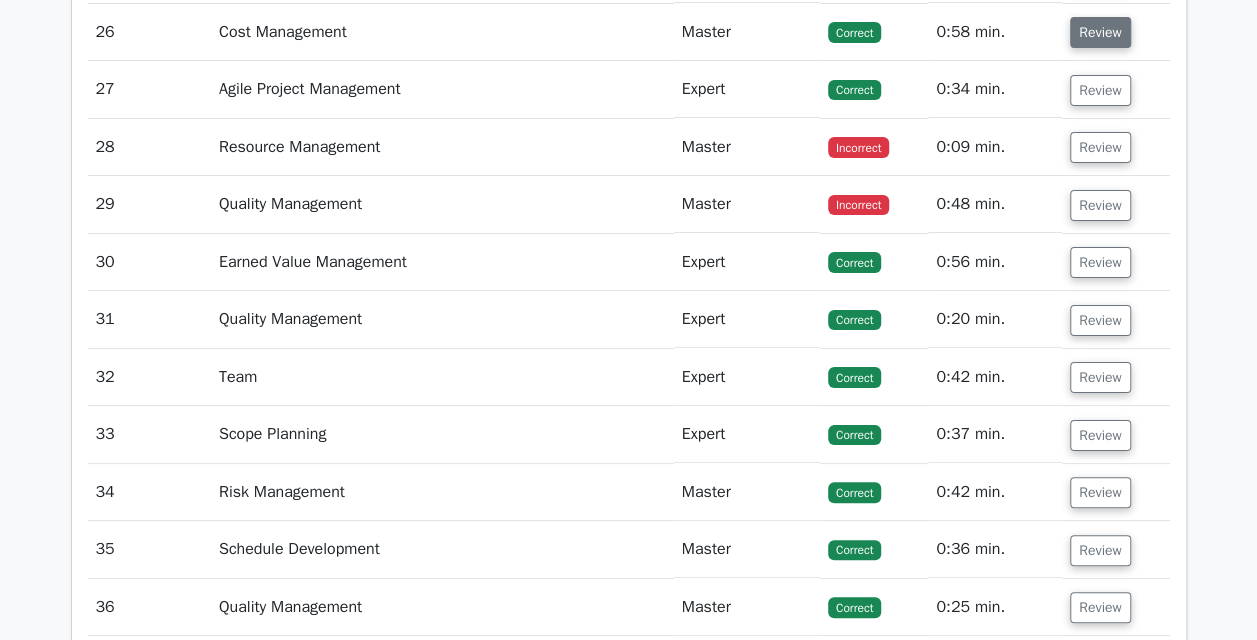 scroll, scrollTop: 3791, scrollLeft: 0, axis: vertical 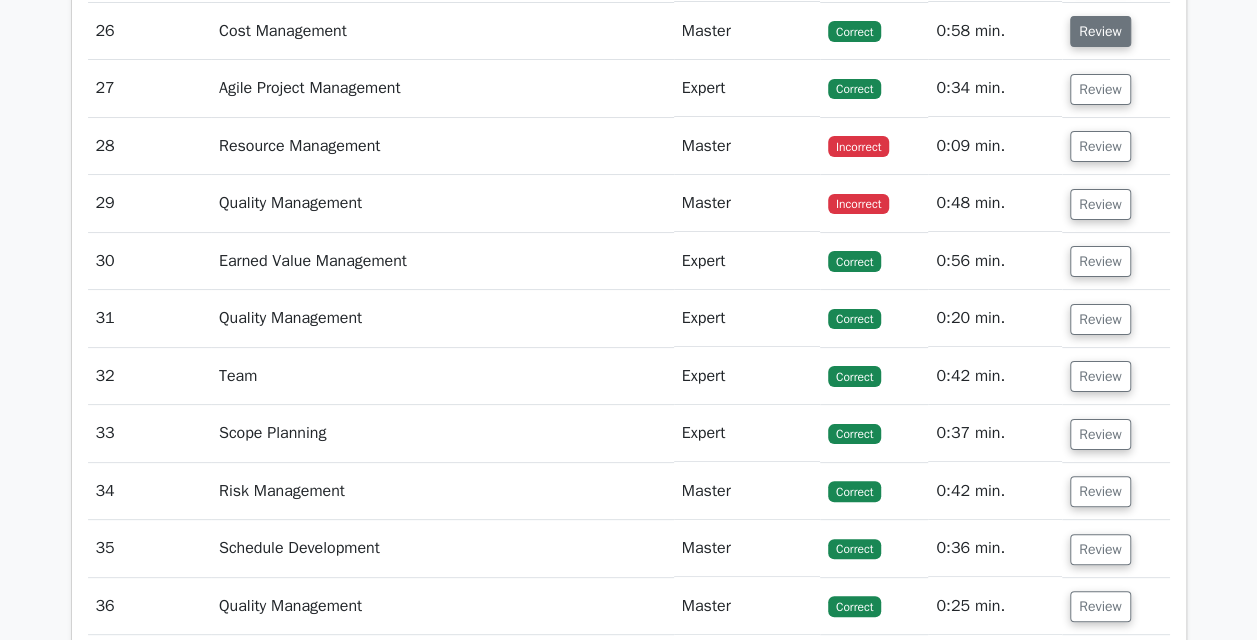 click on "Review" at bounding box center [1100, 31] 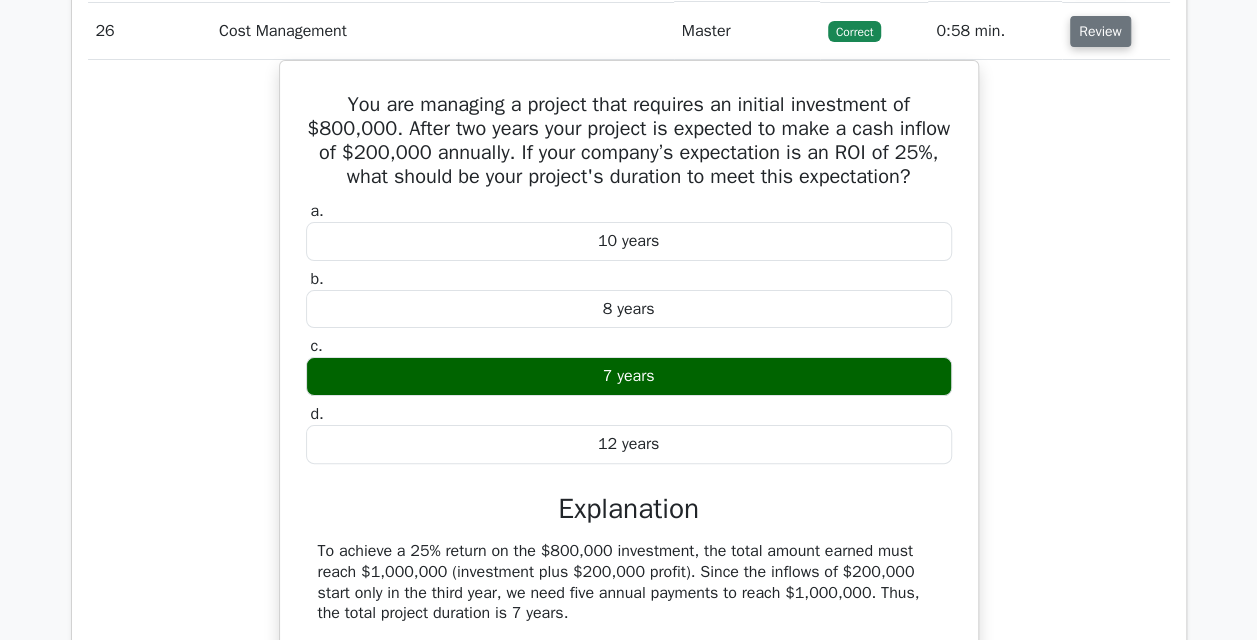 click on "Review" at bounding box center [1100, 31] 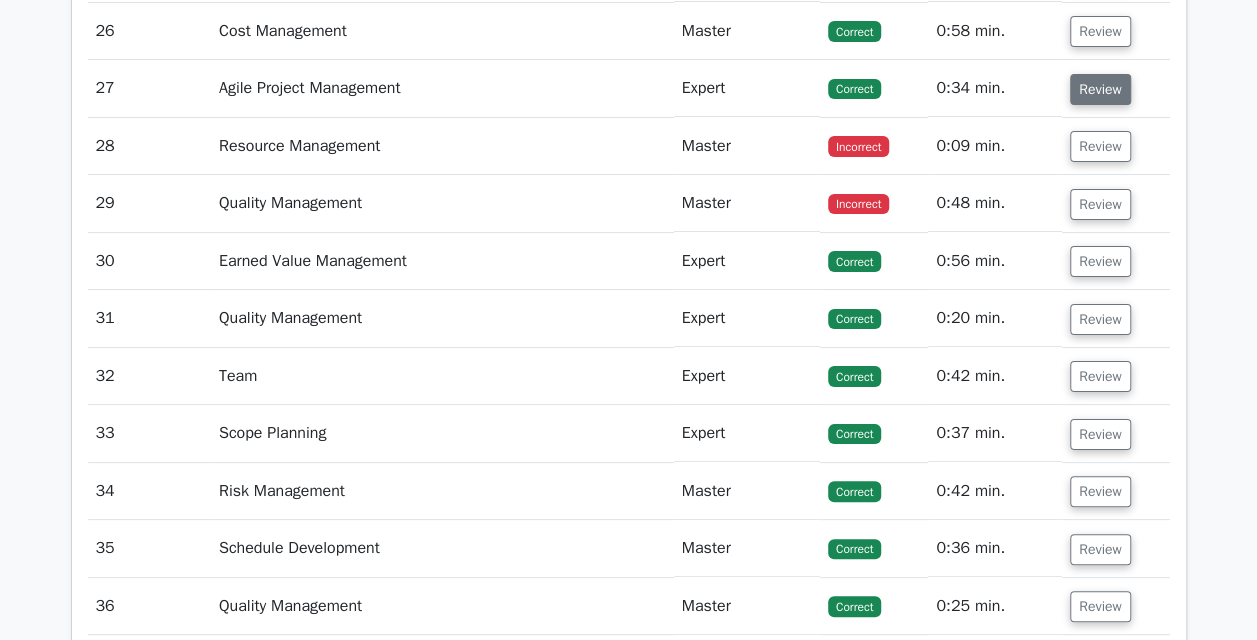 click on "Review" at bounding box center [1100, 89] 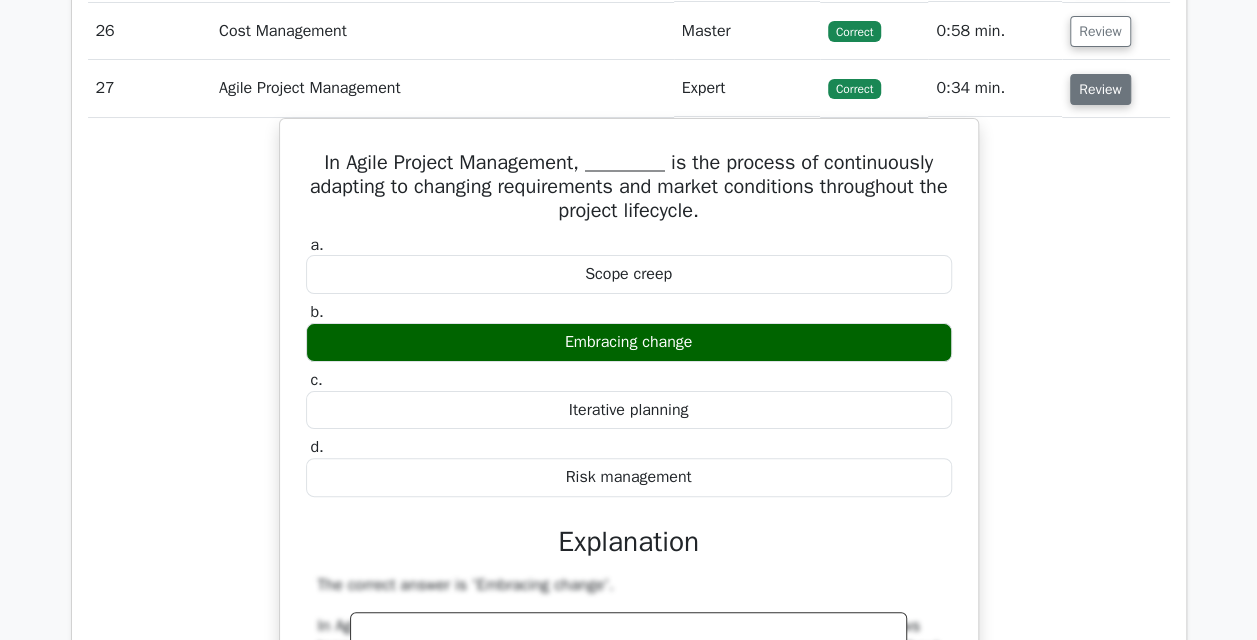 click on "Review" at bounding box center [1100, 89] 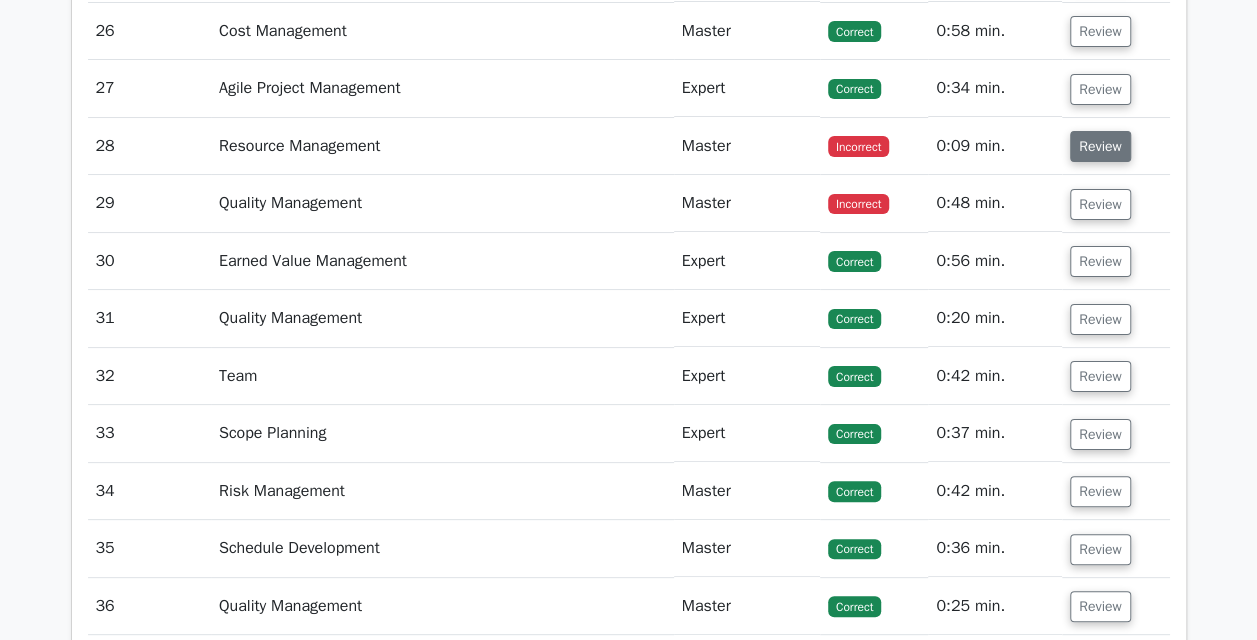 click on "Review" at bounding box center (1100, 146) 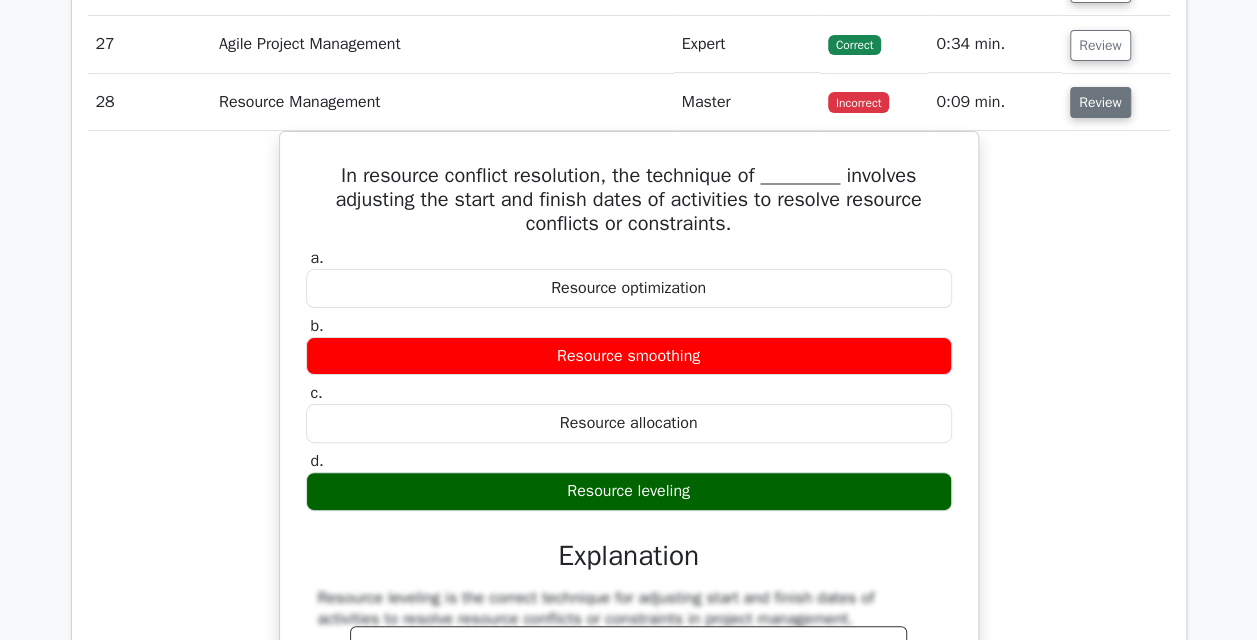 scroll, scrollTop: 3837, scrollLeft: 0, axis: vertical 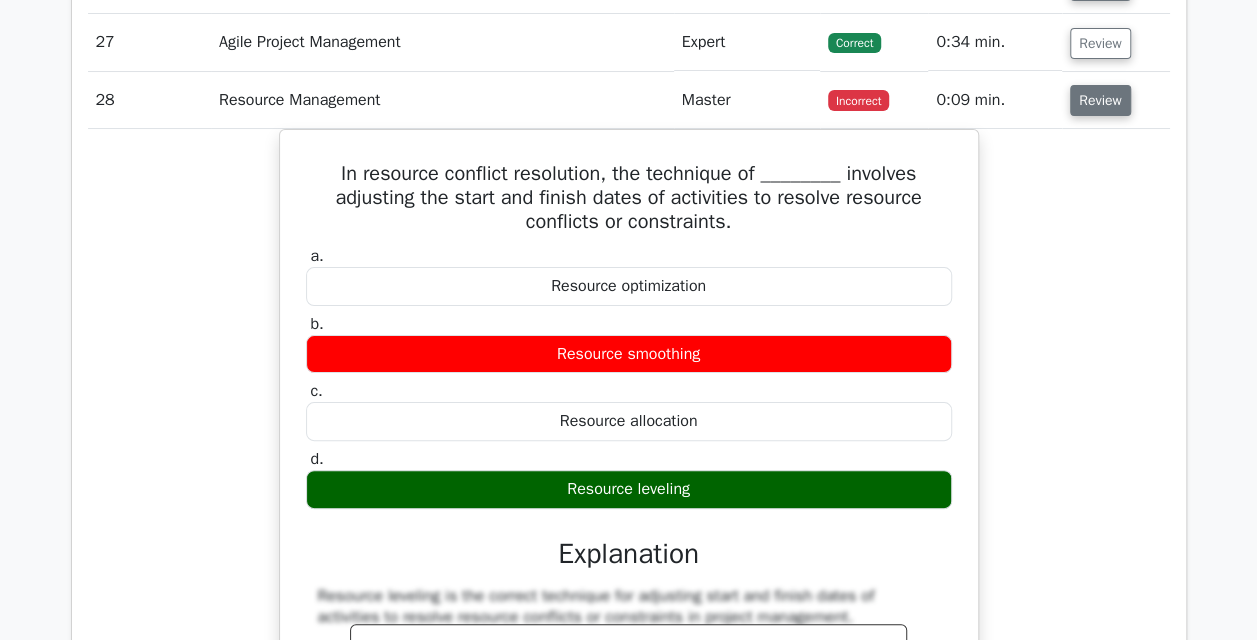 click on "Review" at bounding box center [1100, 100] 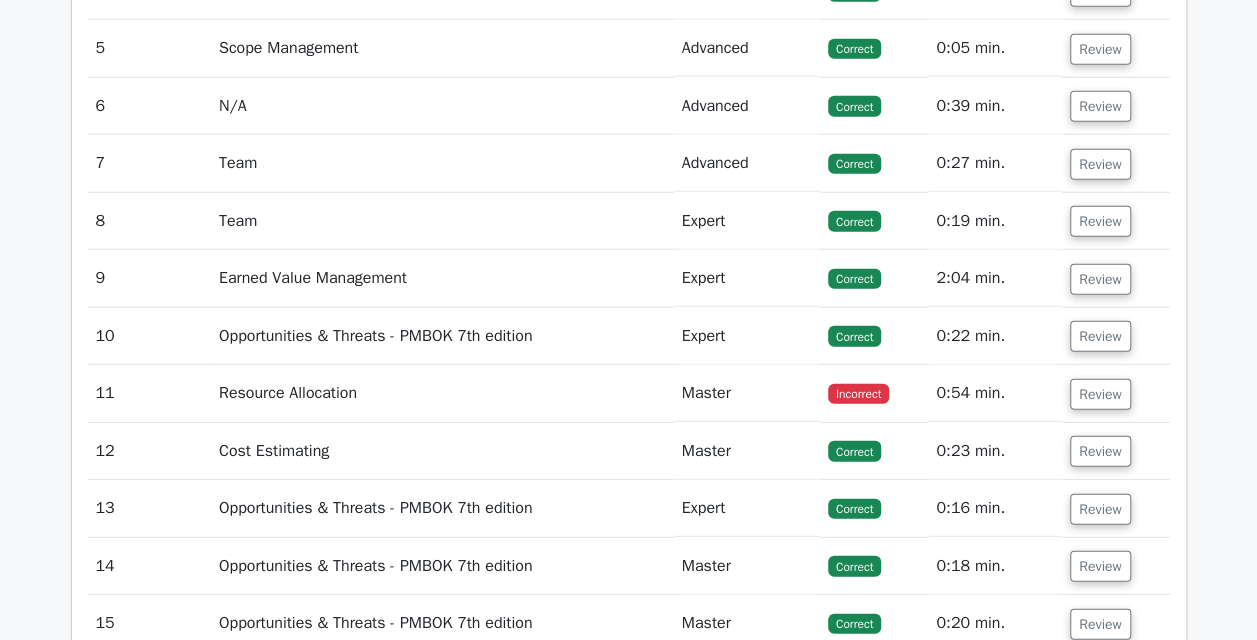 scroll, scrollTop: 2563, scrollLeft: 0, axis: vertical 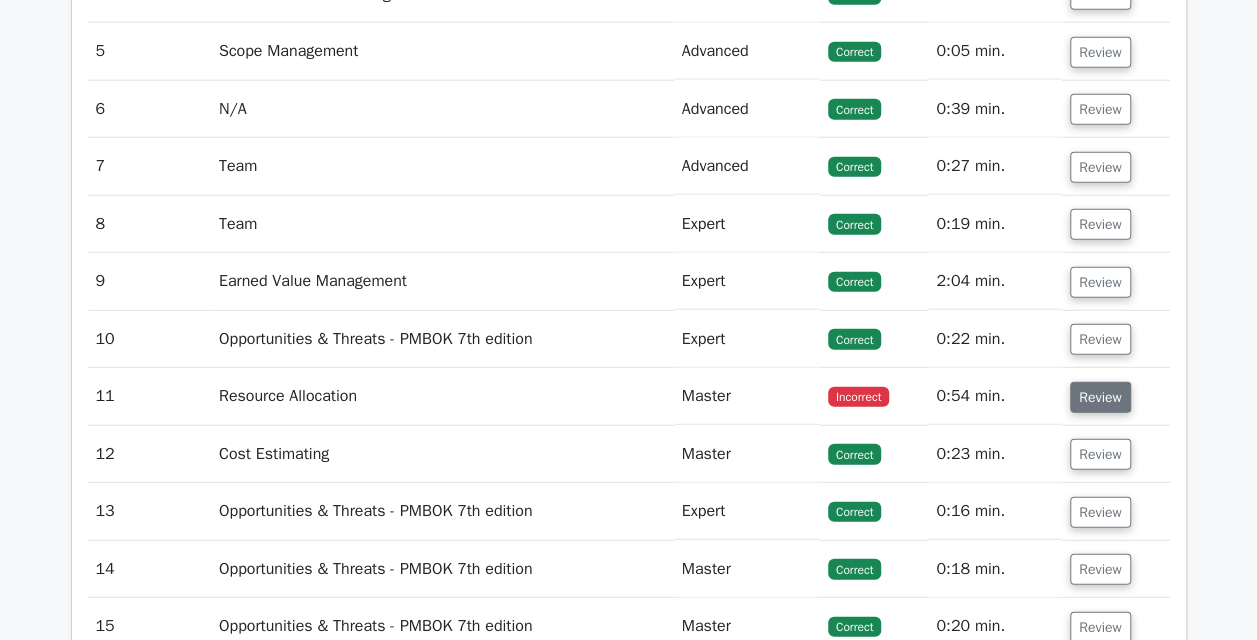 click on "Review" at bounding box center (1100, 397) 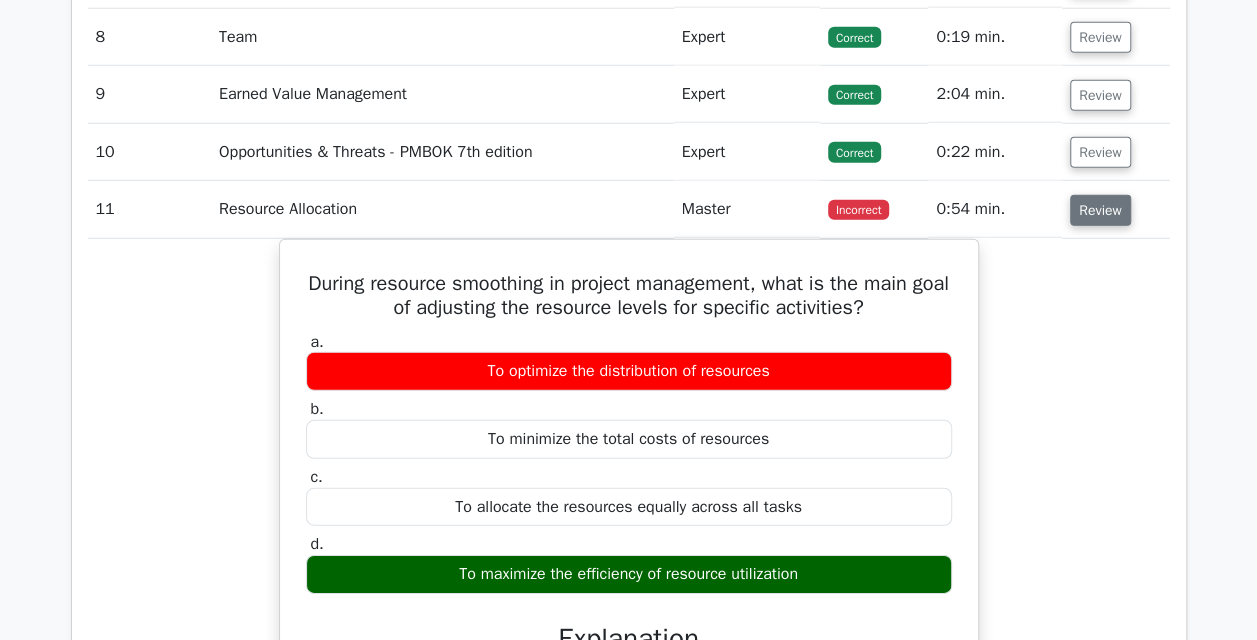 scroll, scrollTop: 2751, scrollLeft: 0, axis: vertical 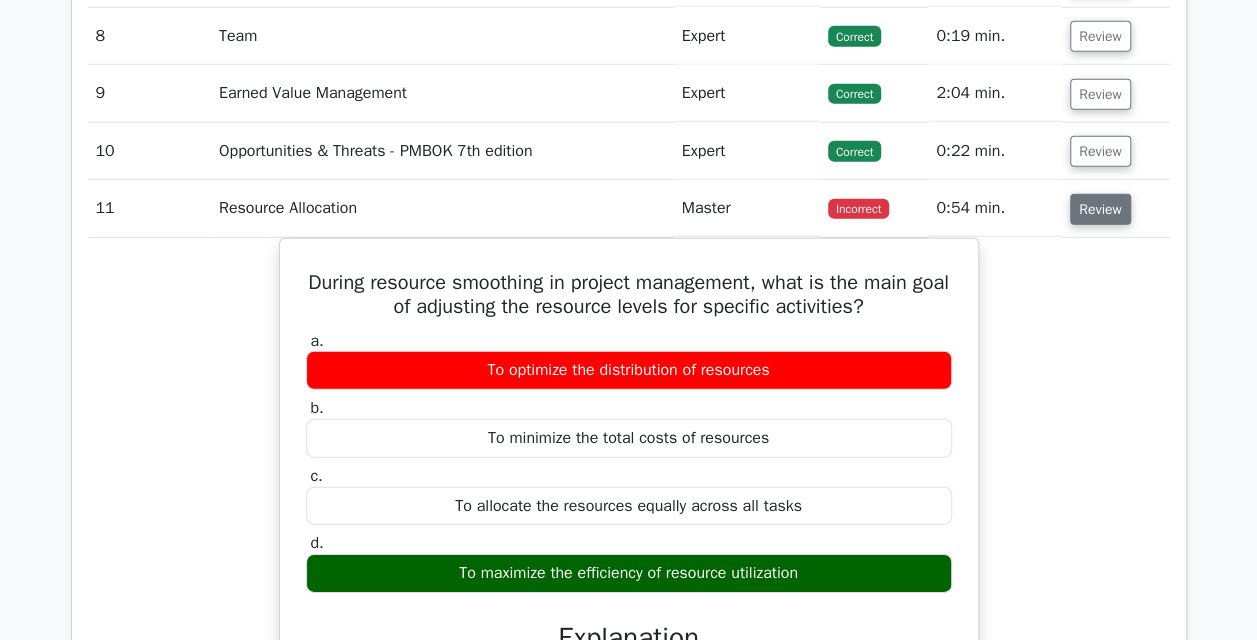 click on "Review" at bounding box center (1100, 209) 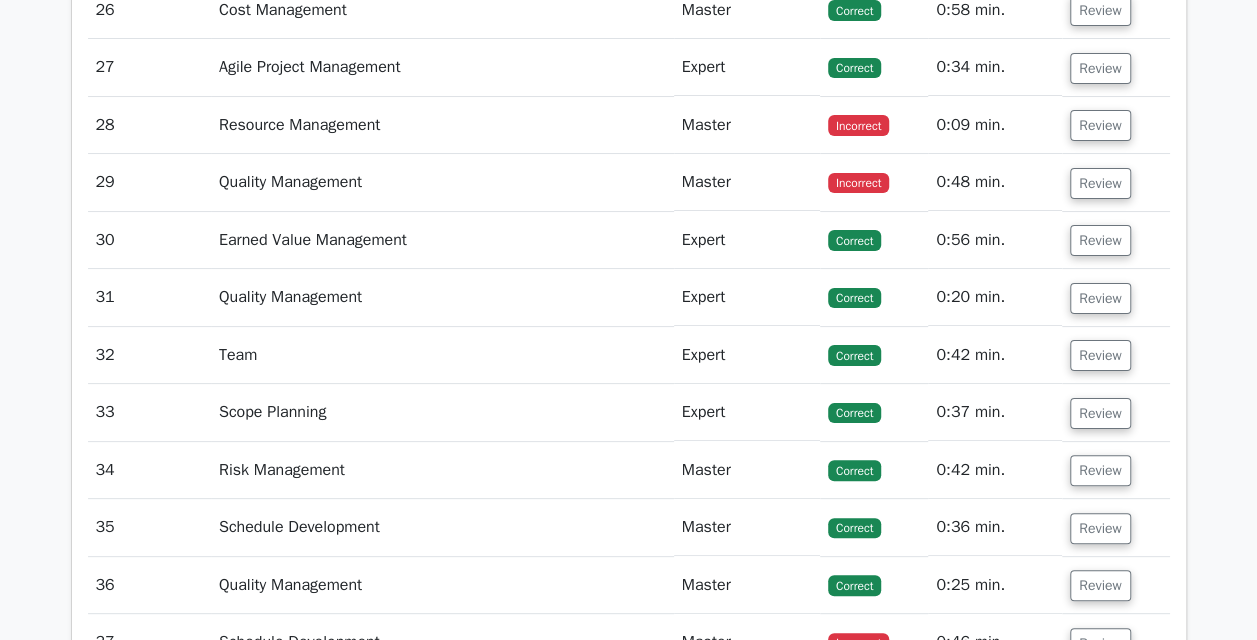scroll, scrollTop: 3815, scrollLeft: 0, axis: vertical 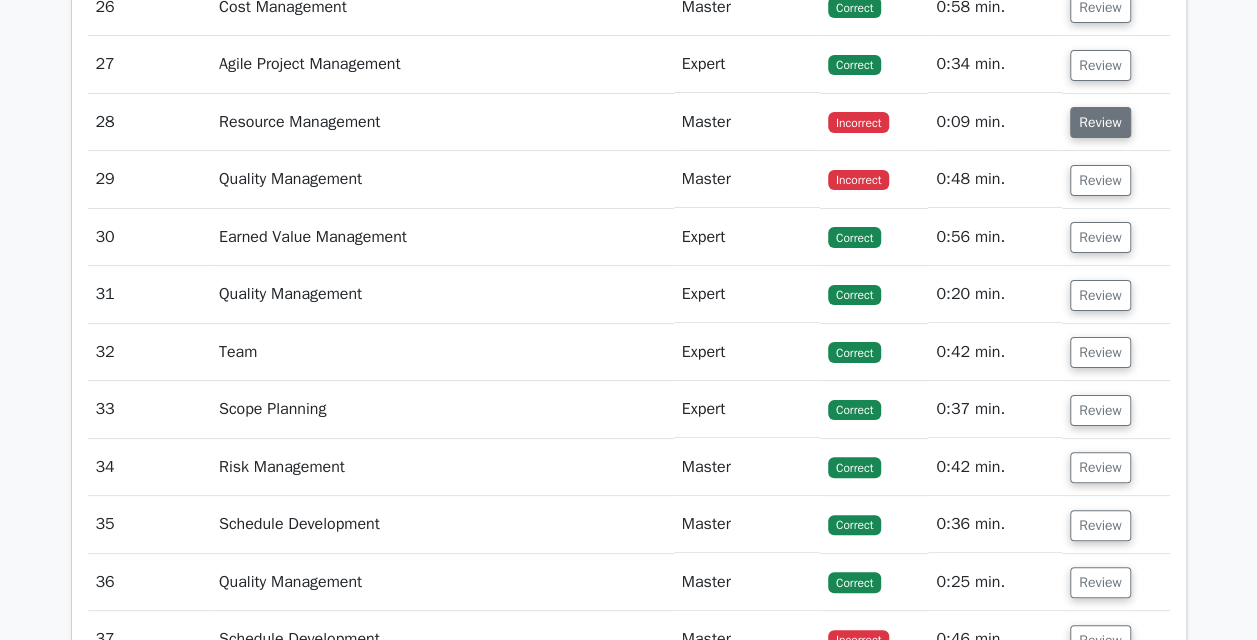 click on "Review" at bounding box center (1100, 122) 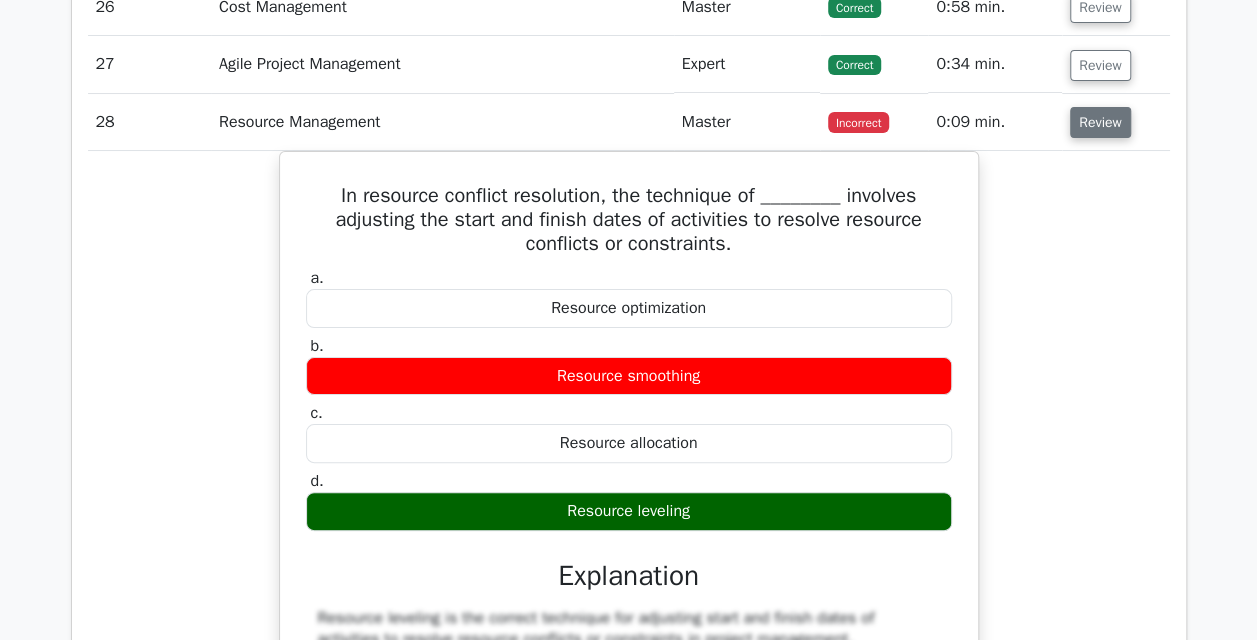 click on "Review" at bounding box center [1100, 122] 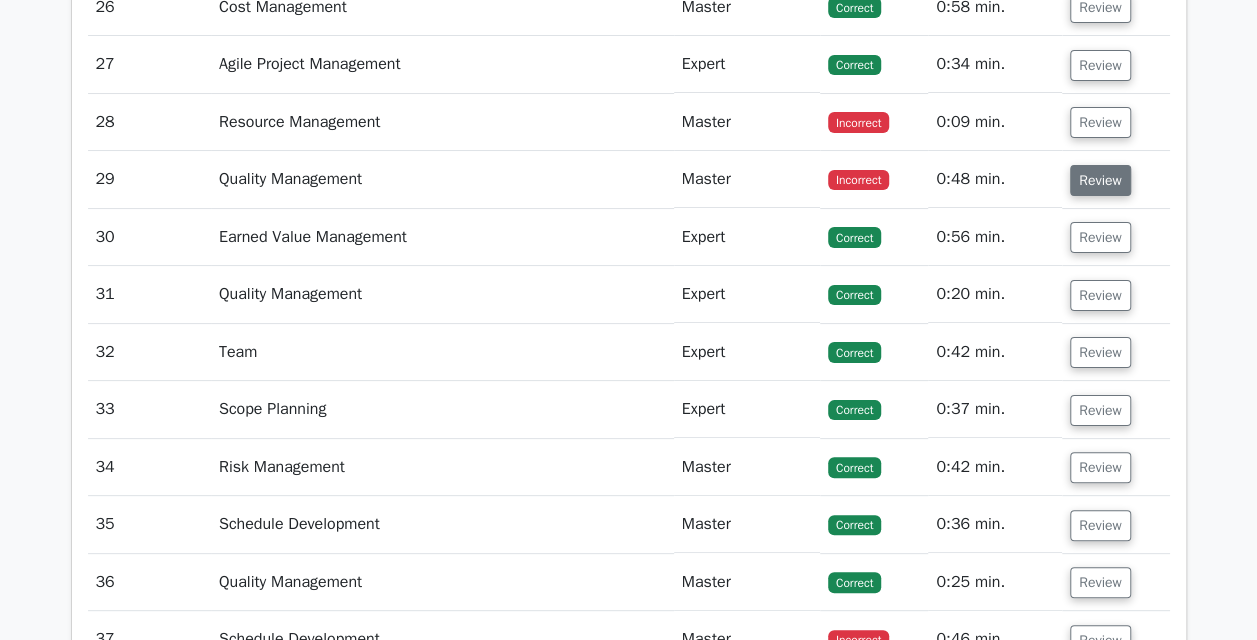 click on "Review" at bounding box center [1100, 180] 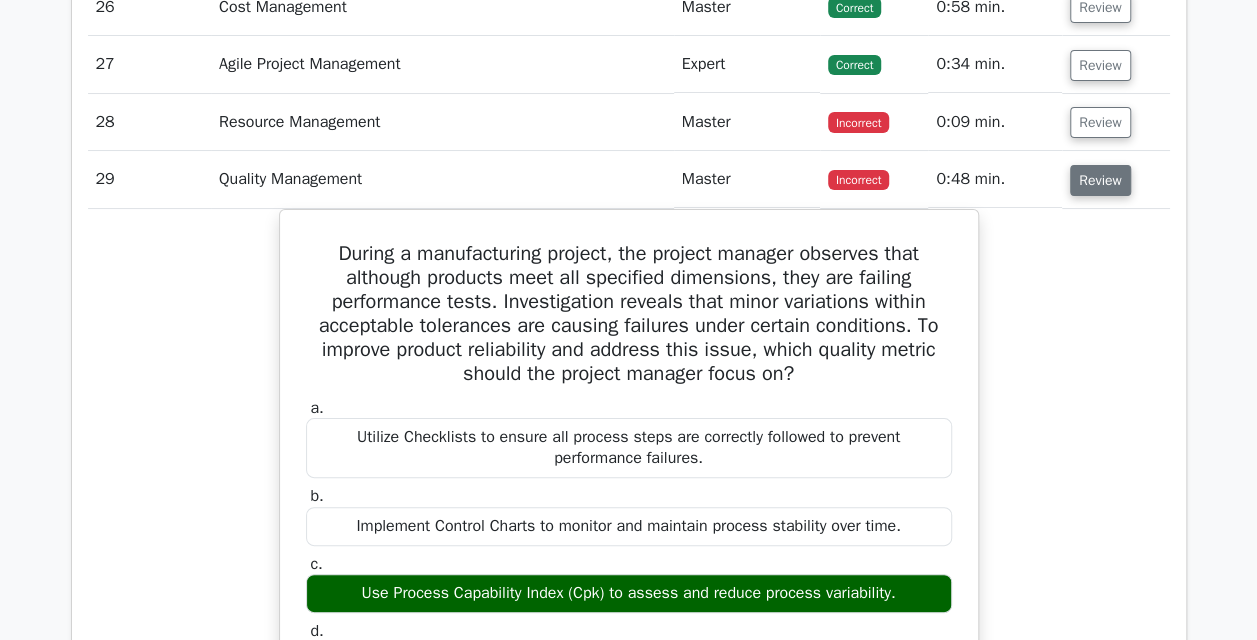 click on "Review" at bounding box center (1100, 180) 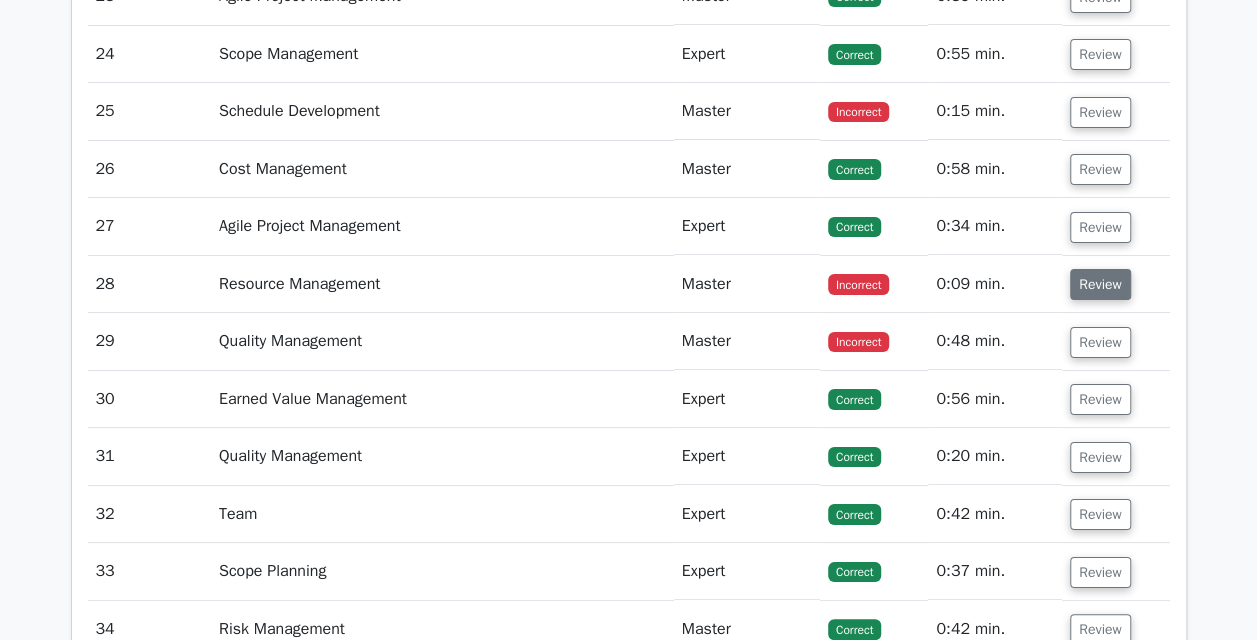 scroll, scrollTop: 3652, scrollLeft: 0, axis: vertical 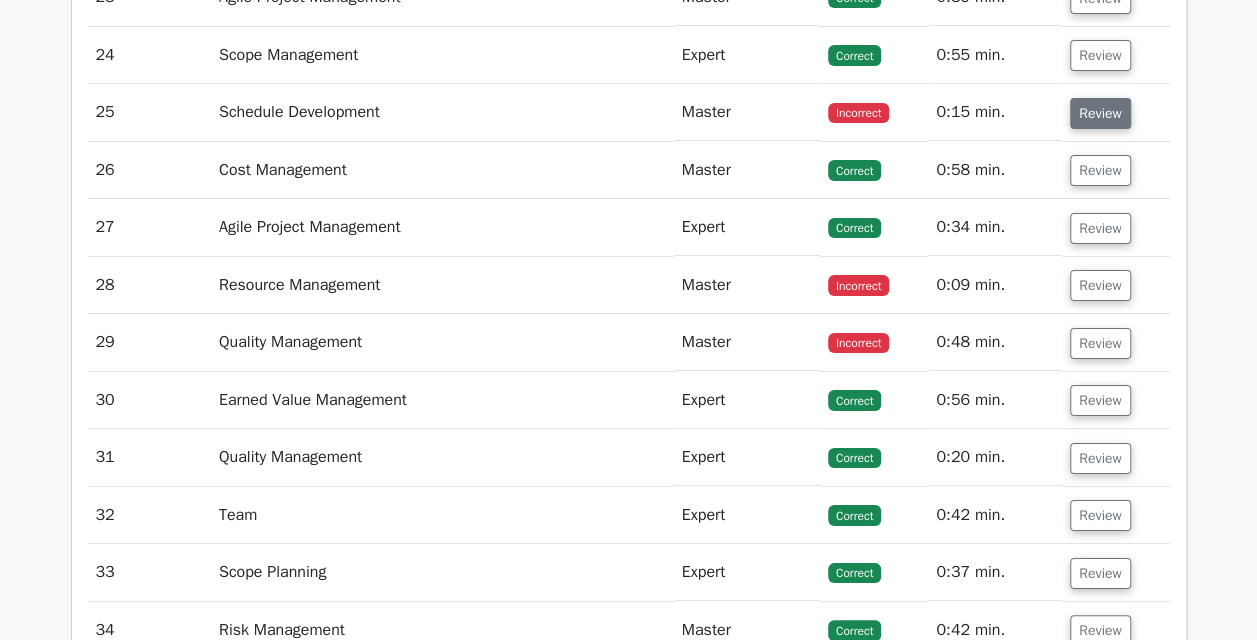 click on "Review" at bounding box center [1100, 113] 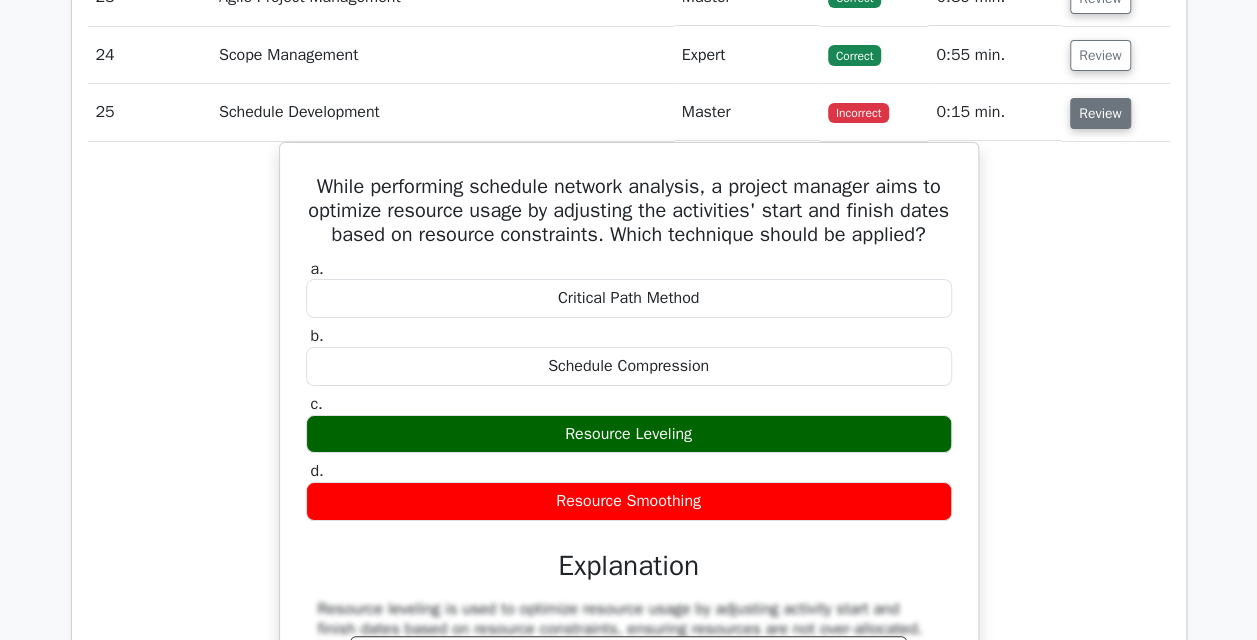 click on "Review" at bounding box center [1100, 113] 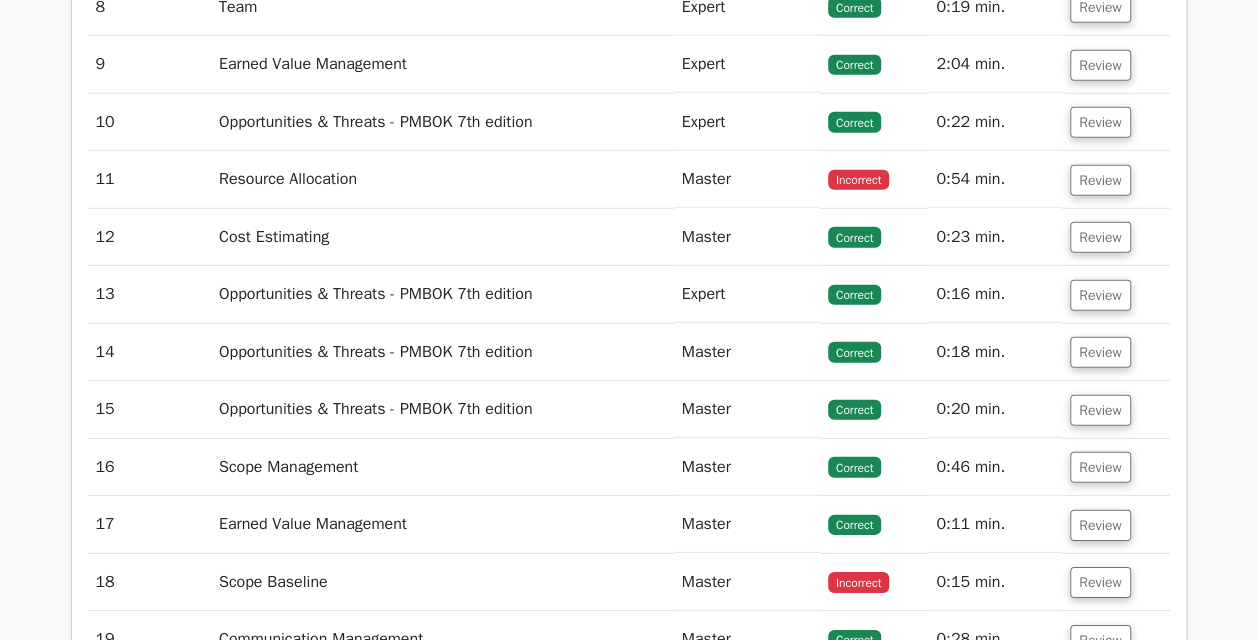 scroll, scrollTop: 2779, scrollLeft: 0, axis: vertical 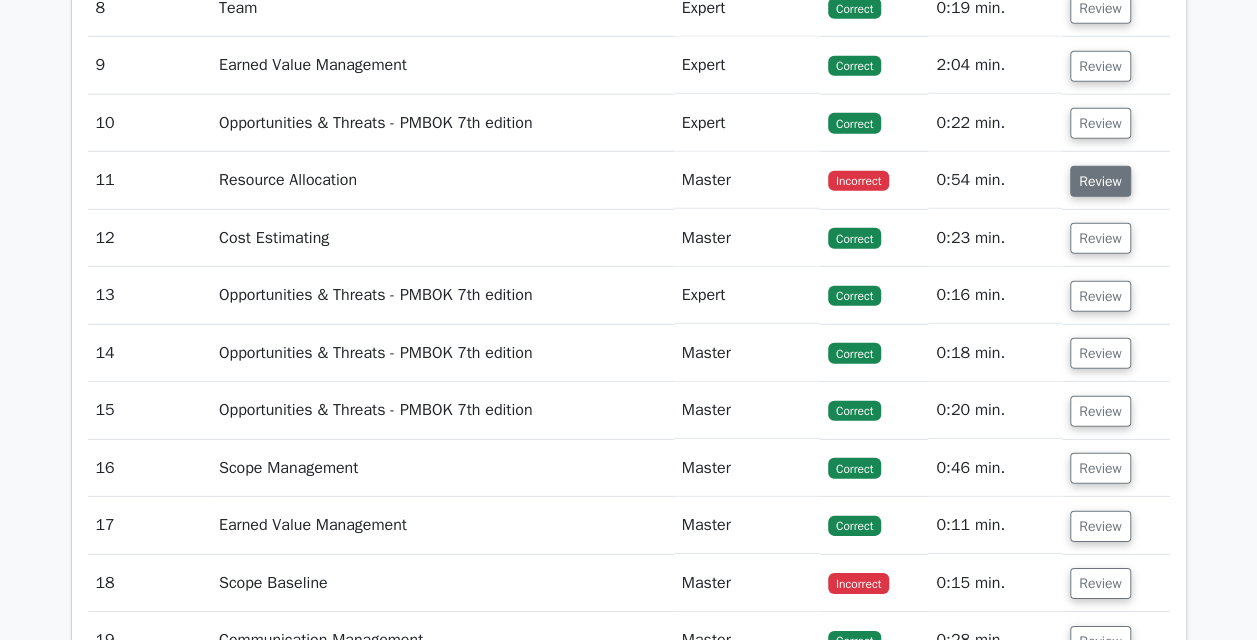 click on "Review" at bounding box center [1100, 181] 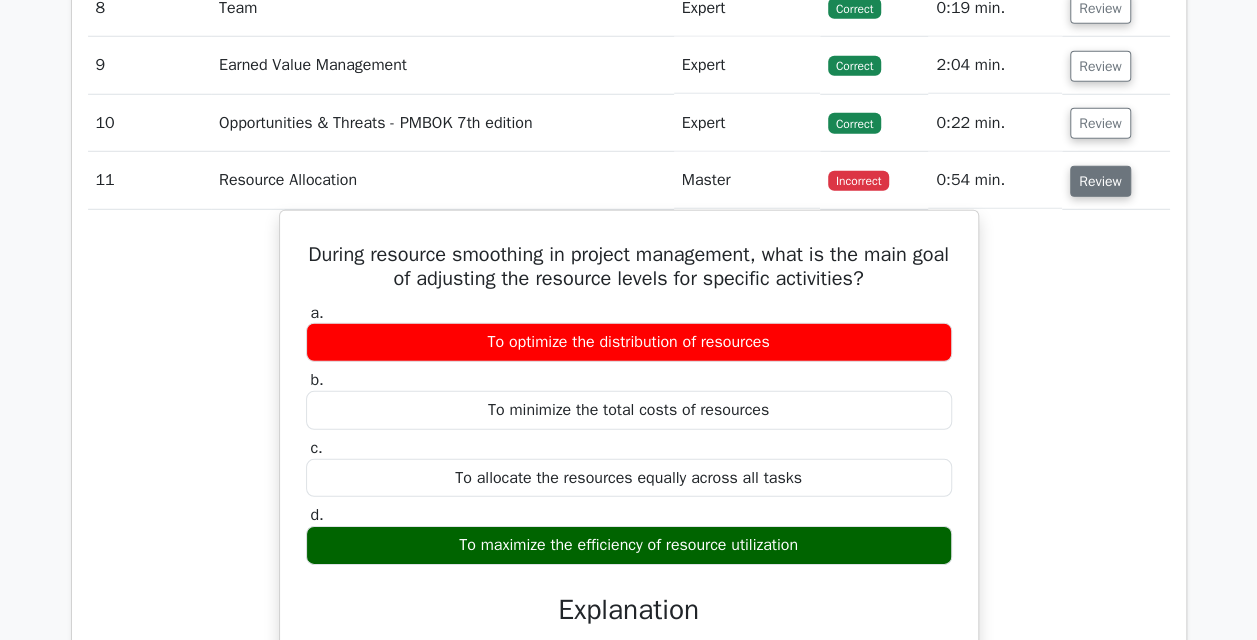 click on "Review" at bounding box center [1100, 181] 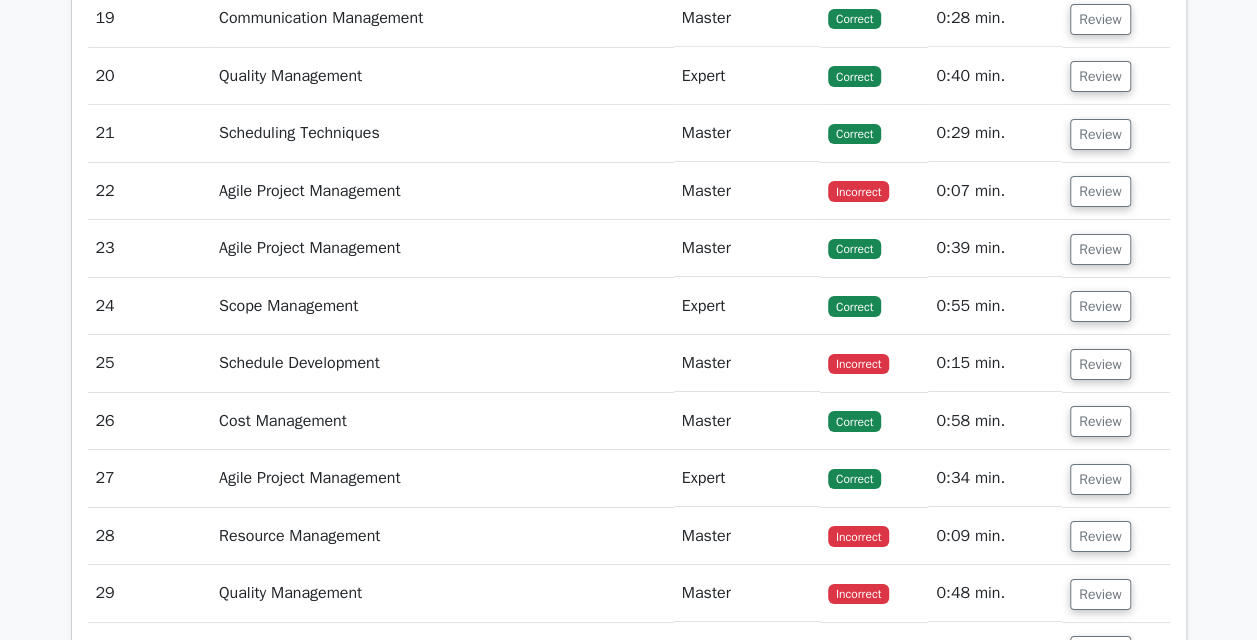 scroll, scrollTop: 3429, scrollLeft: 0, axis: vertical 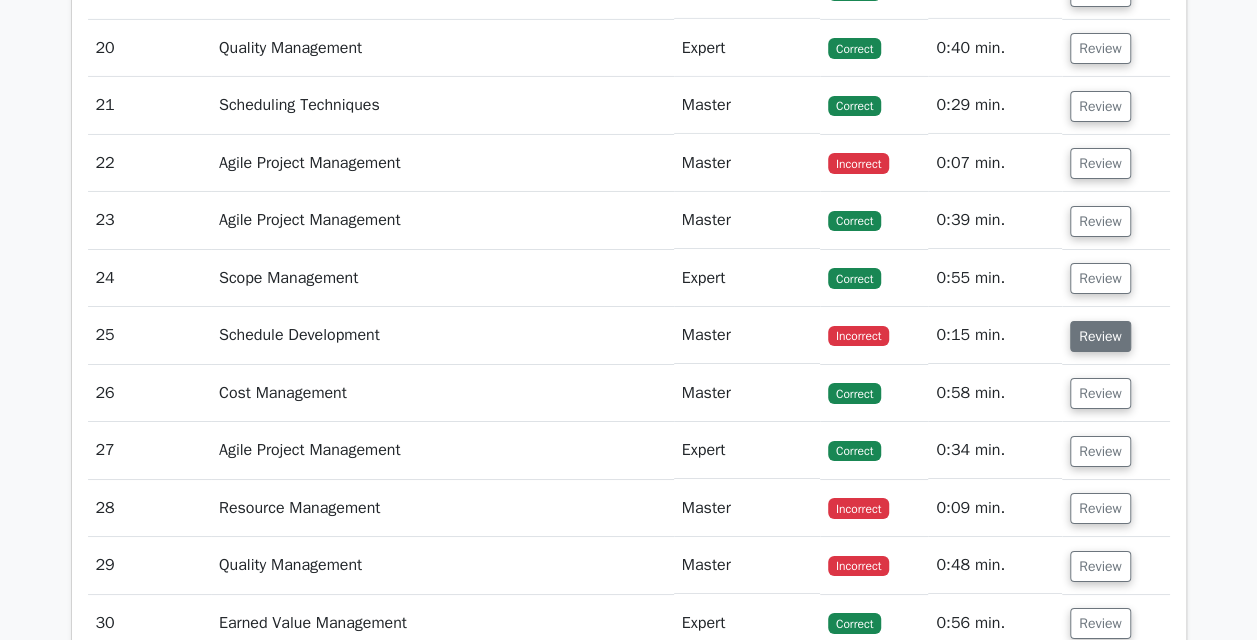 click on "Review" at bounding box center (1100, 336) 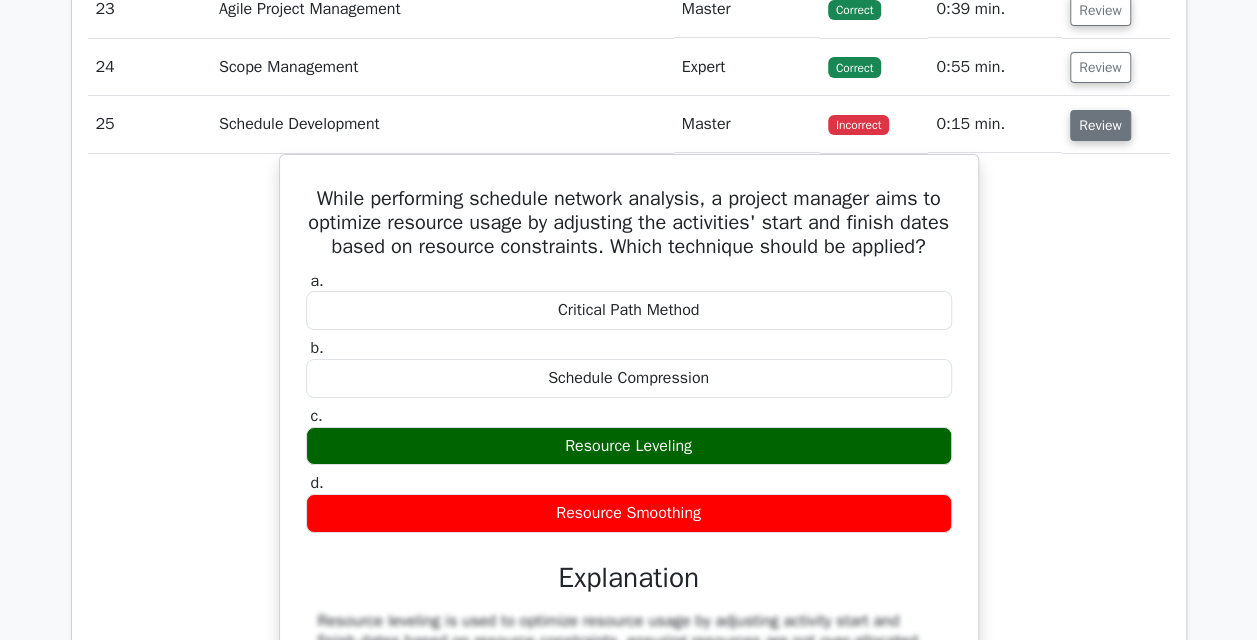 scroll, scrollTop: 3651, scrollLeft: 0, axis: vertical 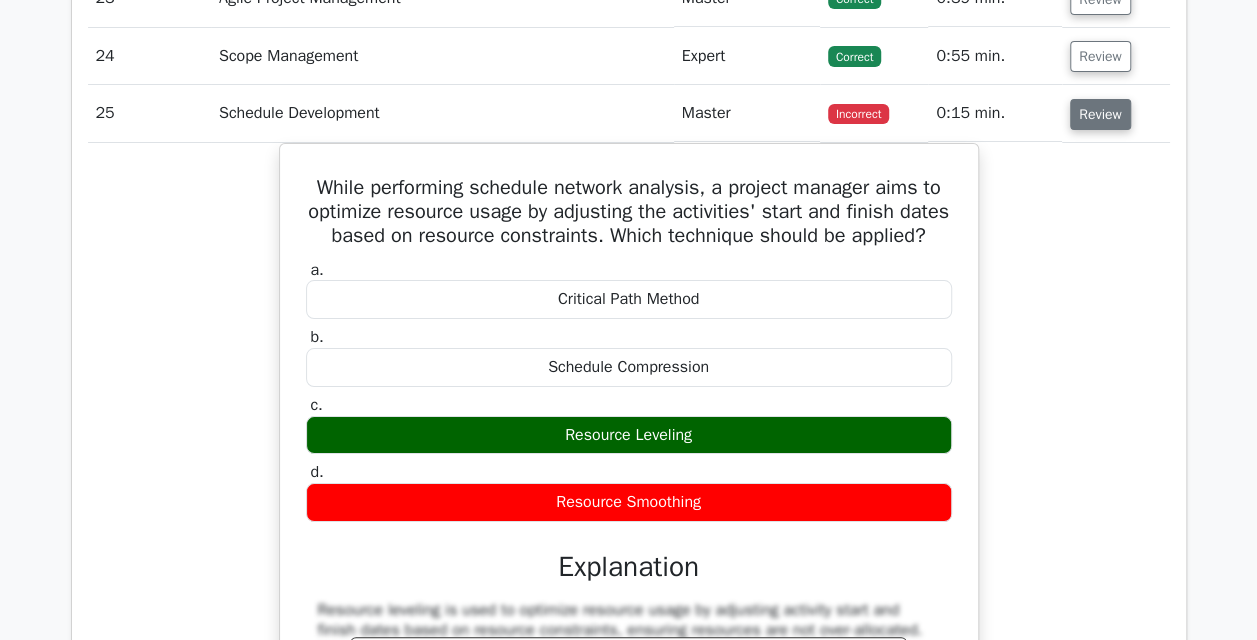 click on "Review" at bounding box center [1100, 114] 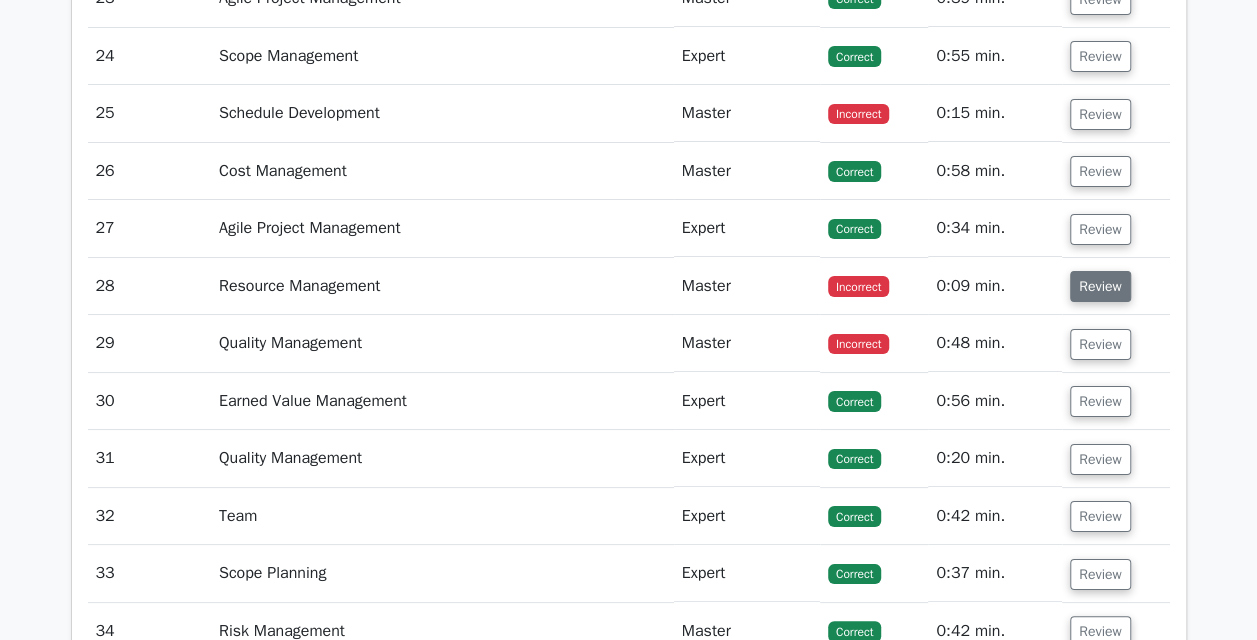 click on "Review" at bounding box center (1100, 286) 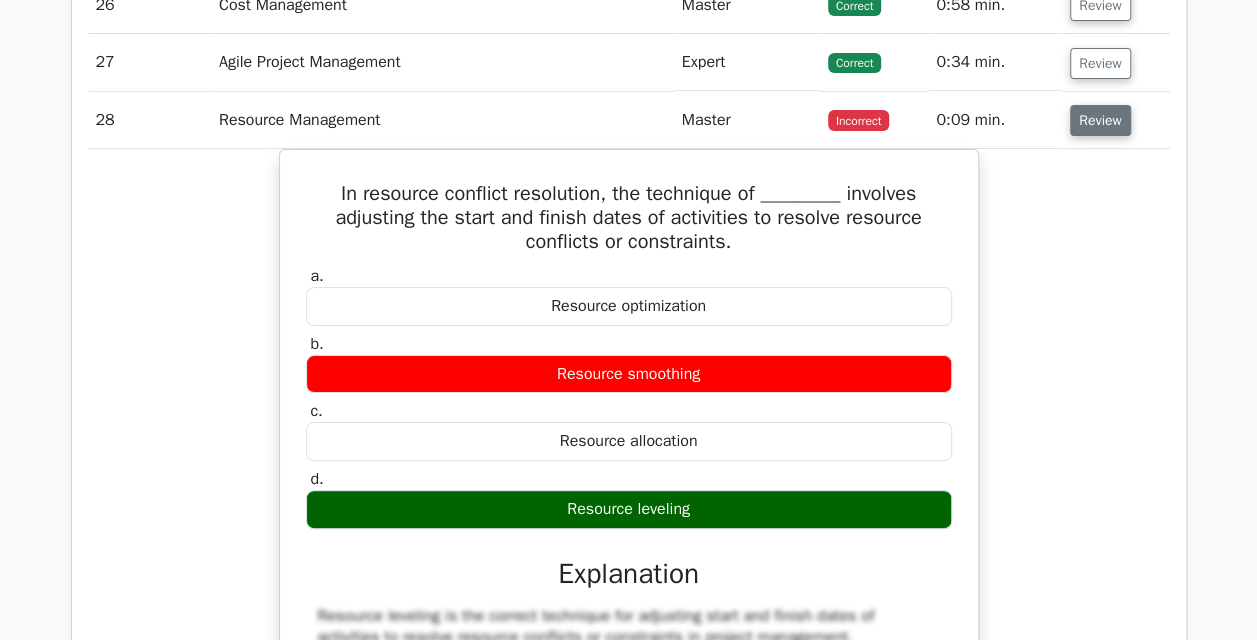 scroll, scrollTop: 3828, scrollLeft: 0, axis: vertical 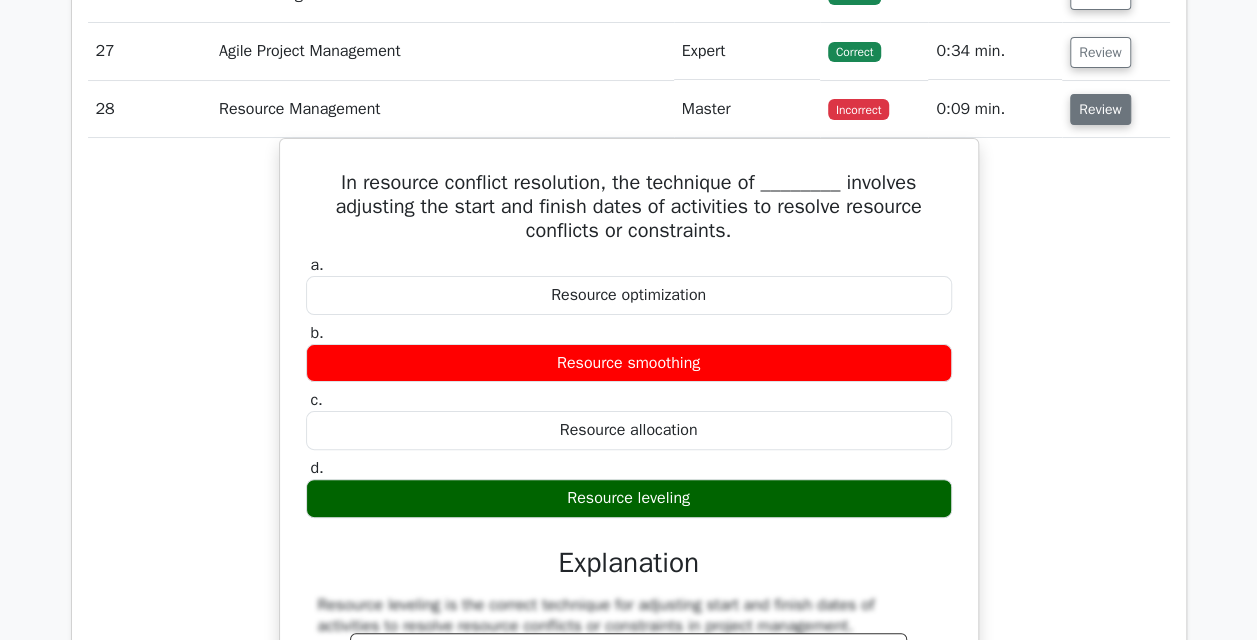 click on "Review" at bounding box center (1100, 109) 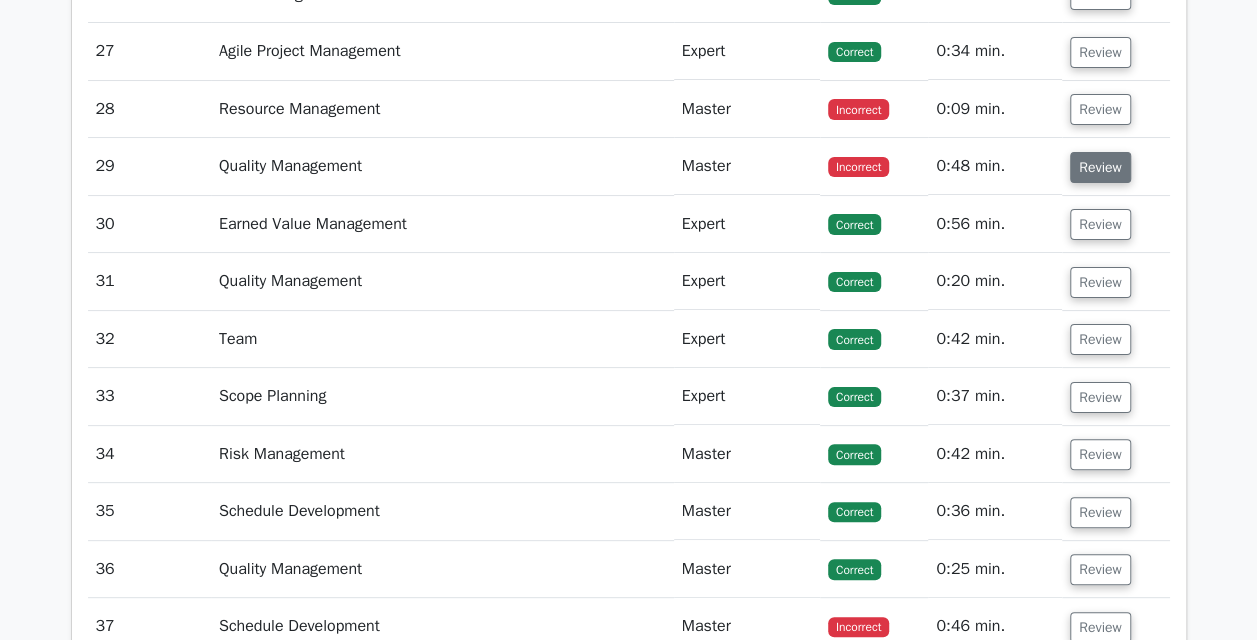 click on "Review" at bounding box center (1100, 167) 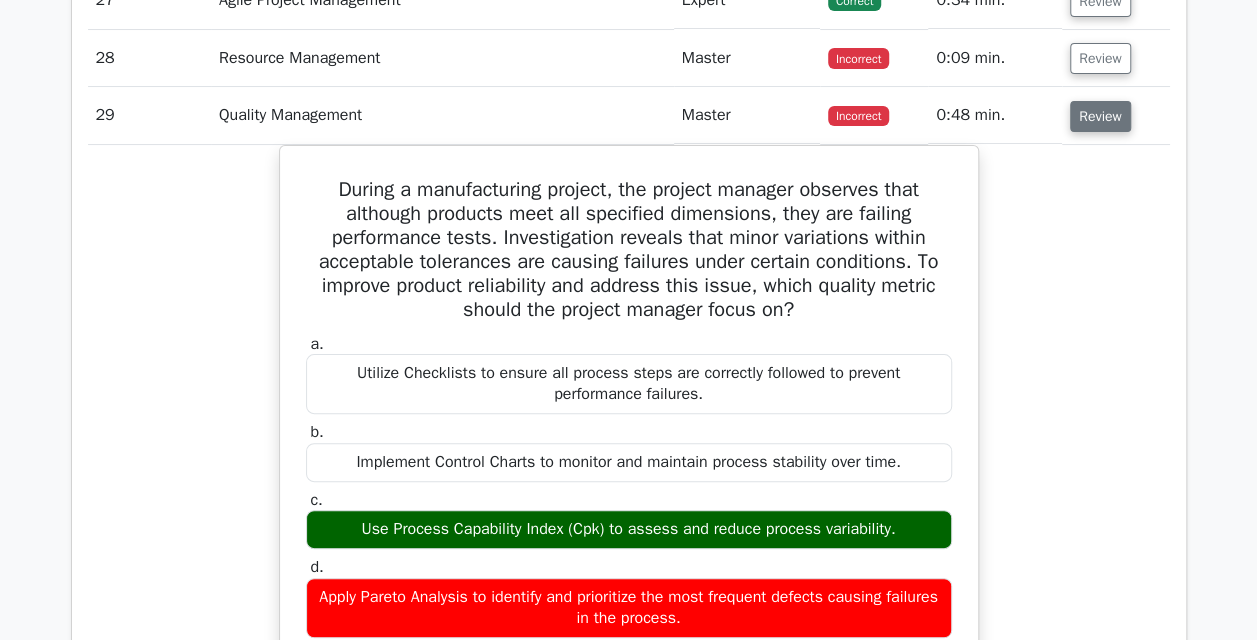 scroll, scrollTop: 3882, scrollLeft: 0, axis: vertical 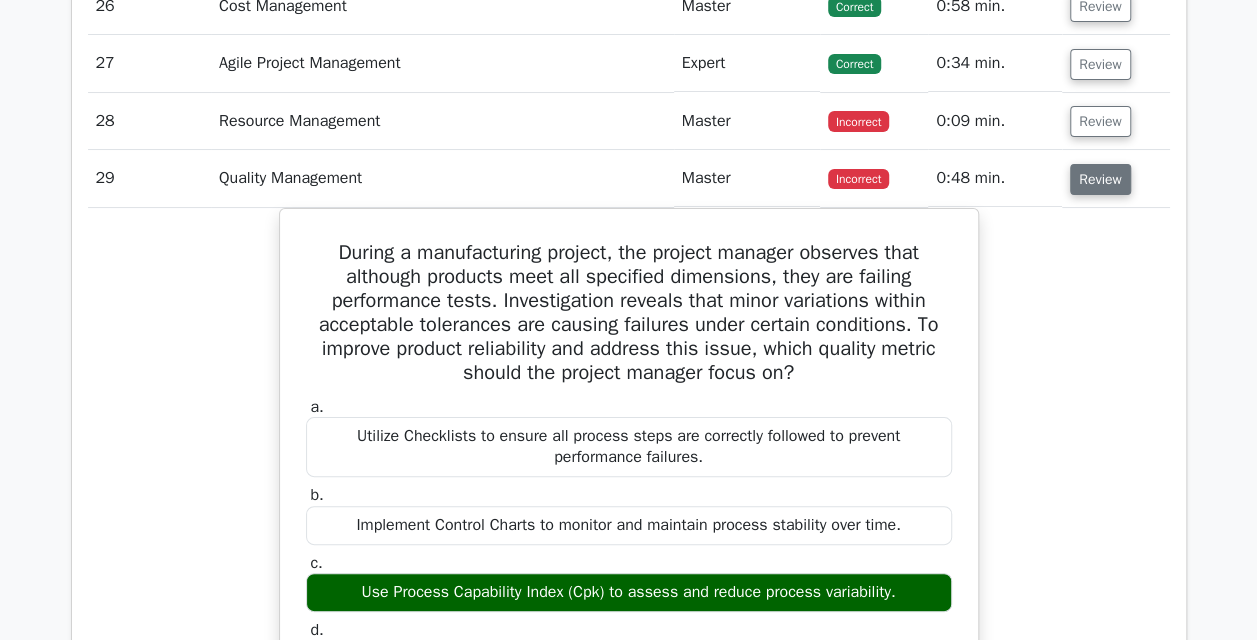 click on "Review" at bounding box center (1100, 179) 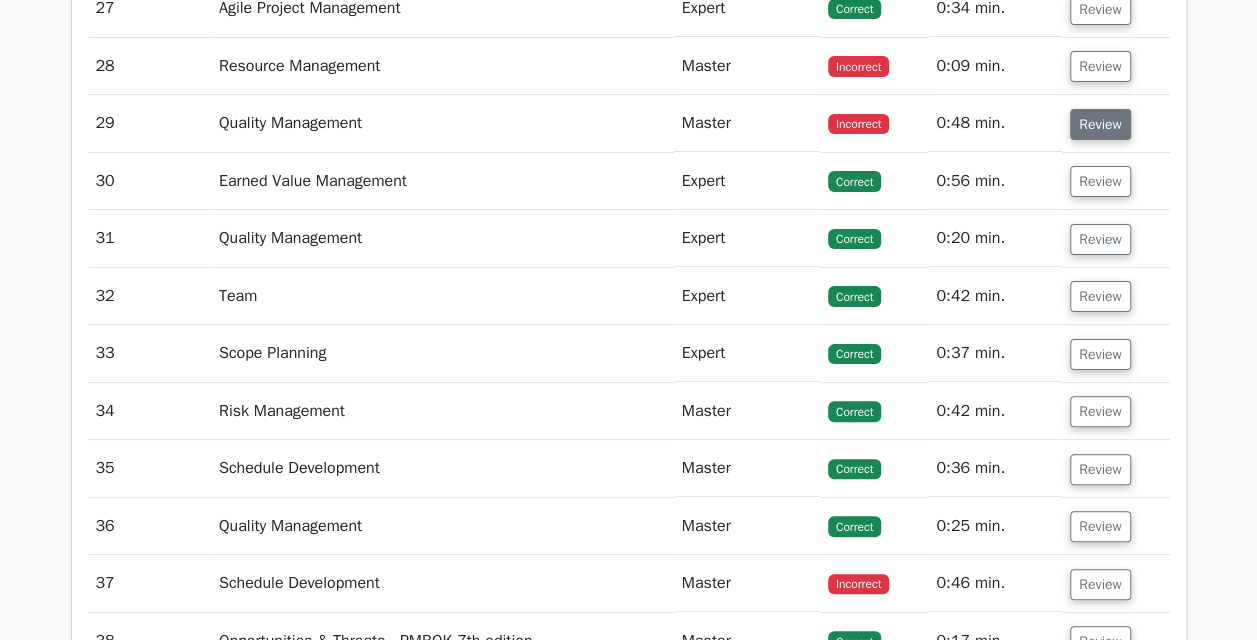 scroll, scrollTop: 3872, scrollLeft: 0, axis: vertical 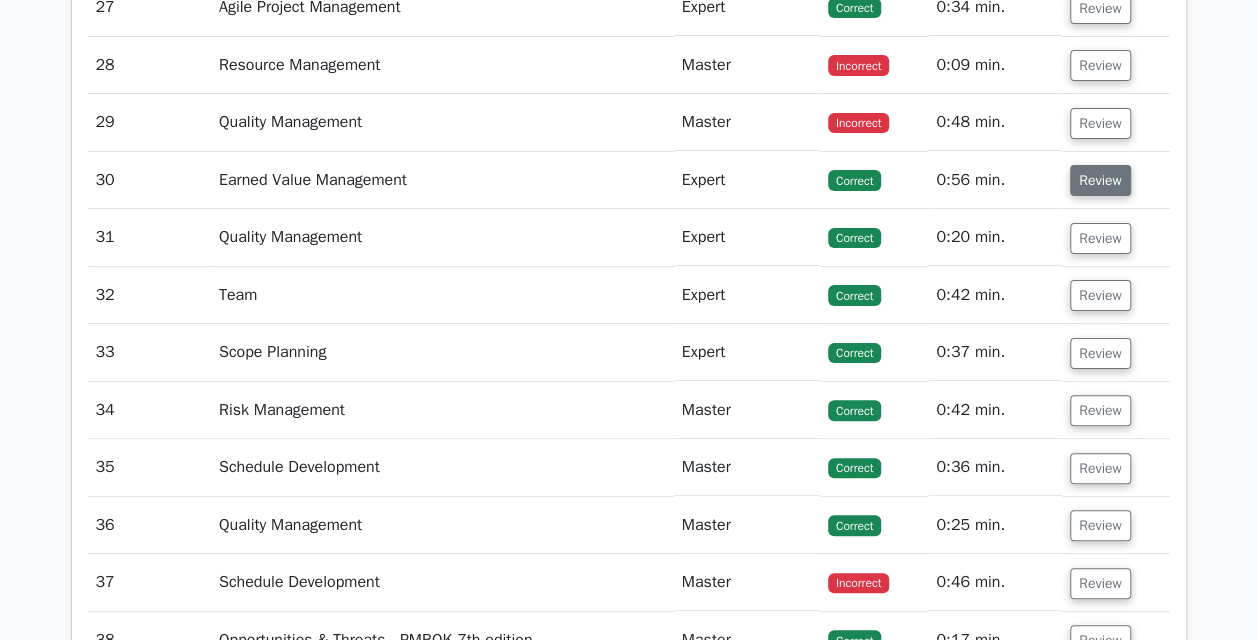 click on "Review" at bounding box center [1100, 180] 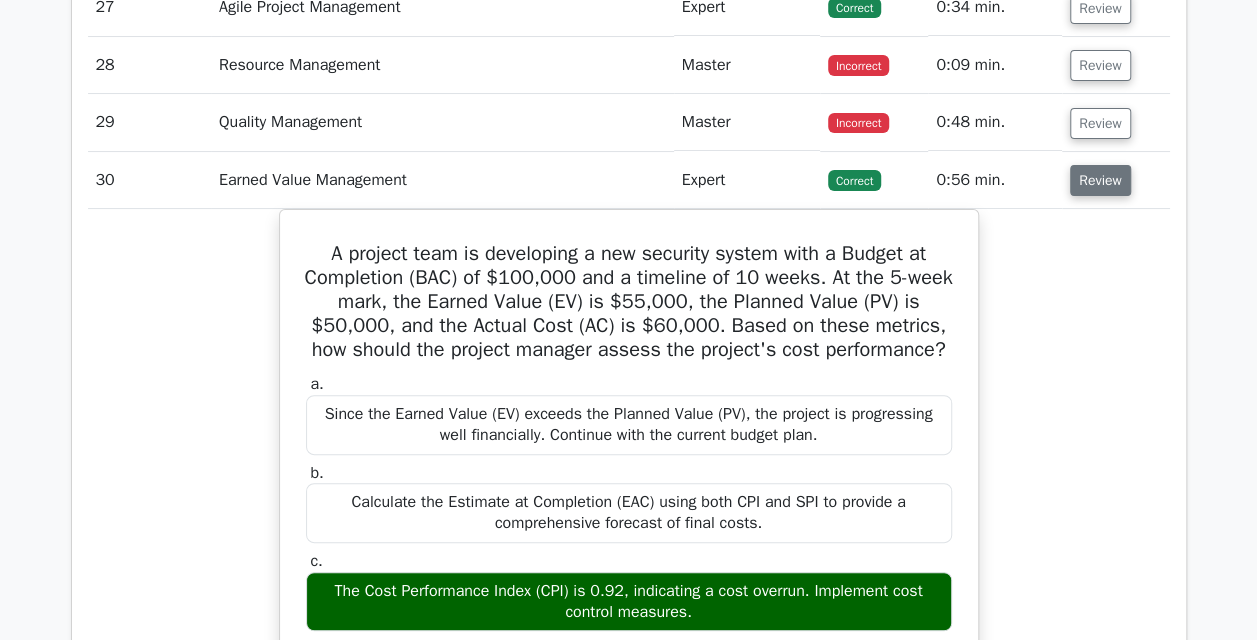 click on "Review" at bounding box center (1100, 180) 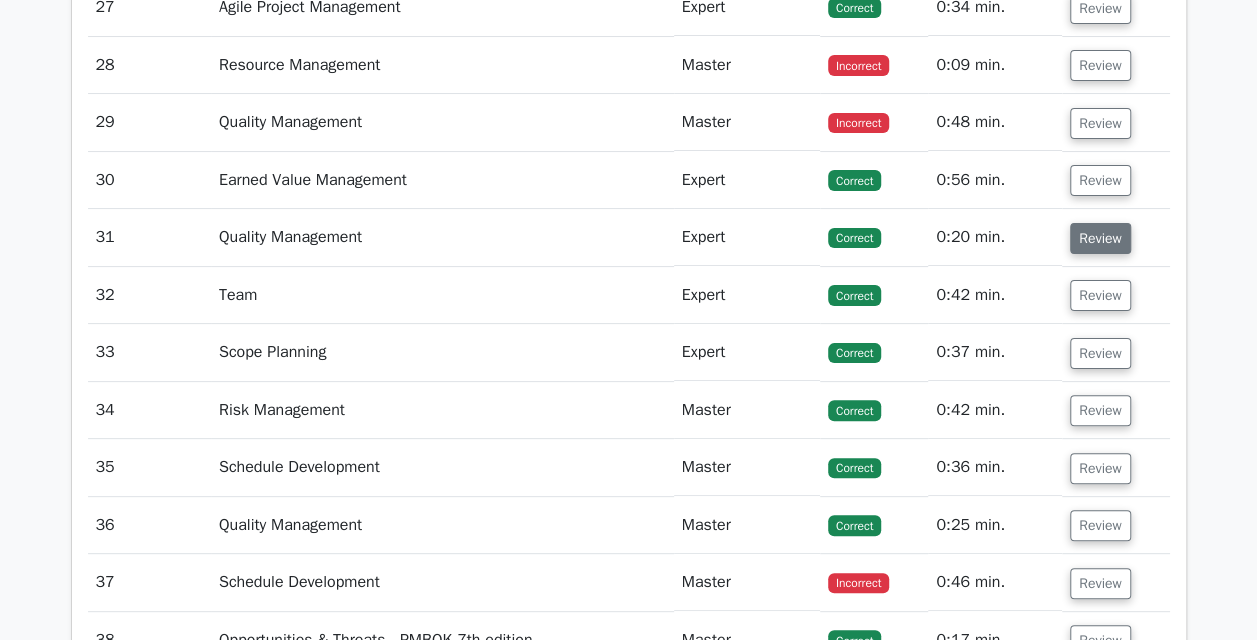 click on "Review" at bounding box center [1100, 238] 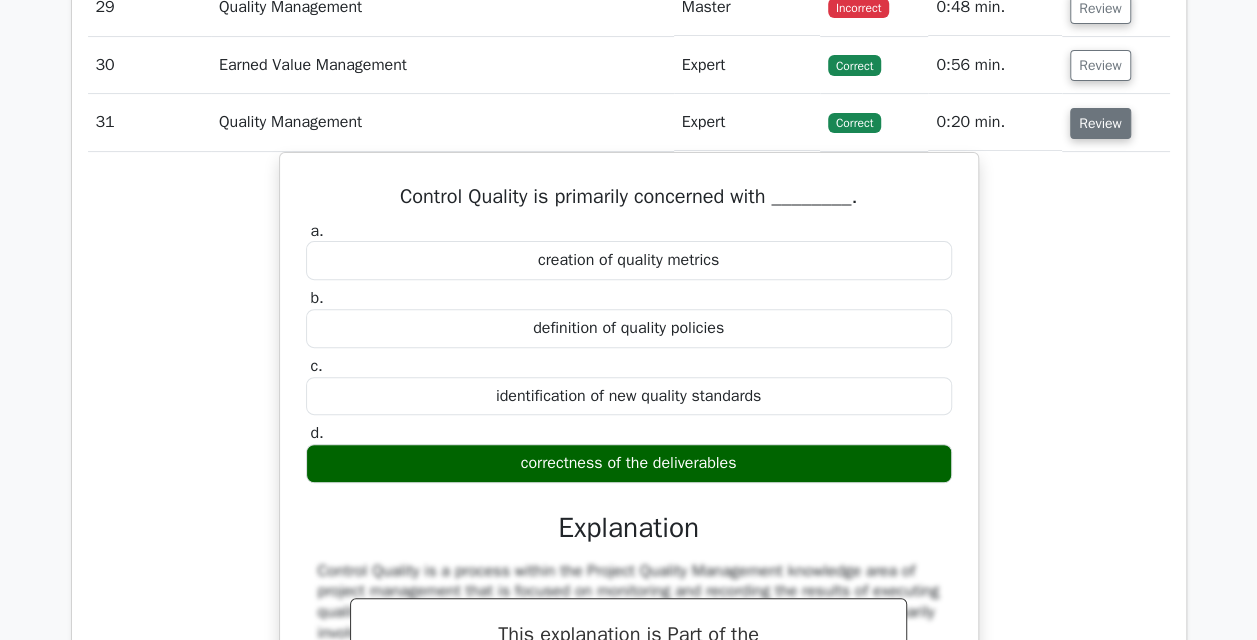scroll, scrollTop: 3988, scrollLeft: 0, axis: vertical 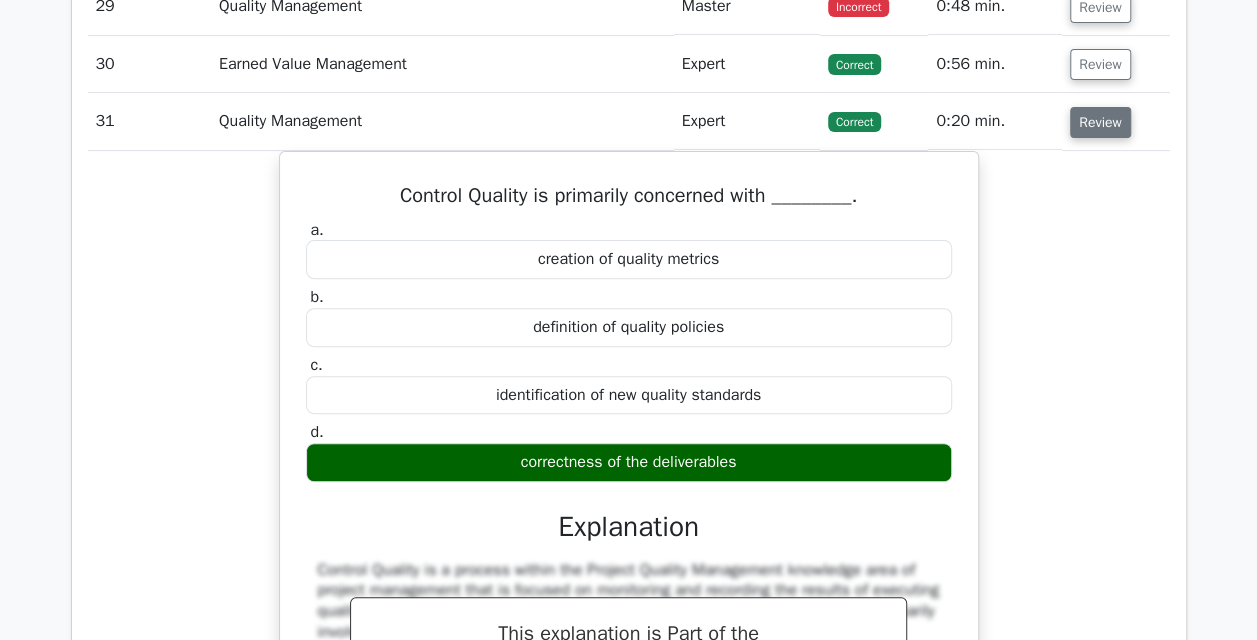 click on "Review" at bounding box center (1100, 122) 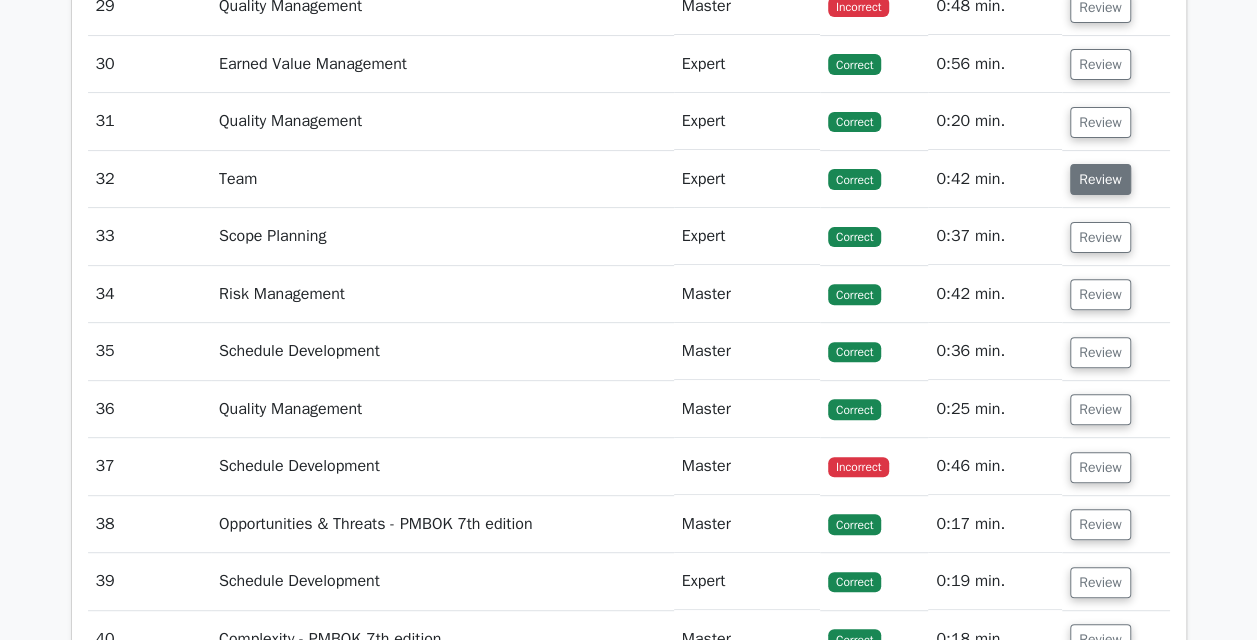 click on "Review" at bounding box center (1100, 179) 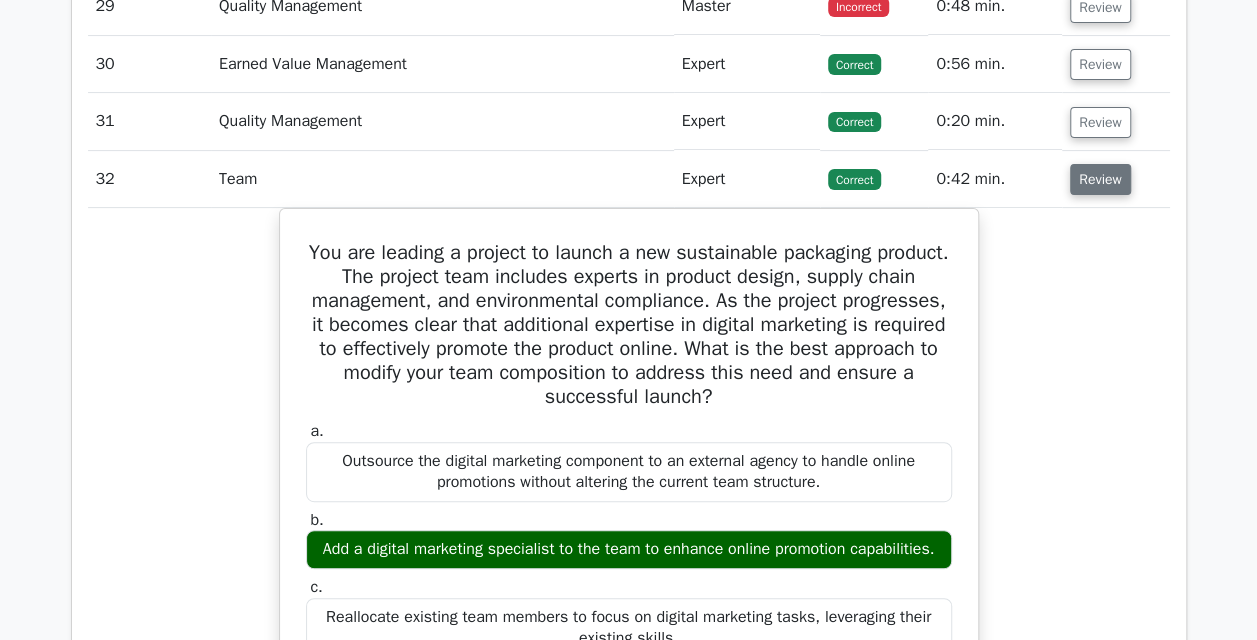 click on "Review" at bounding box center (1100, 179) 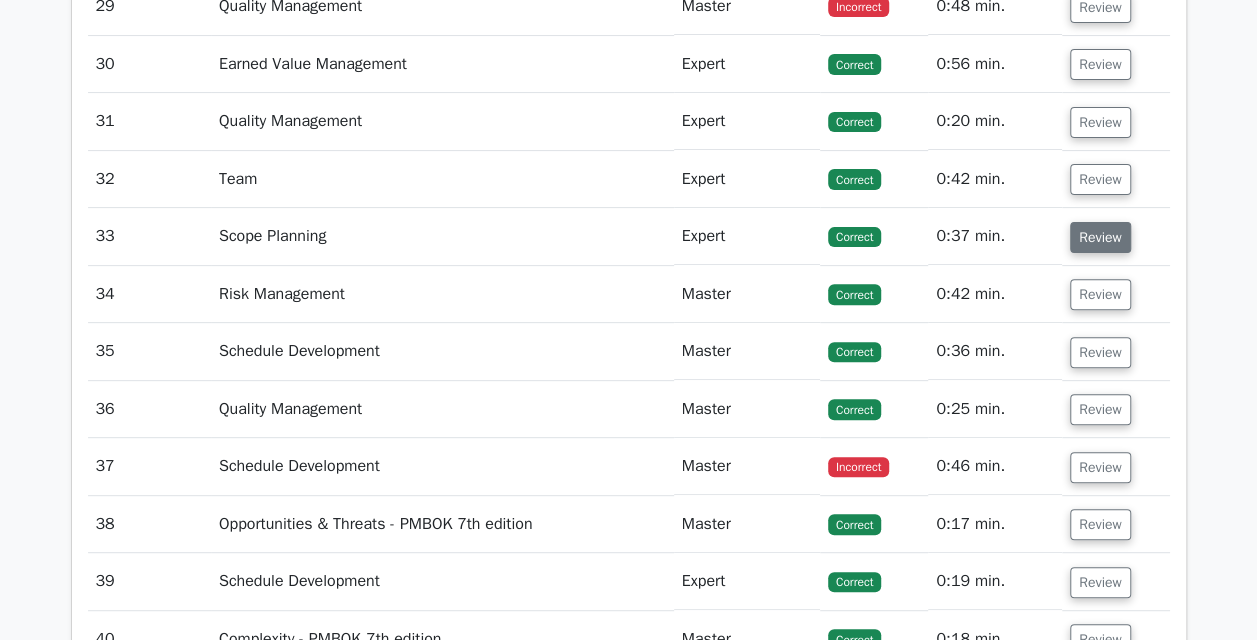 click on "Review" at bounding box center (1100, 237) 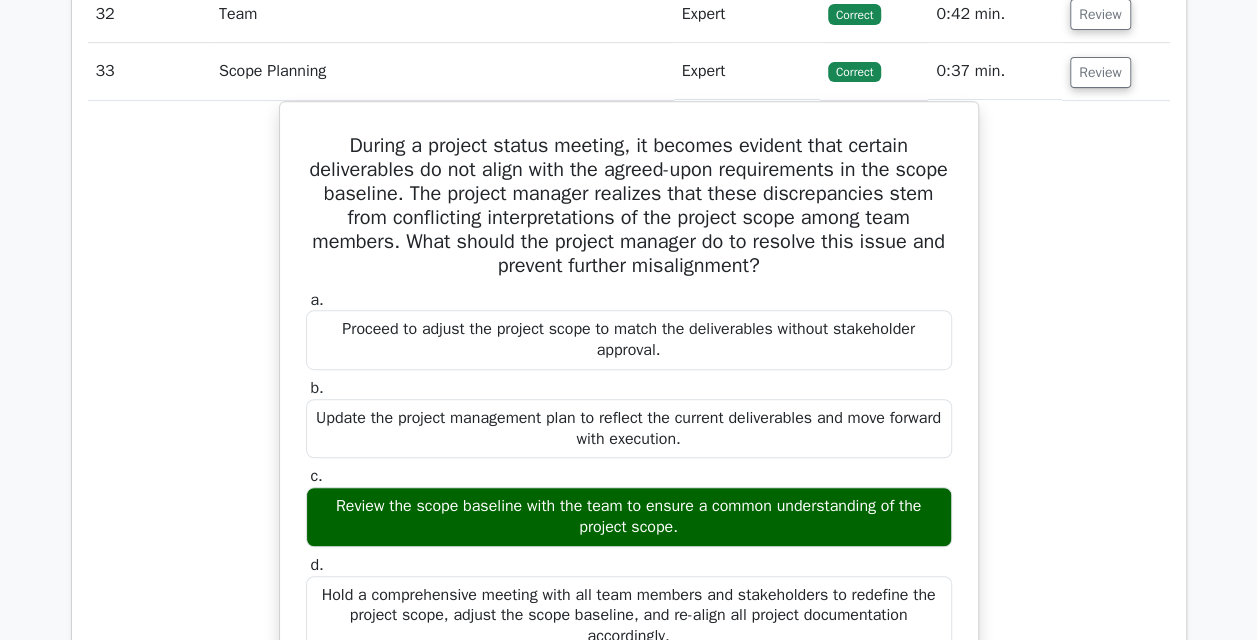 scroll, scrollTop: 4152, scrollLeft: 0, axis: vertical 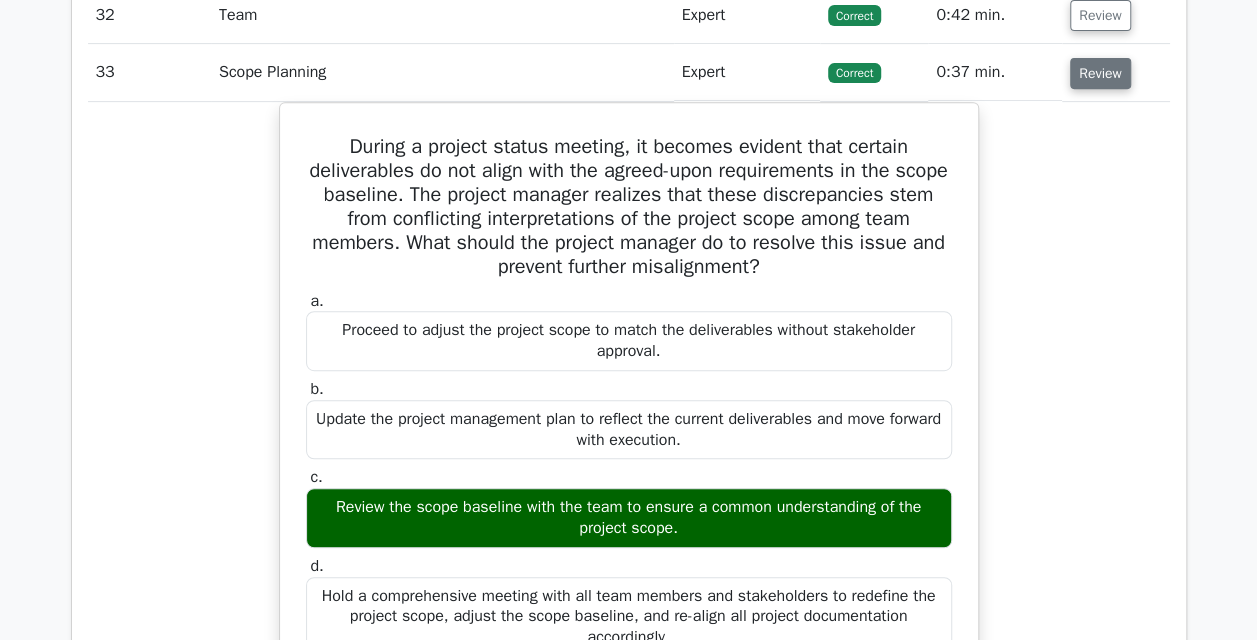 click on "Review" at bounding box center [1100, 73] 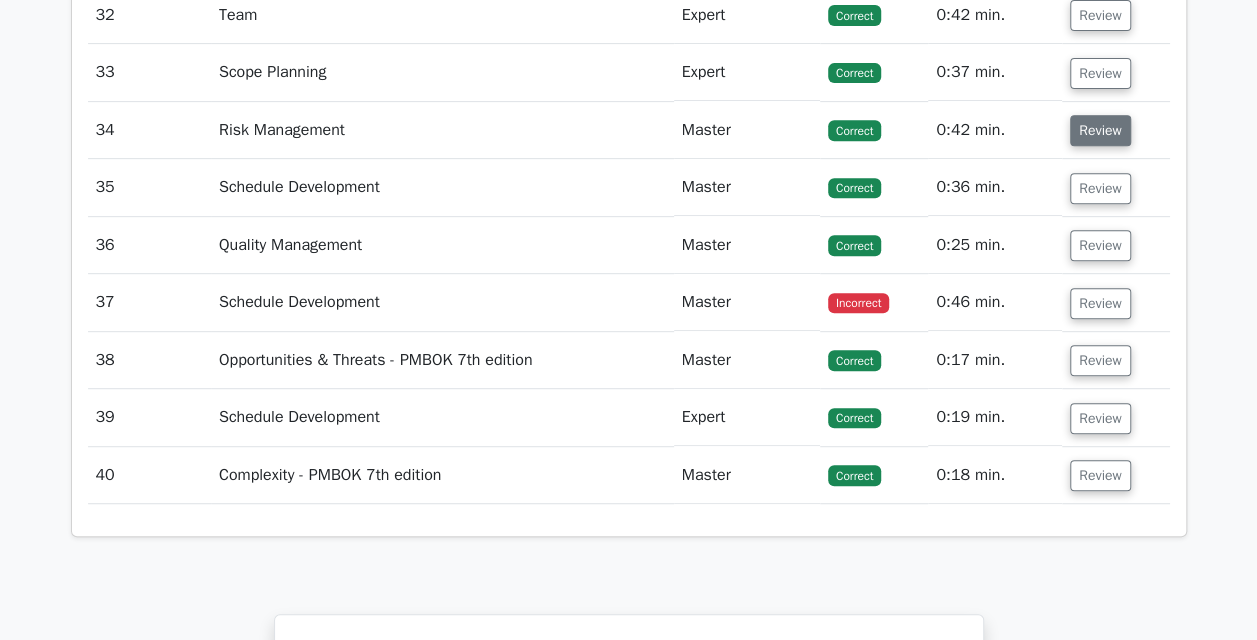click on "Review" at bounding box center [1100, 130] 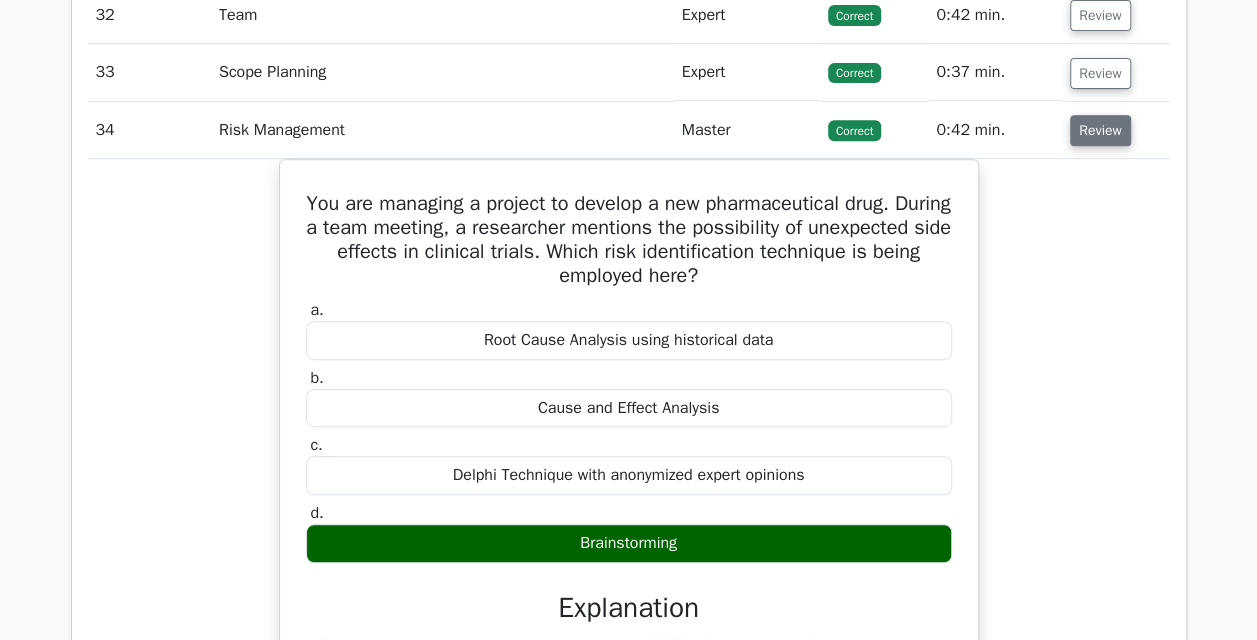 click on "Review" at bounding box center (1100, 130) 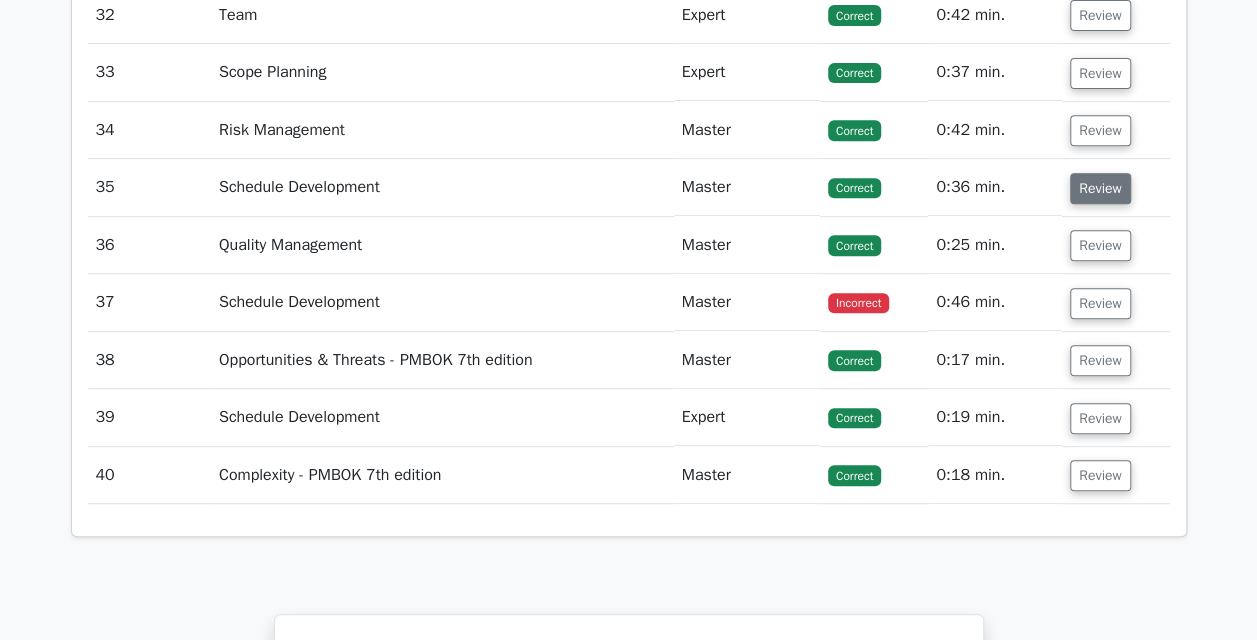 click on "Review" at bounding box center [1100, 188] 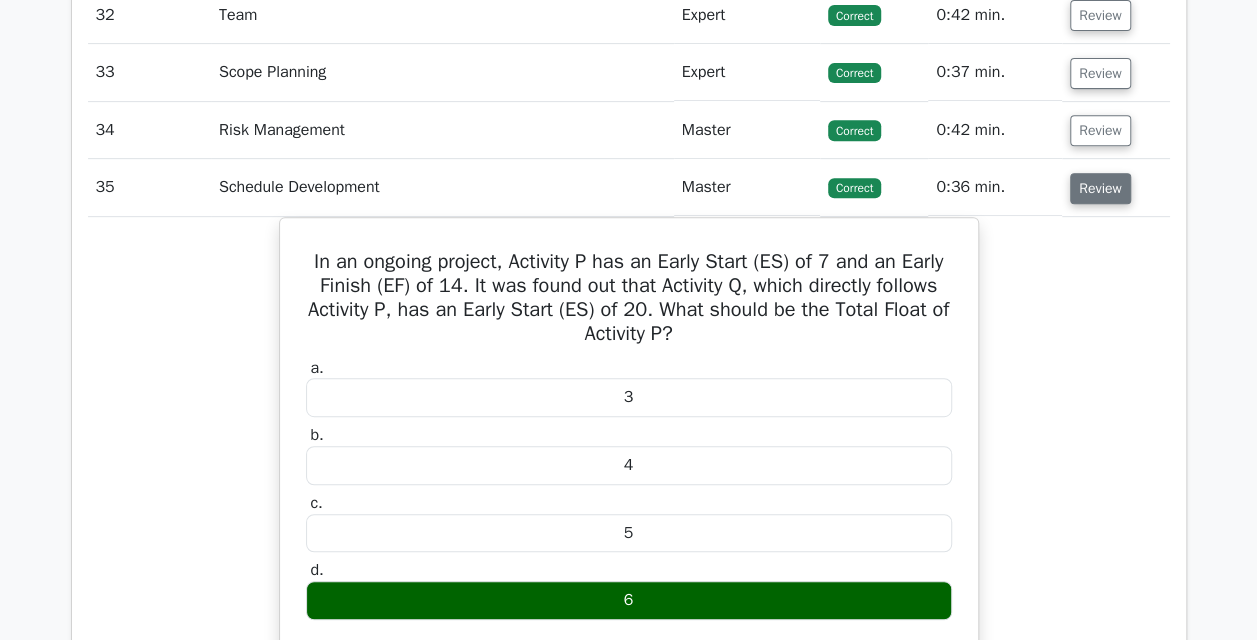 drag, startPoint x: 1096, startPoint y: 158, endPoint x: 1124, endPoint y: 172, distance: 31.304953 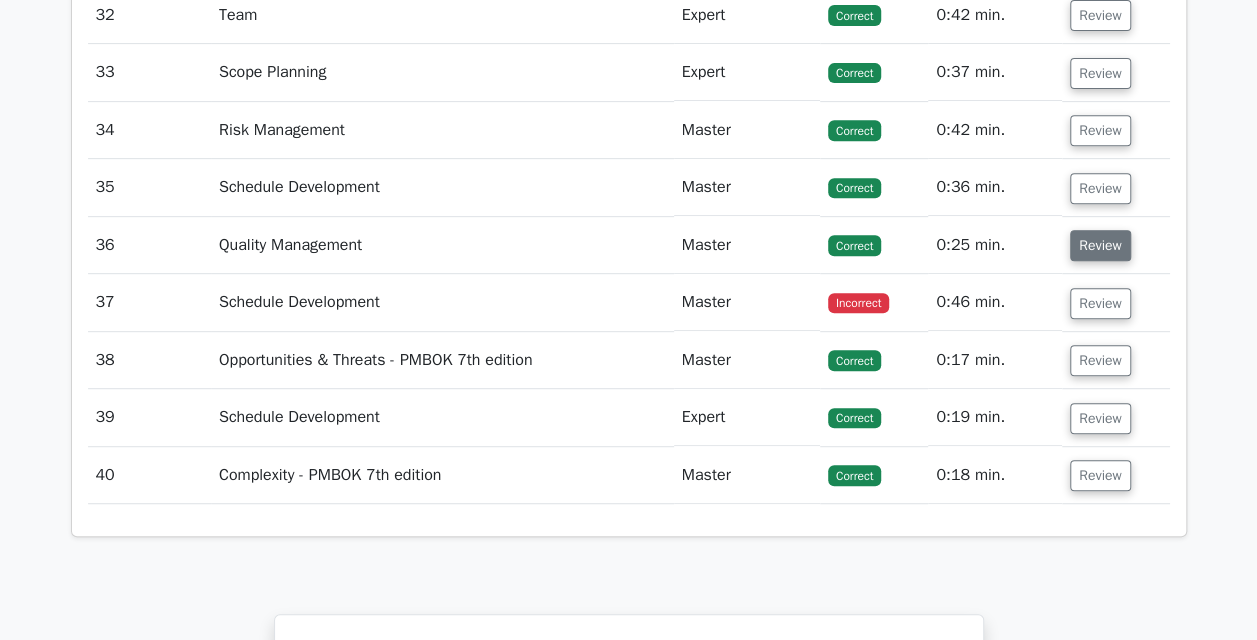 click on "Review" at bounding box center (1100, 245) 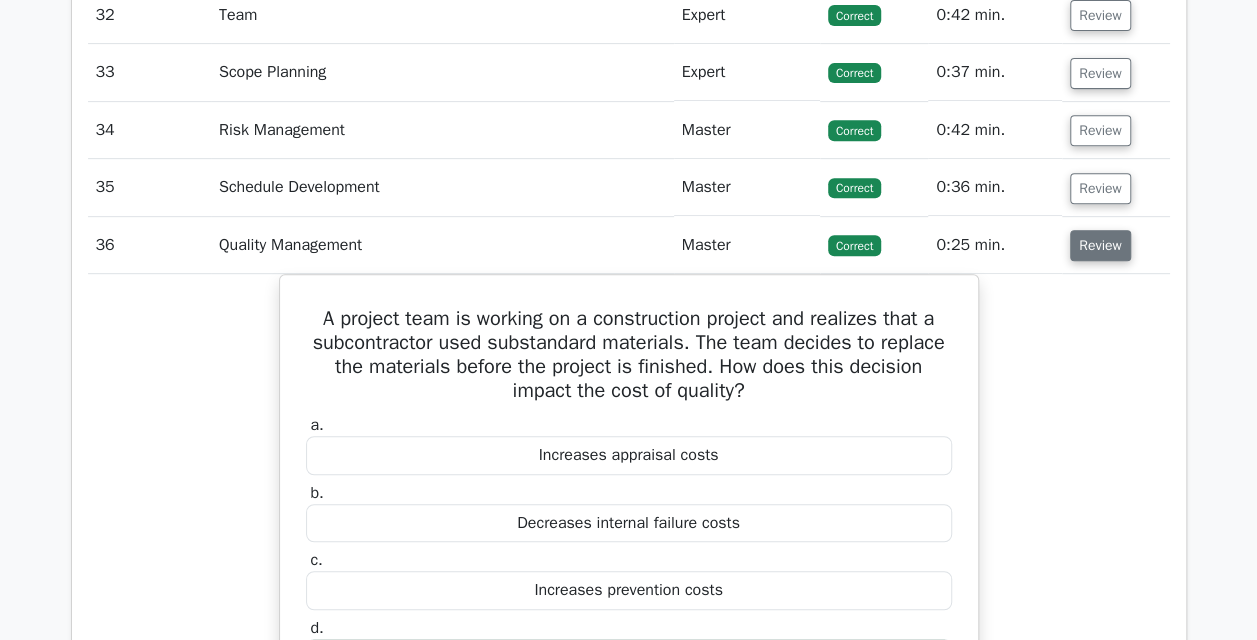 click on "Review" at bounding box center [1100, 245] 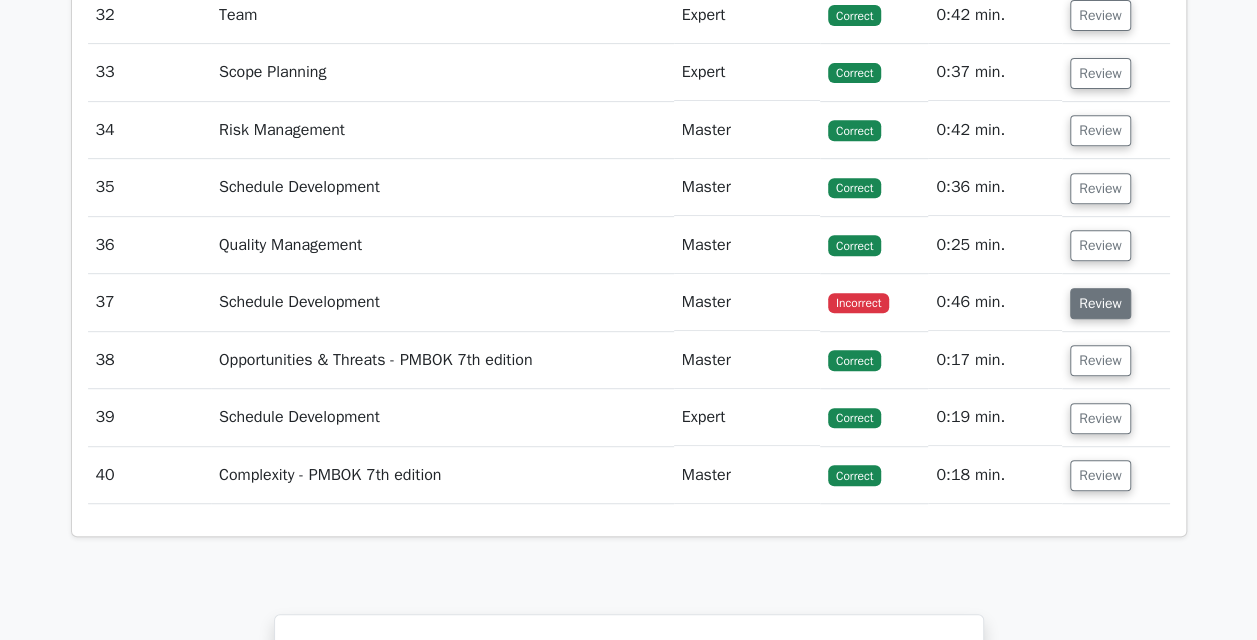 click on "Review" at bounding box center [1100, 303] 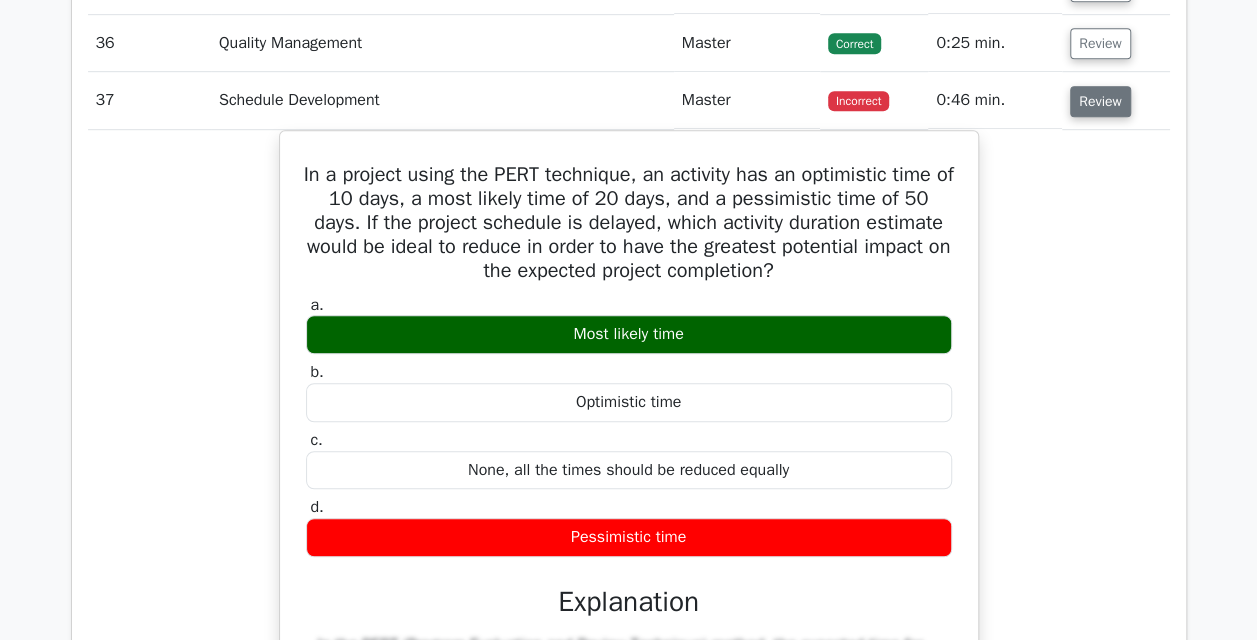 scroll, scrollTop: 4355, scrollLeft: 0, axis: vertical 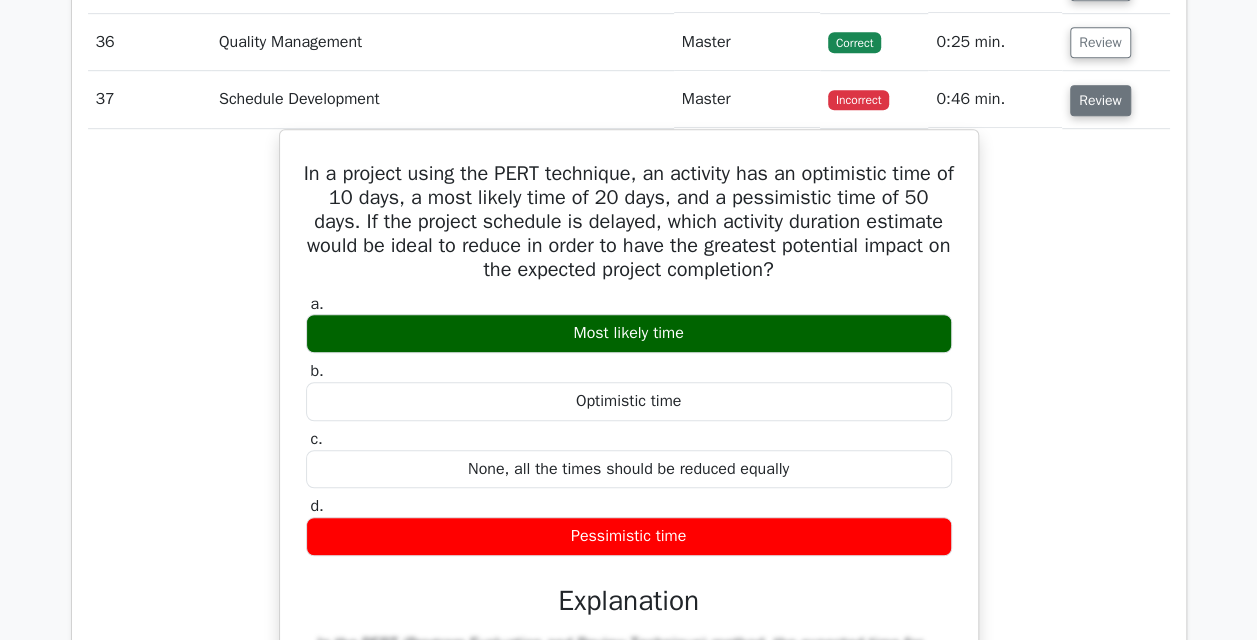 click on "Review" at bounding box center [1100, 100] 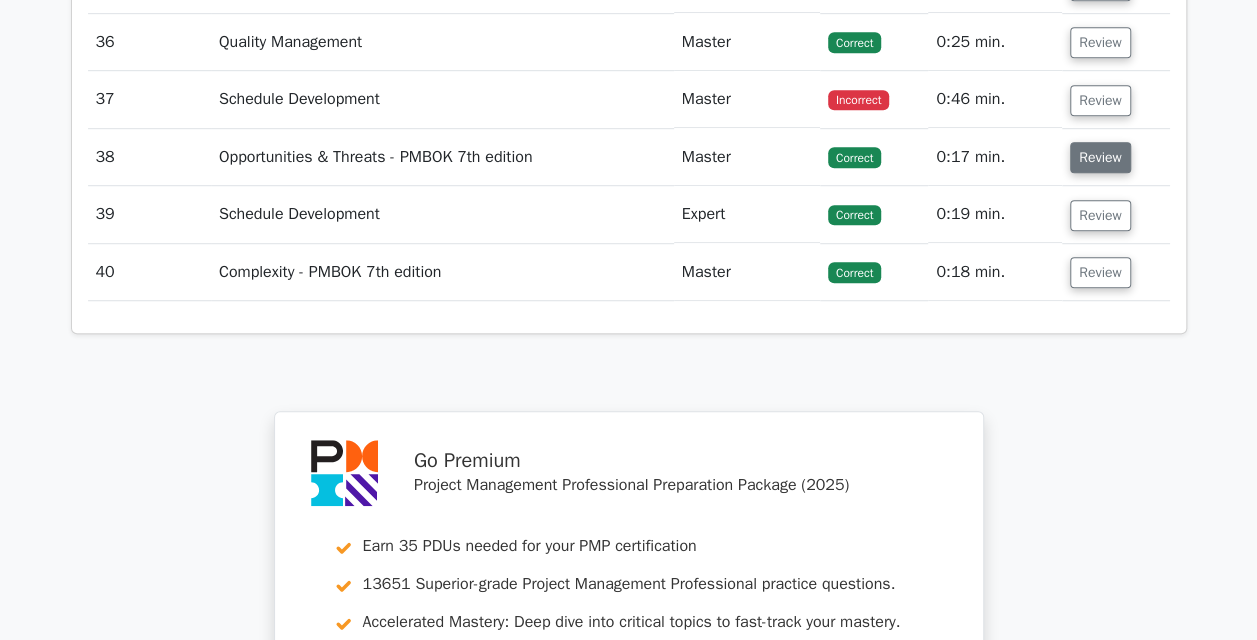 click on "Review" at bounding box center (1100, 157) 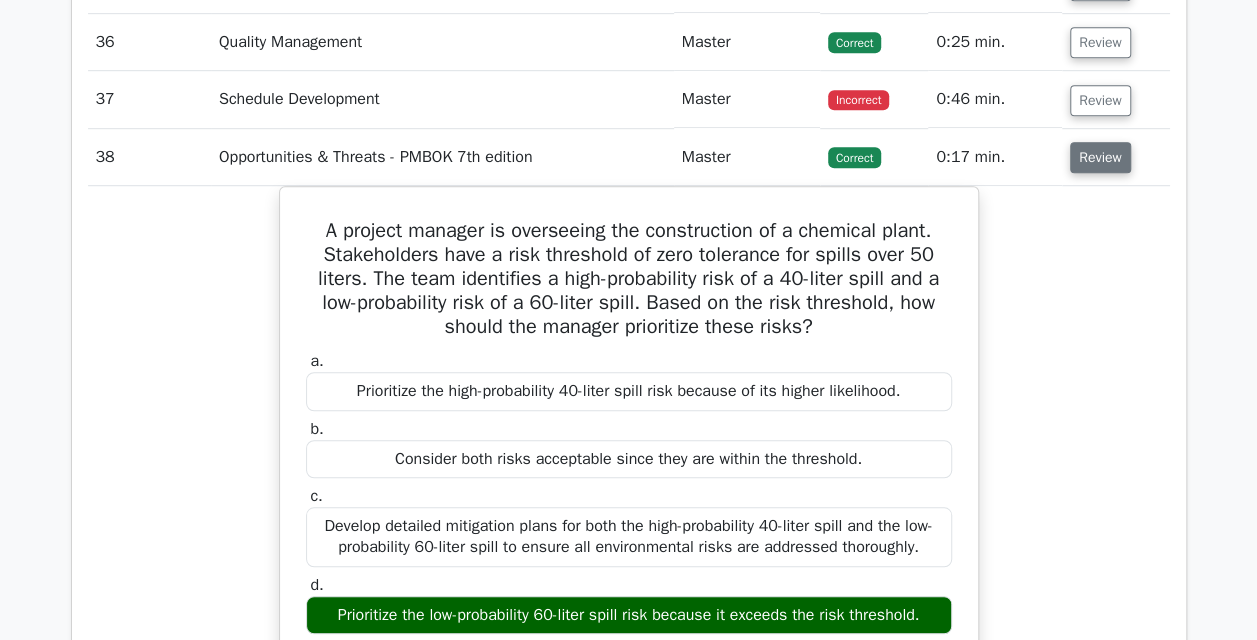 click on "Review" at bounding box center [1100, 157] 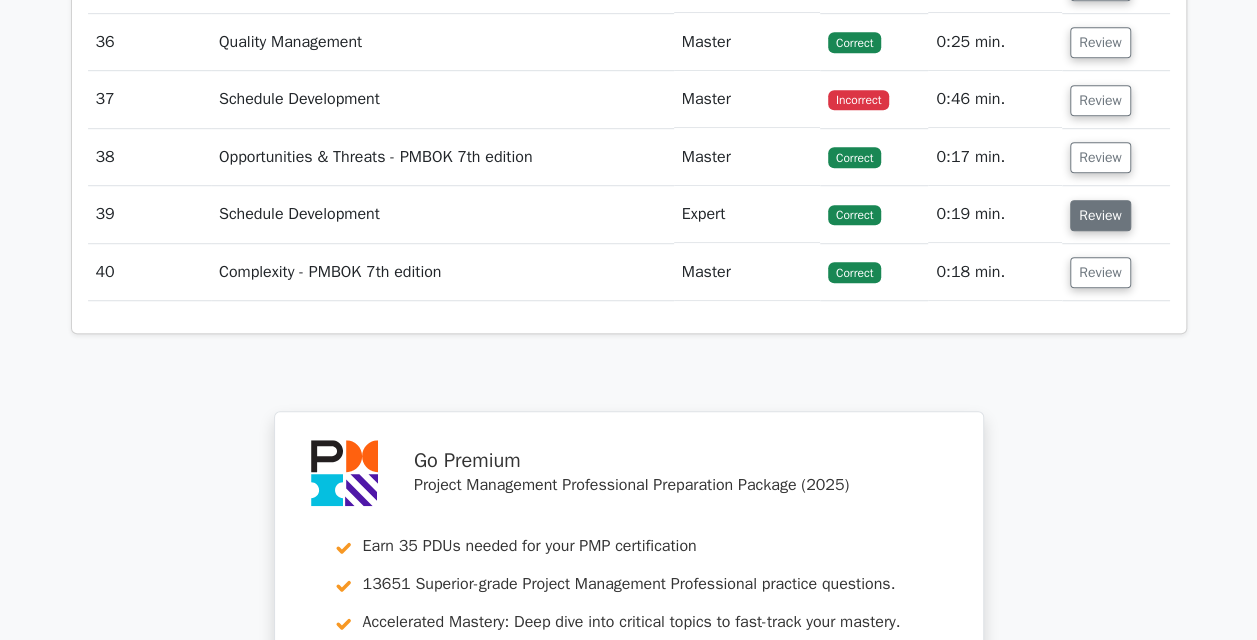 click on "Review" at bounding box center (1100, 215) 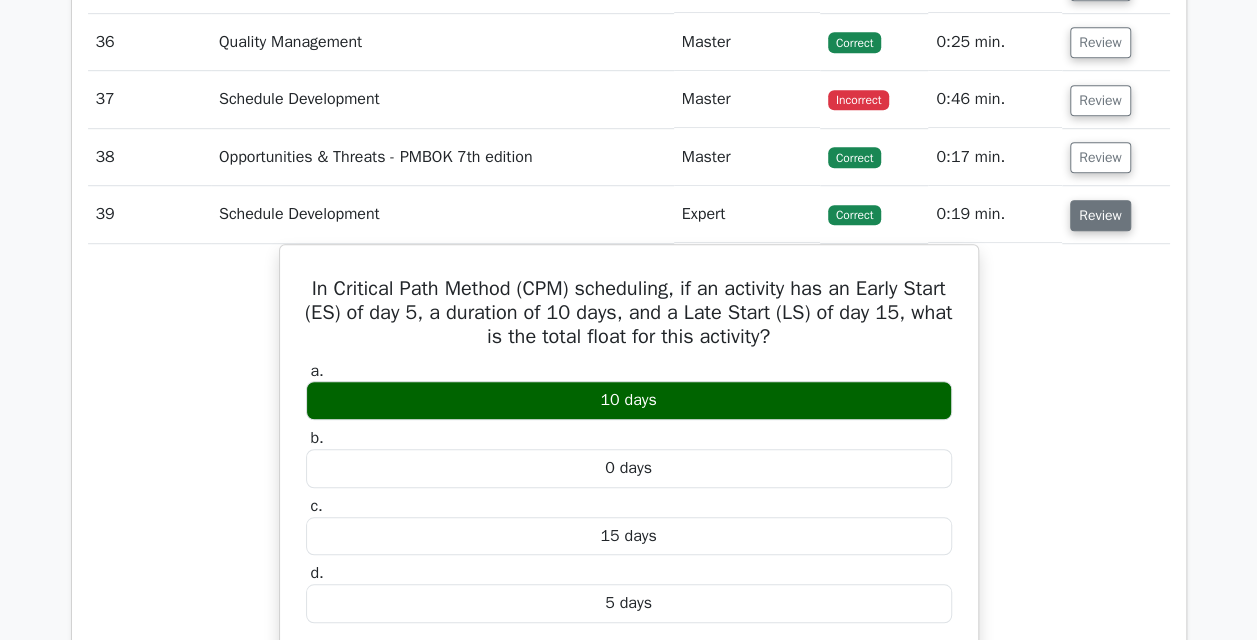 click on "Review" at bounding box center [1100, 215] 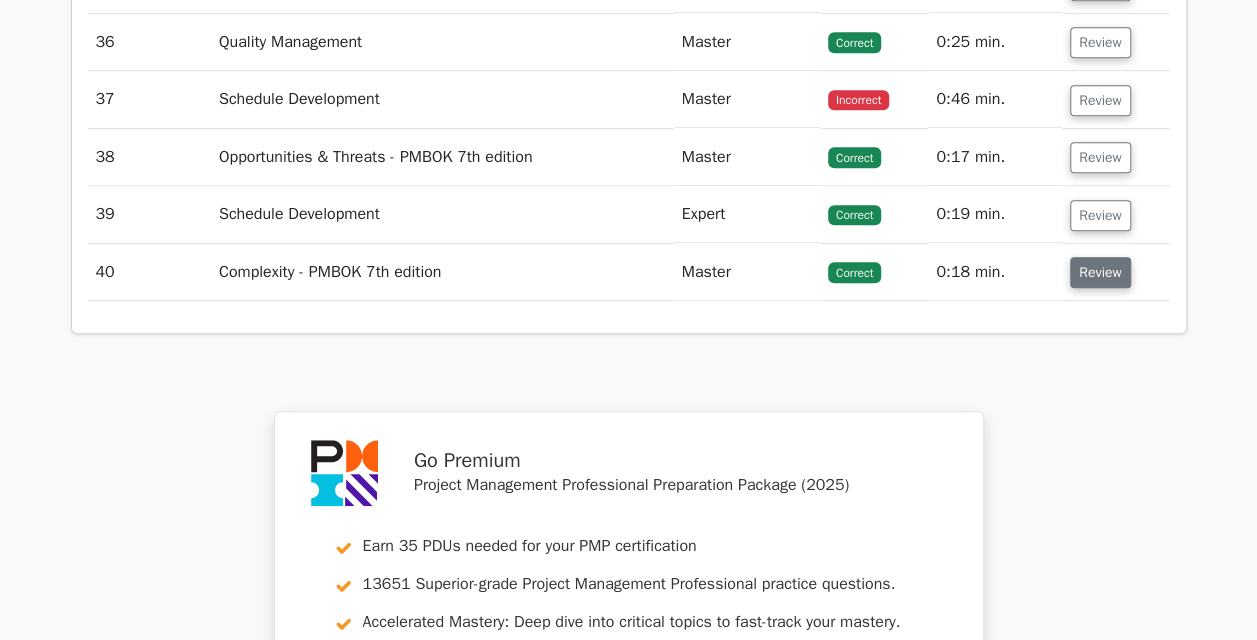 click on "Review" at bounding box center (1100, 272) 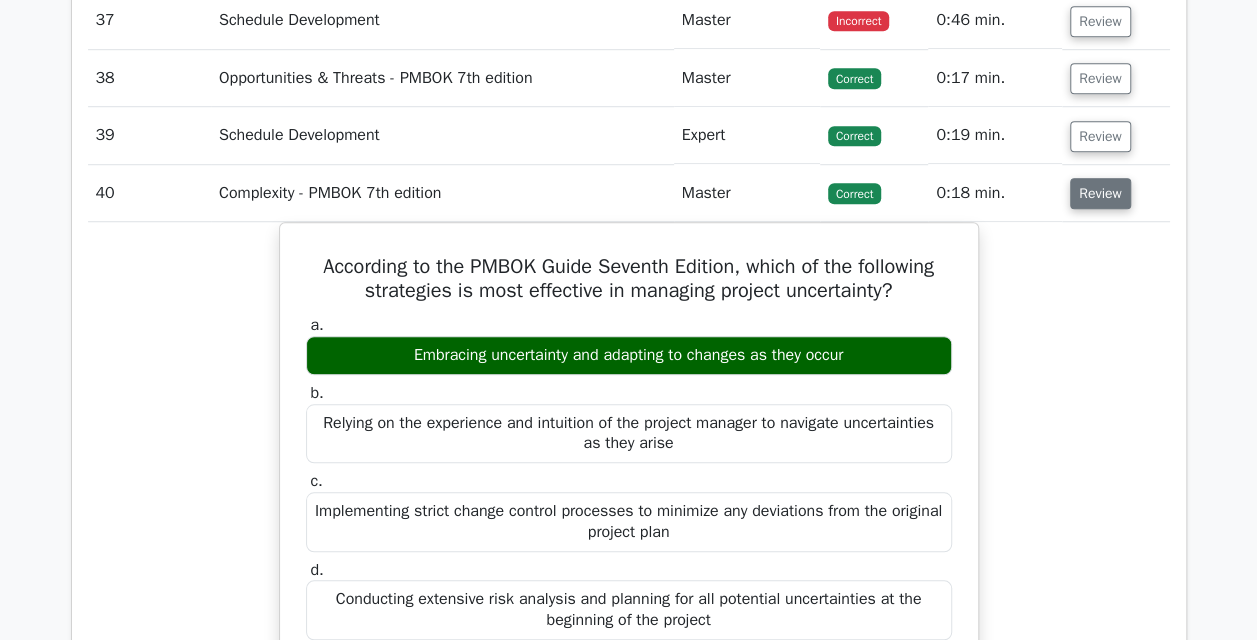 scroll, scrollTop: 4435, scrollLeft: 0, axis: vertical 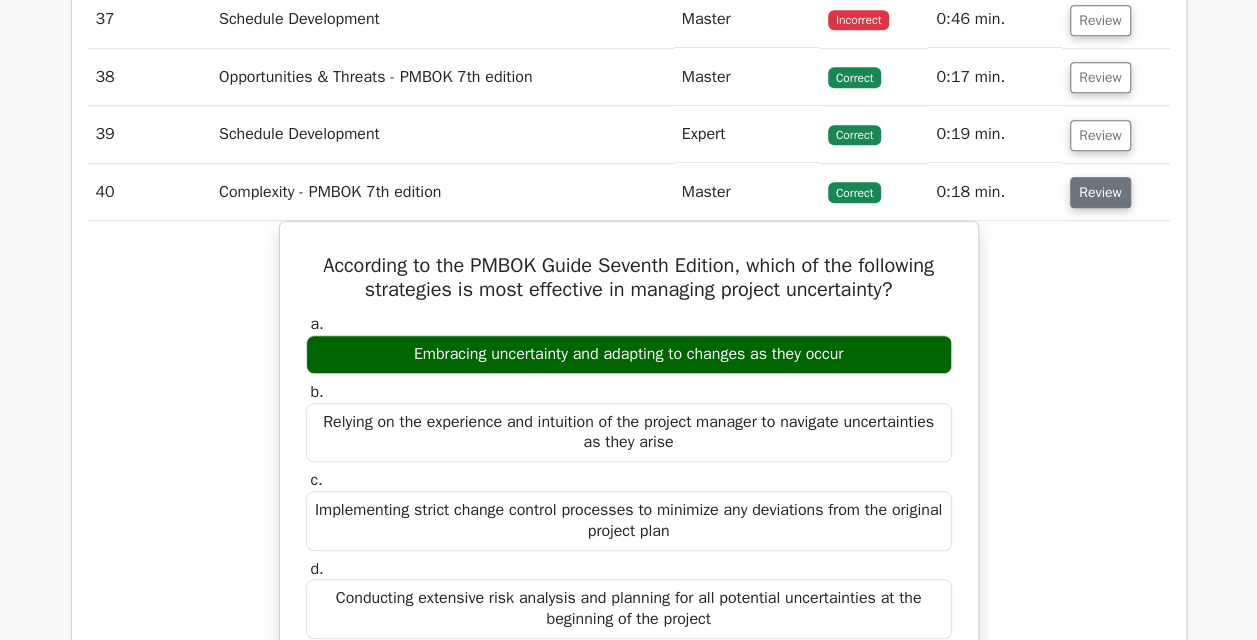 click on "Review" at bounding box center [1100, 192] 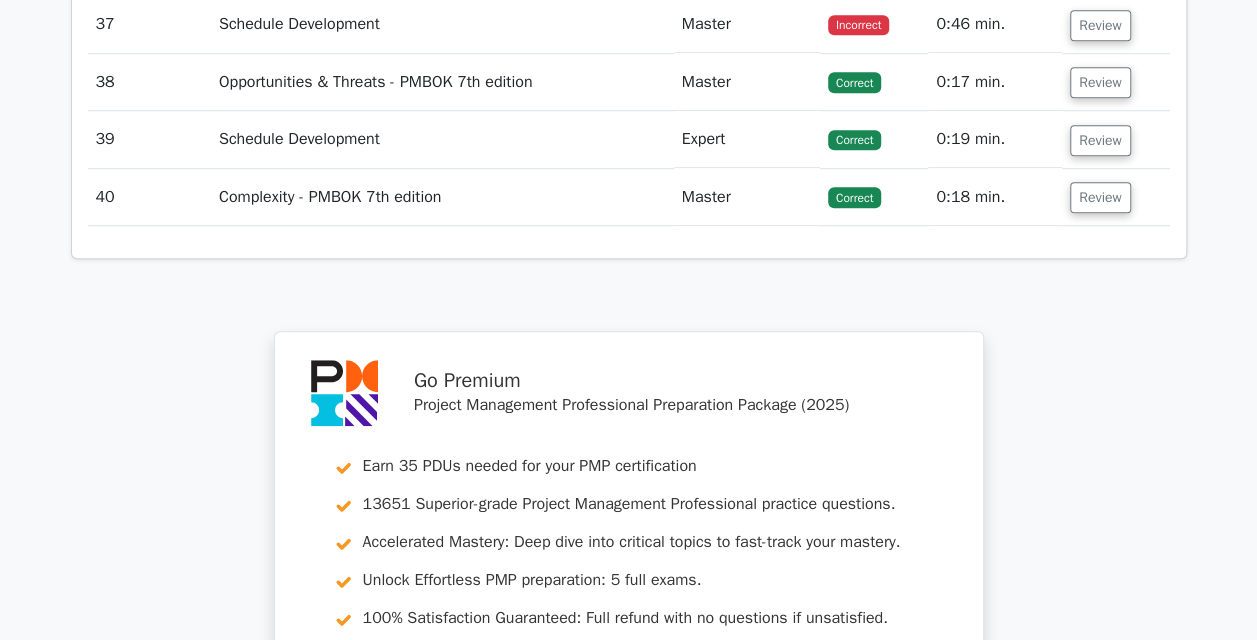 scroll, scrollTop: 4948, scrollLeft: 0, axis: vertical 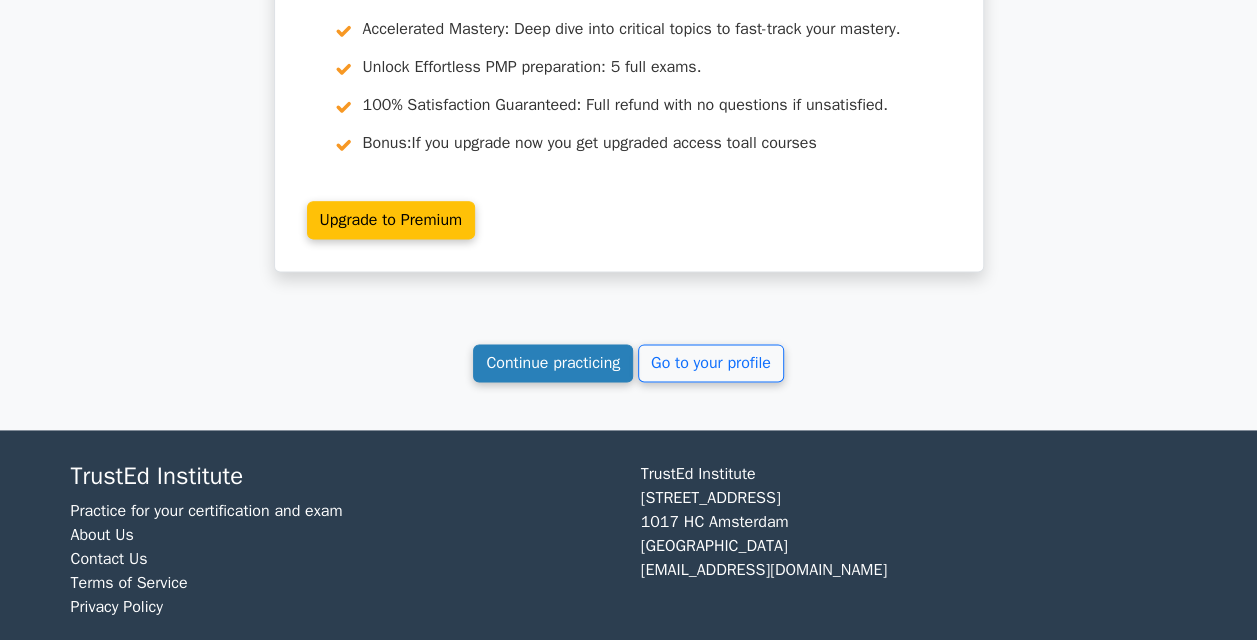 click on "Continue practicing" at bounding box center [553, 363] 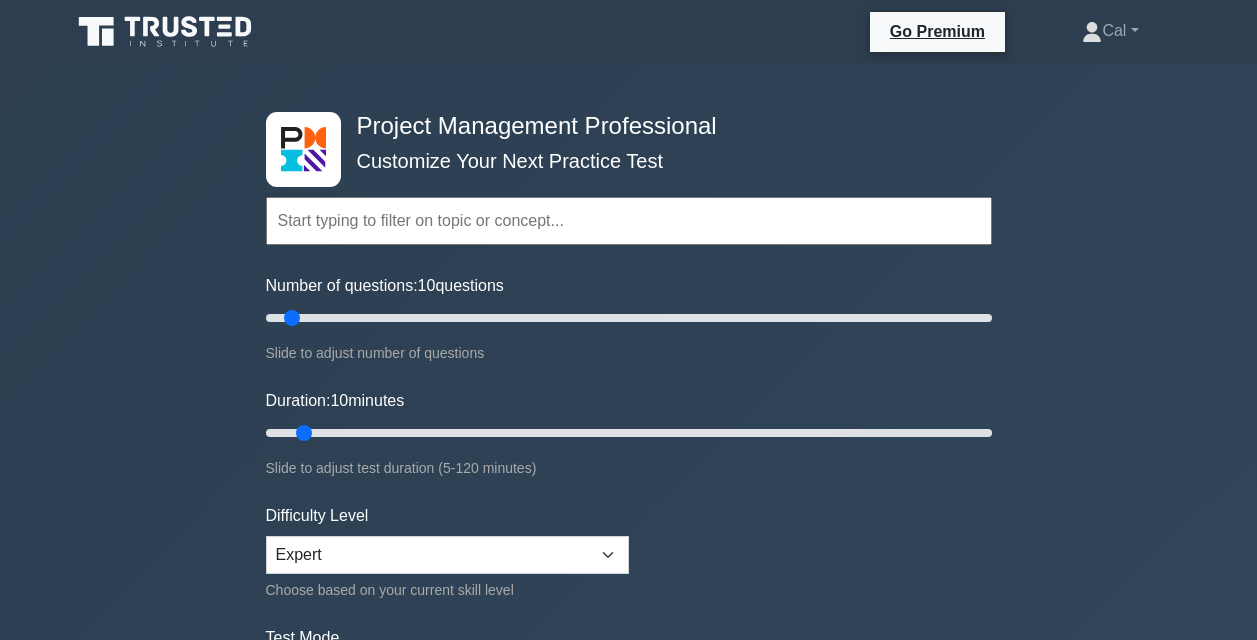 scroll, scrollTop: 0, scrollLeft: 0, axis: both 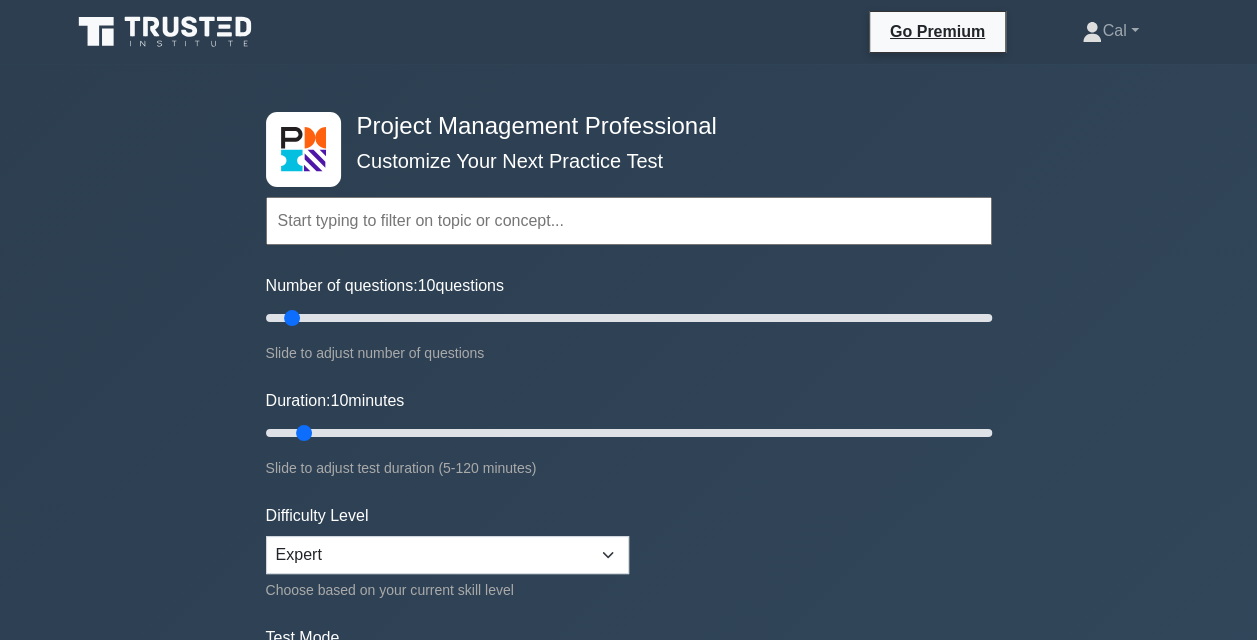 click on "Topics
Scope Management
Time Management
Cost Management
Quality Management
Risk Management
Integration Management
Human Resource Management
Communication Management
Procurement Management
Stakeholder Management" at bounding box center (629, 193) 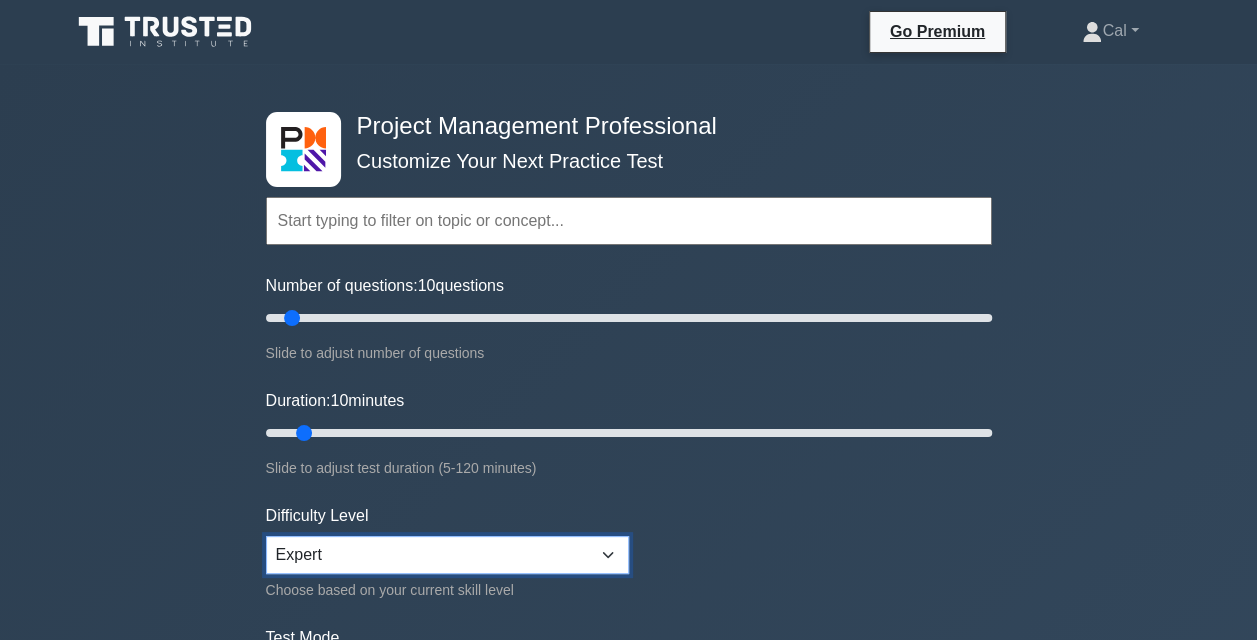 click on "Beginner
Intermediate
Expert" at bounding box center (447, 555) 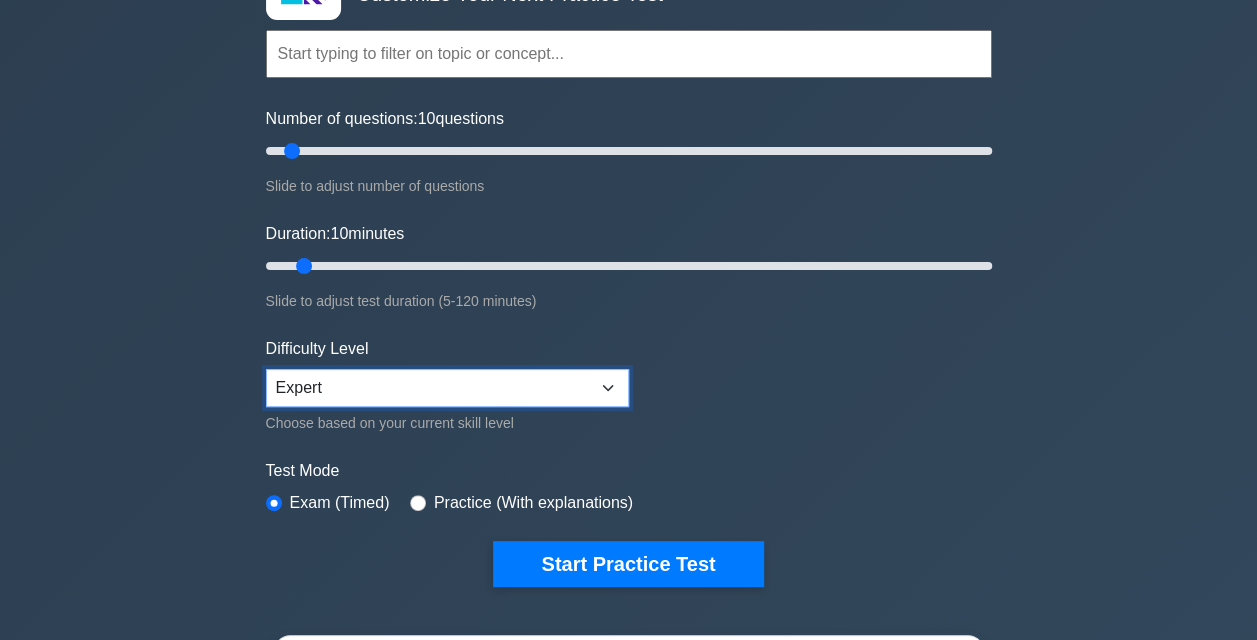 scroll, scrollTop: 166, scrollLeft: 0, axis: vertical 